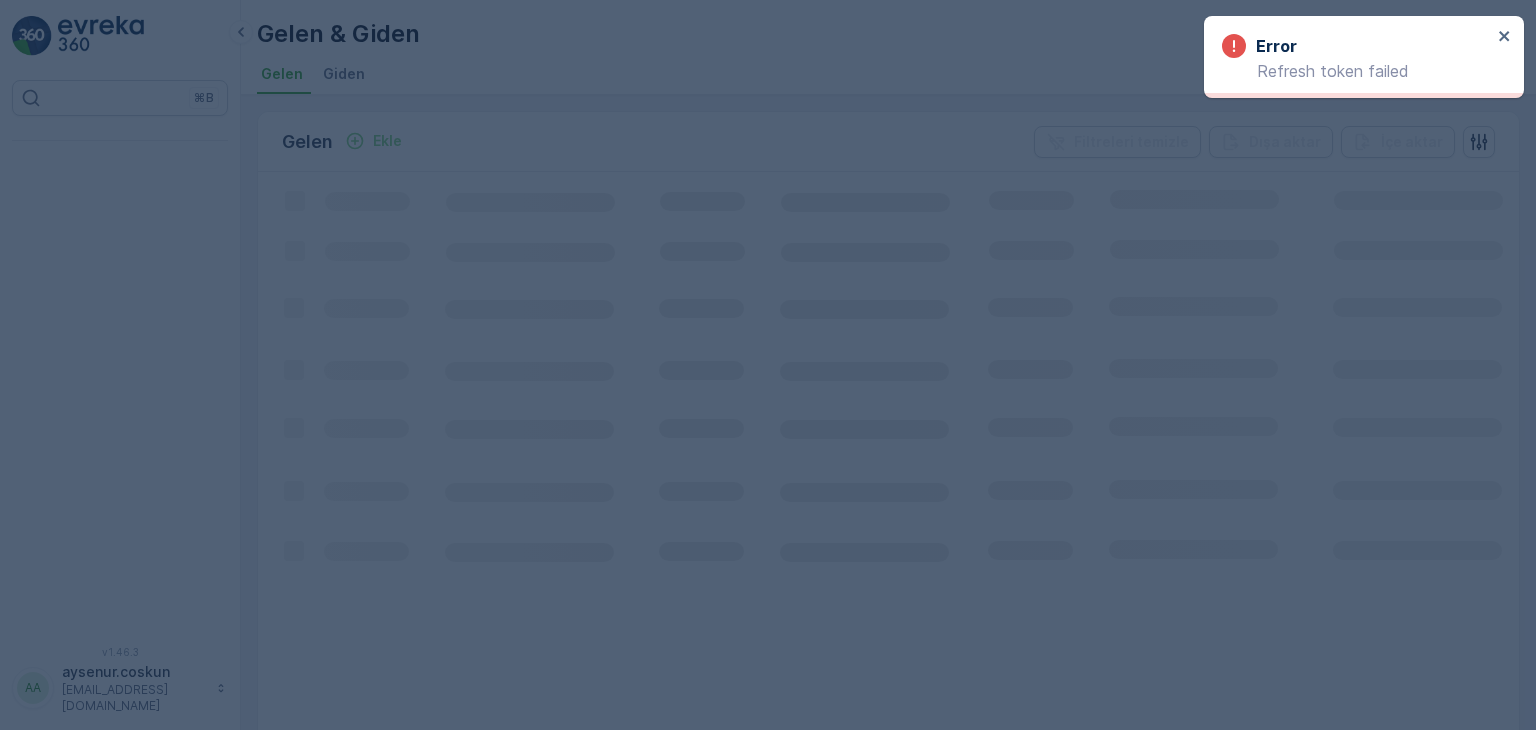 scroll, scrollTop: 0, scrollLeft: 0, axis: both 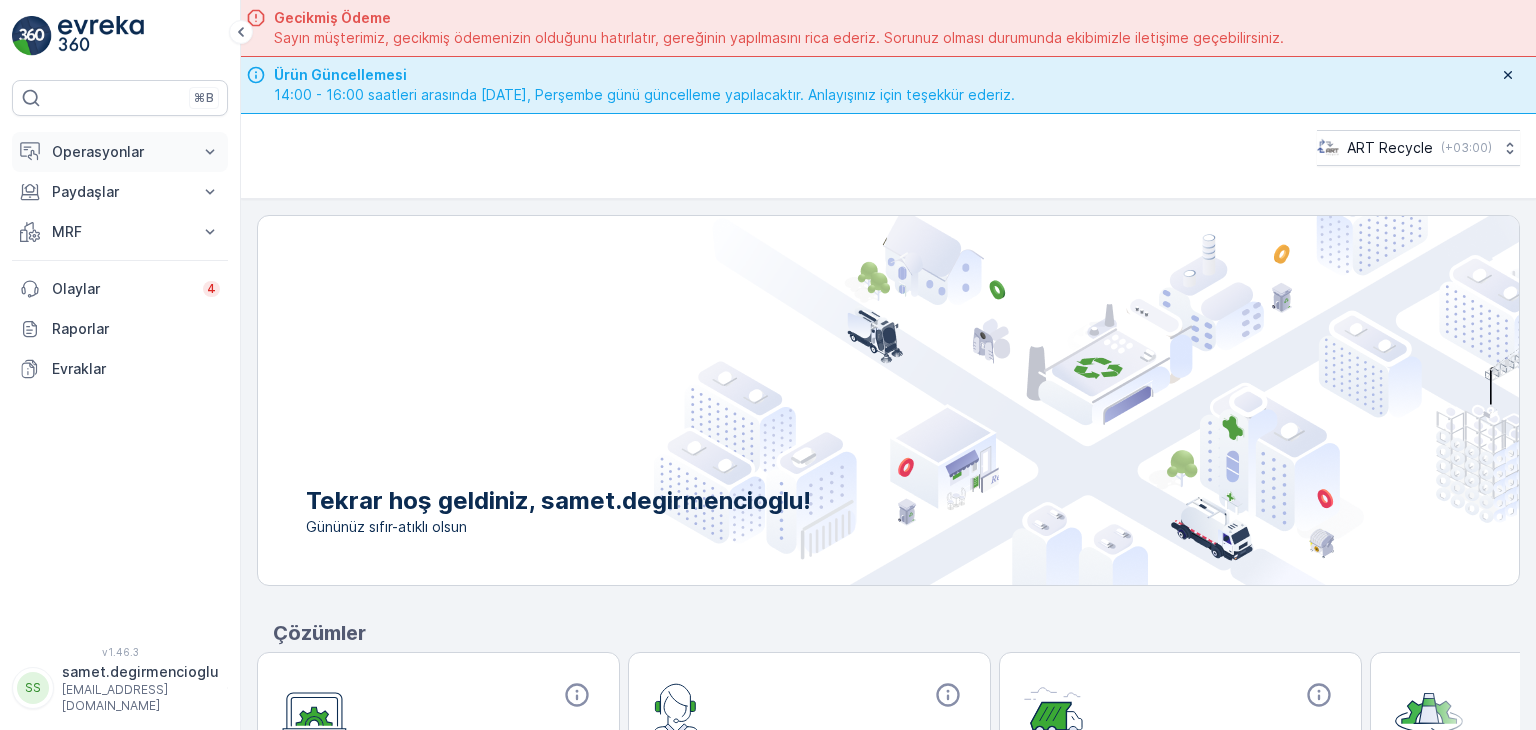 click on "Operasyonlar" at bounding box center [120, 152] 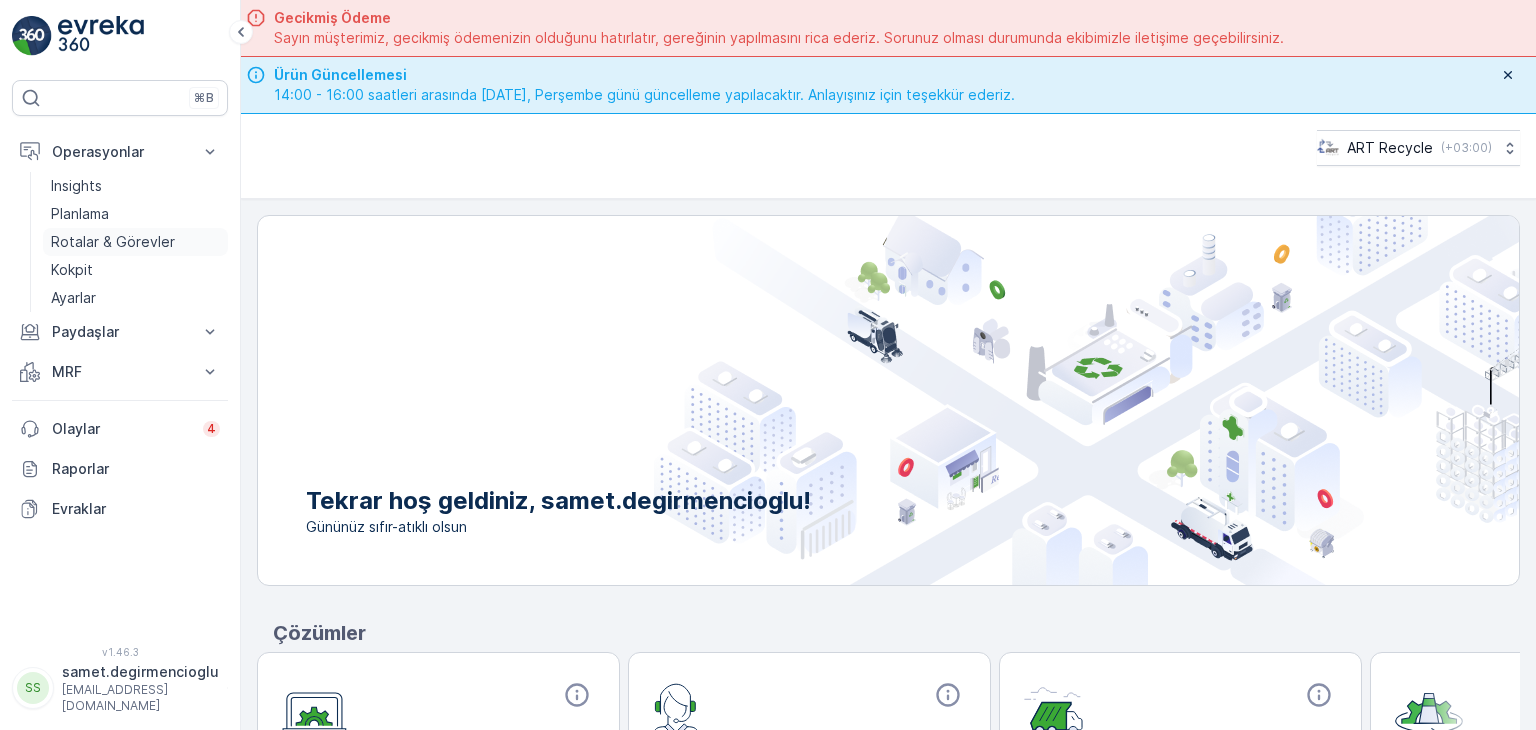 click on "Rotalar & Görevler" at bounding box center (113, 242) 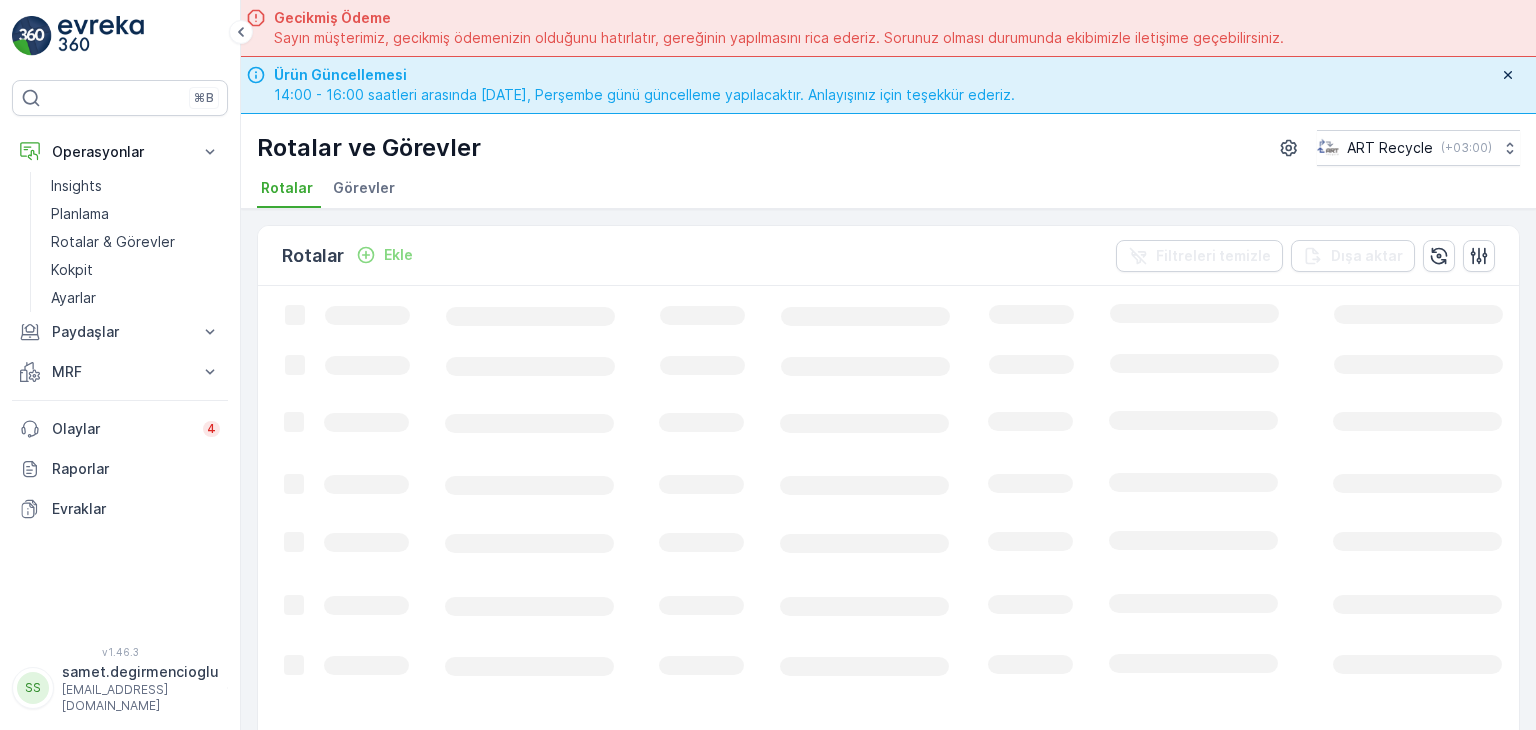 click on "Görevler" at bounding box center (364, 188) 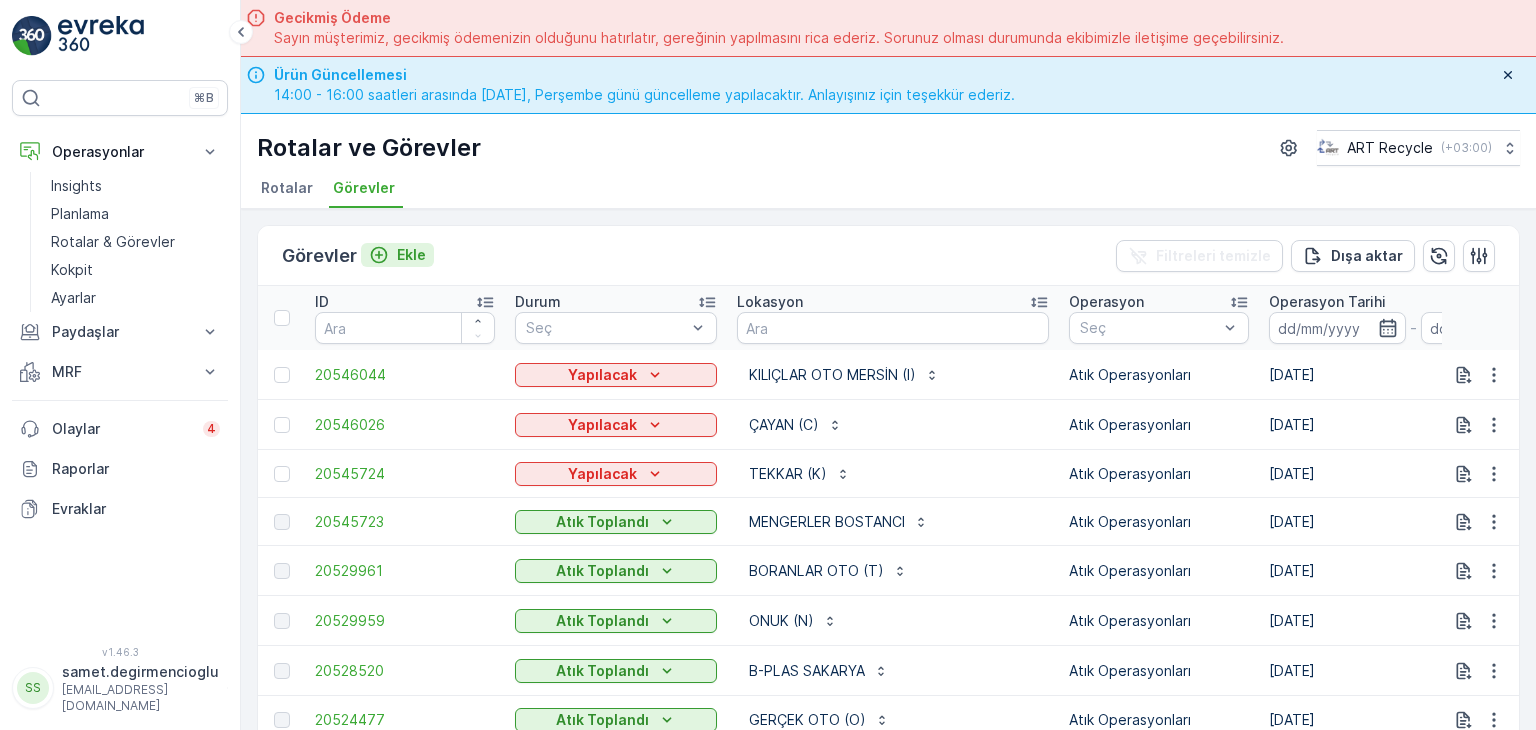 click on "Ekle" at bounding box center [411, 255] 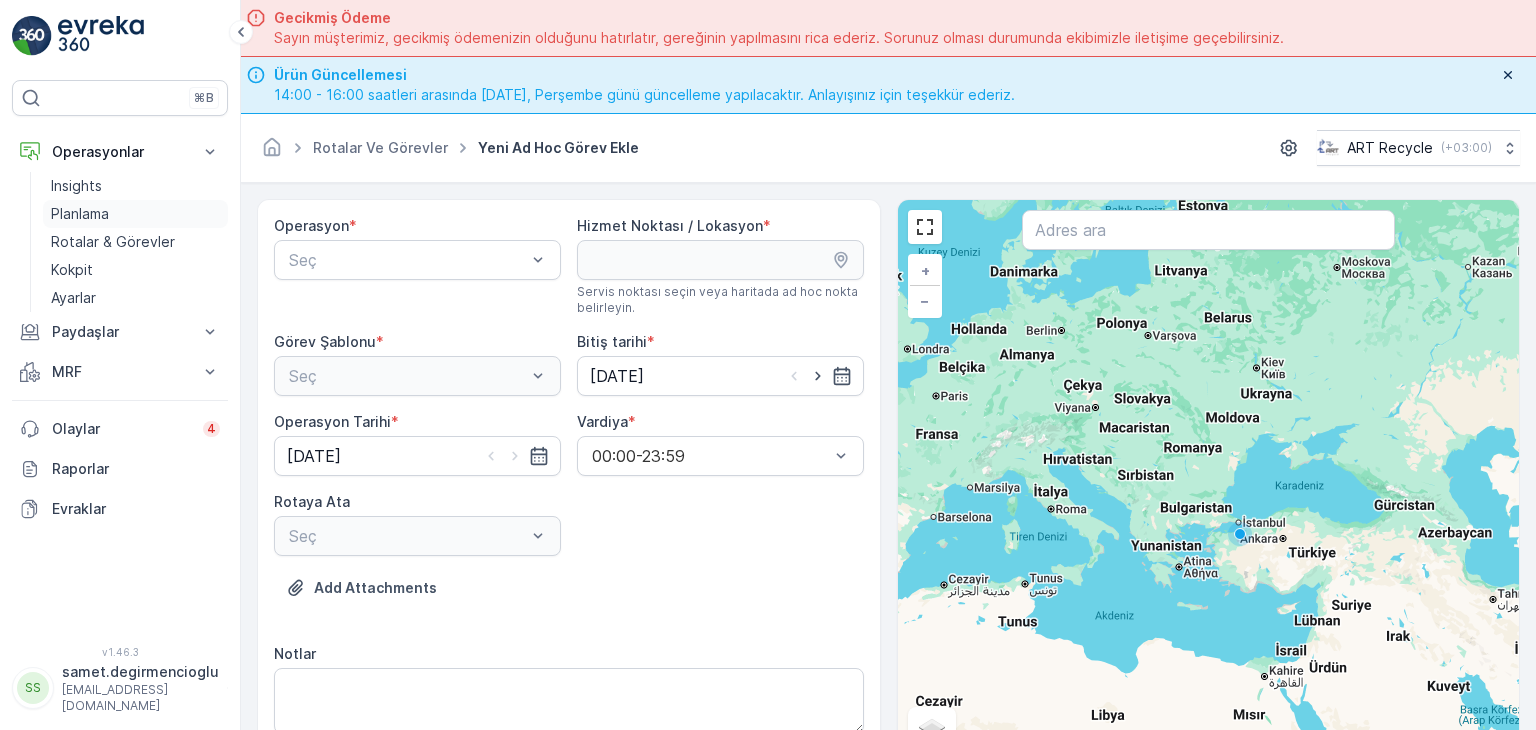 click on "Planlama" at bounding box center (80, 214) 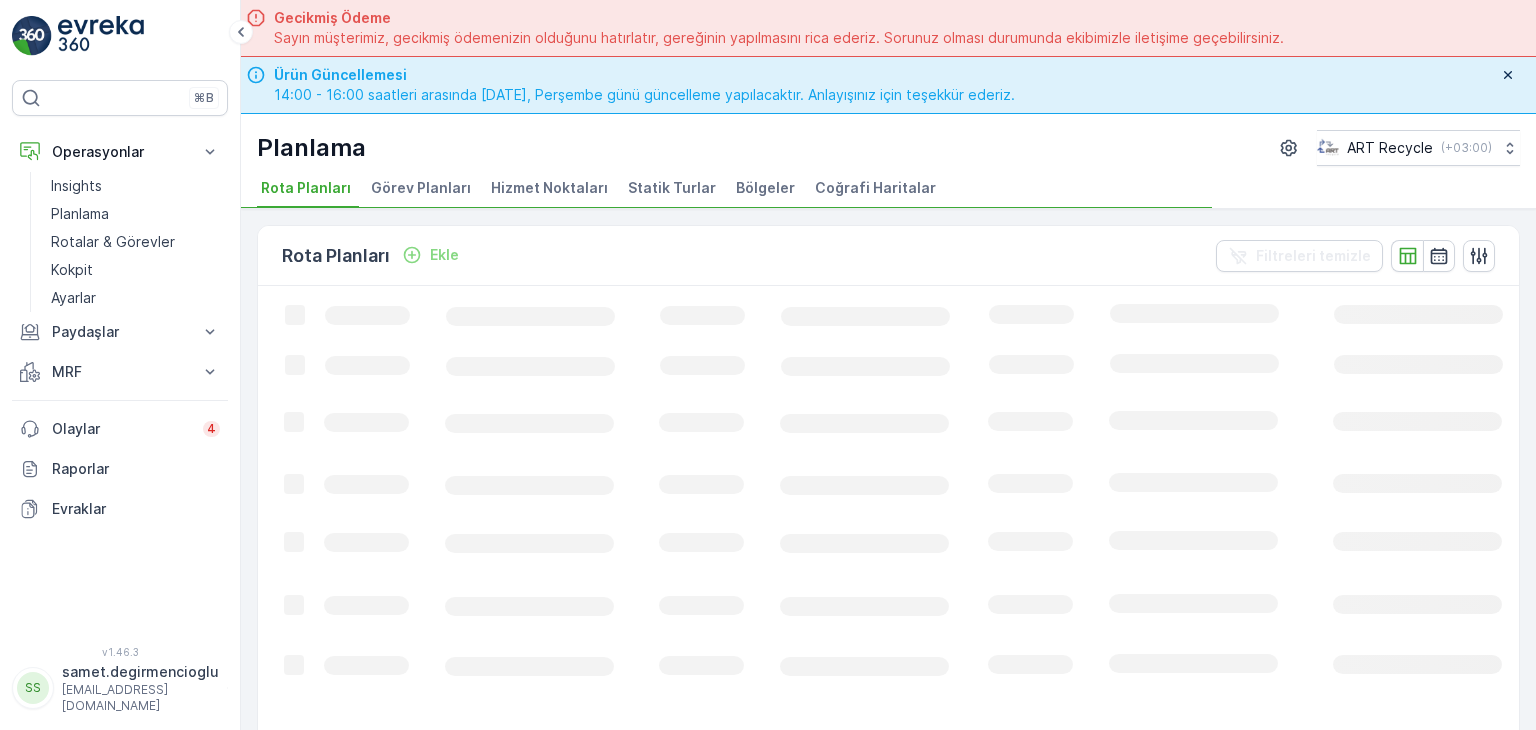 click on "Hizmet Noktaları" at bounding box center [549, 188] 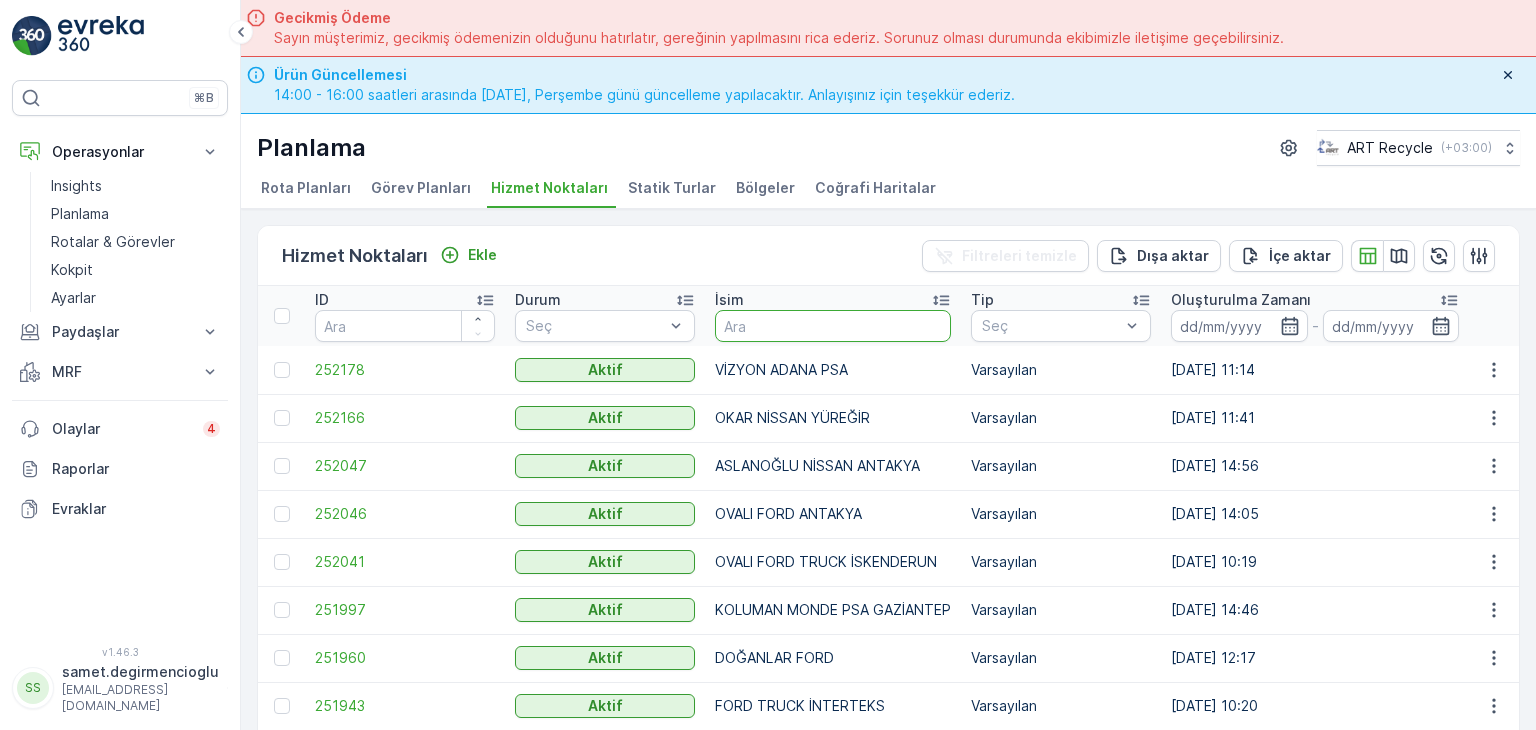 click at bounding box center [833, 326] 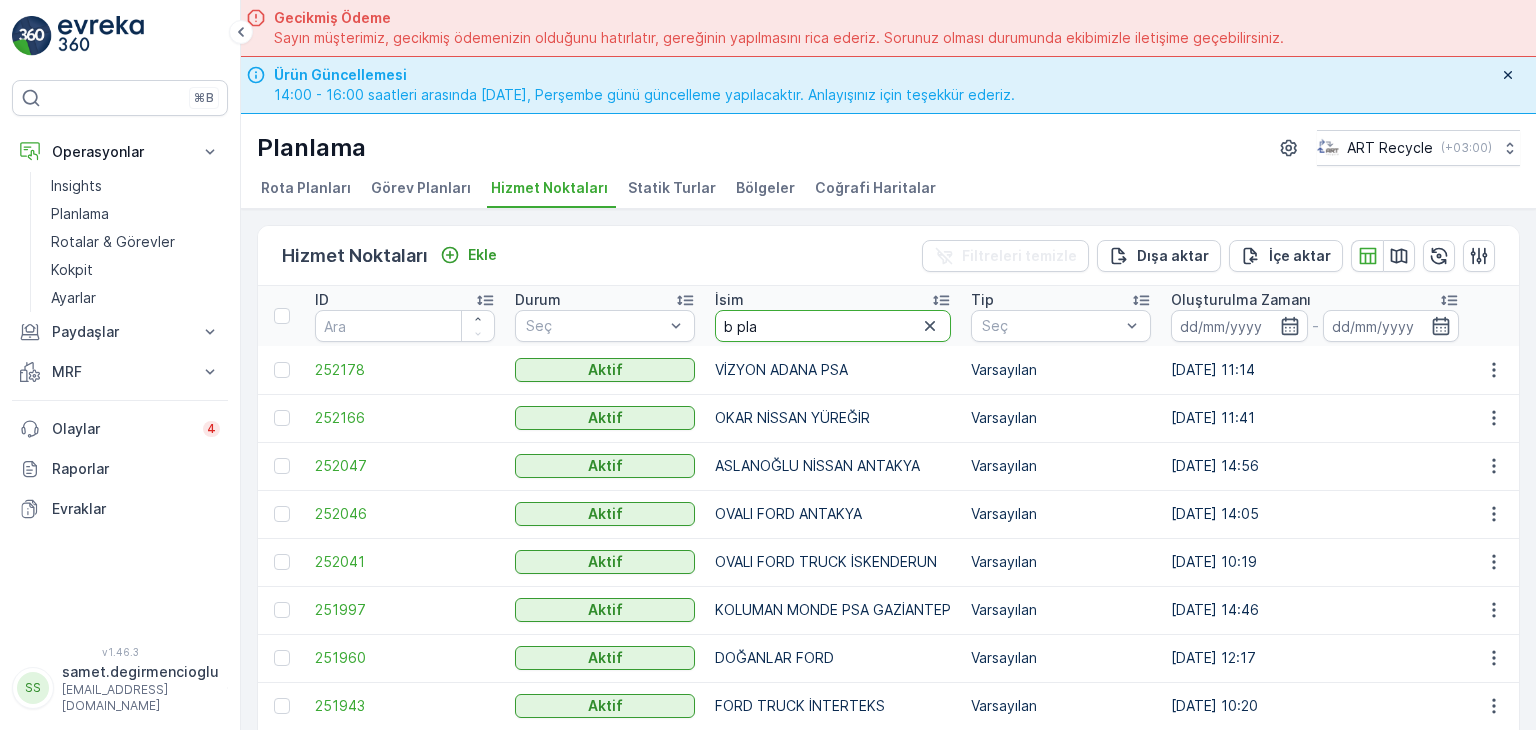type on "b plas" 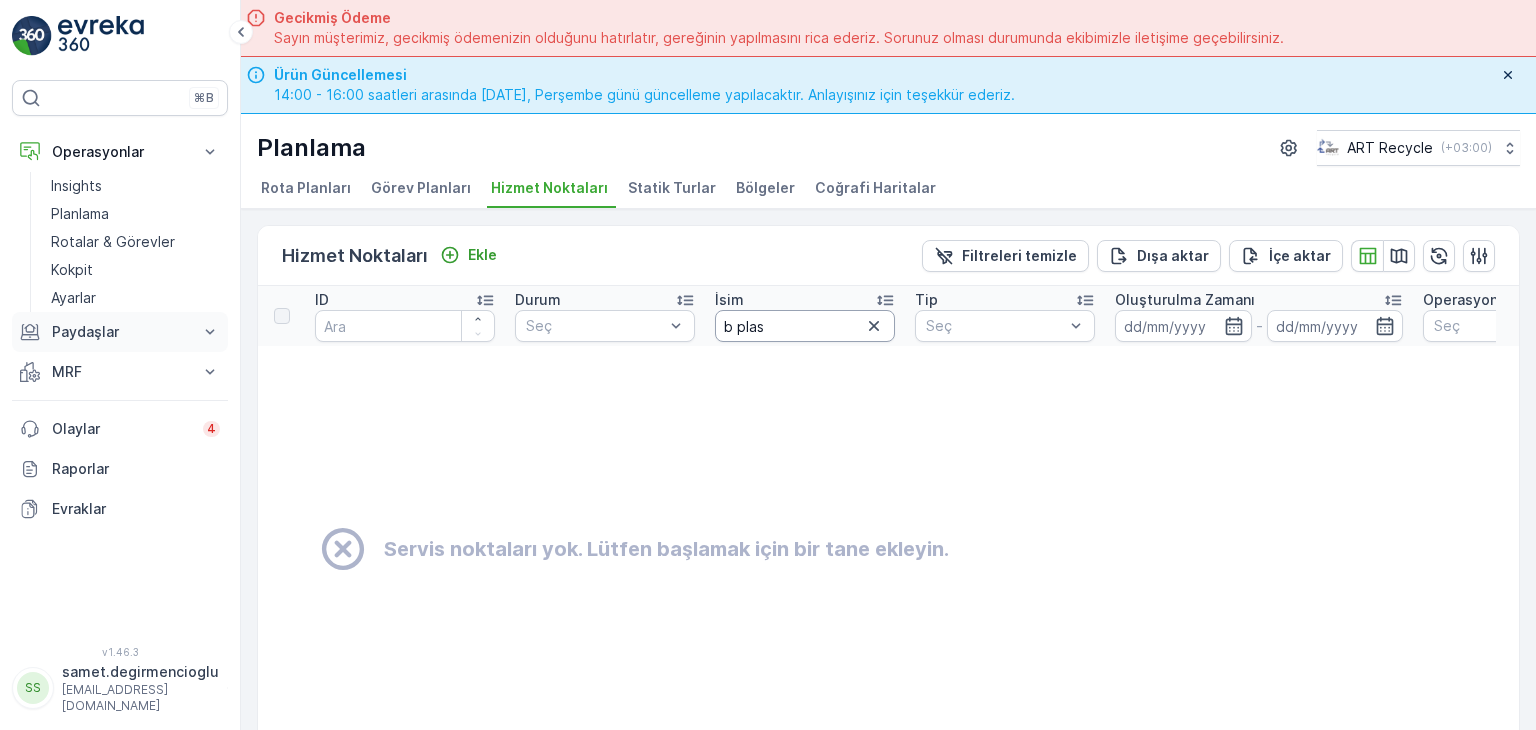 drag, startPoint x: 565, startPoint y: 319, endPoint x: 206, endPoint y: 319, distance: 359 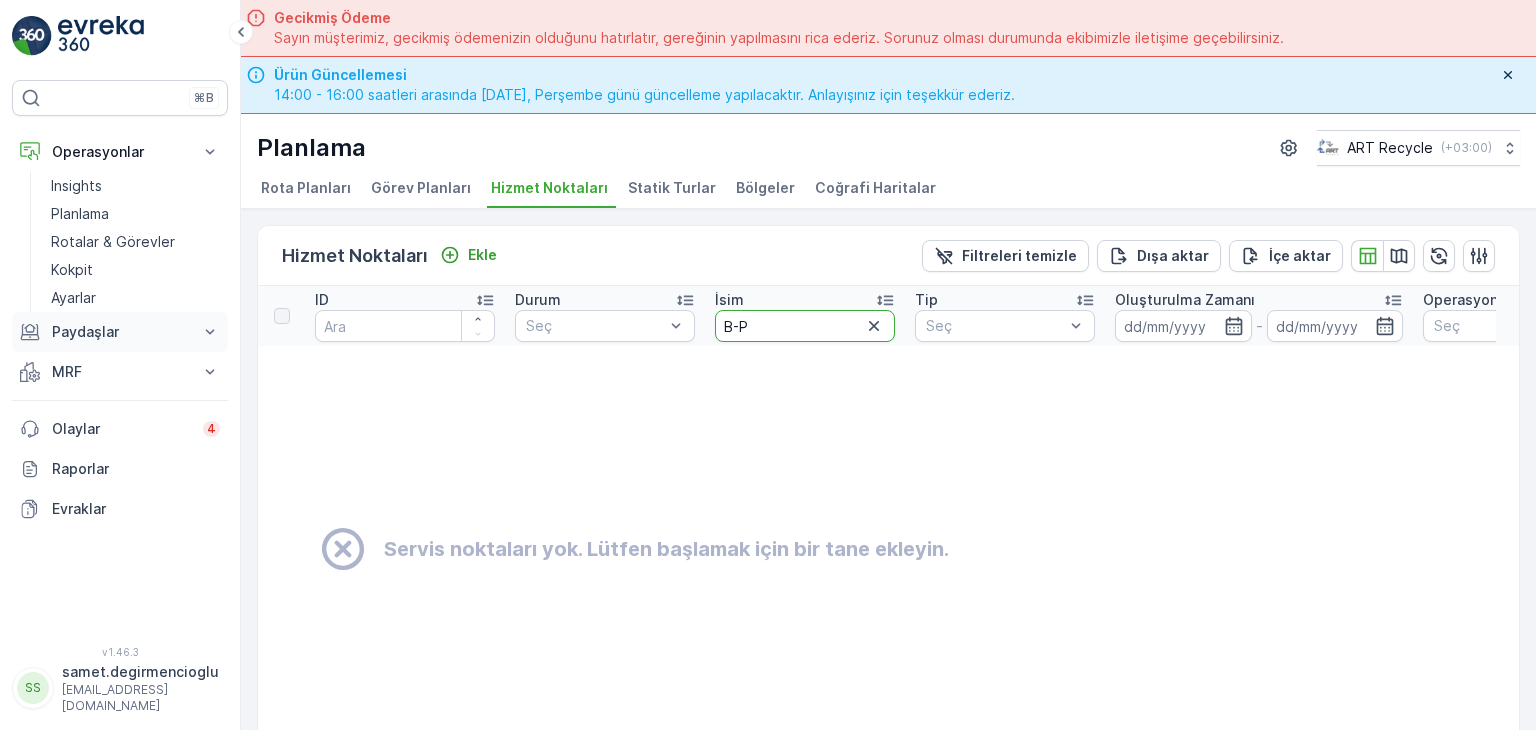 type on "B-PL" 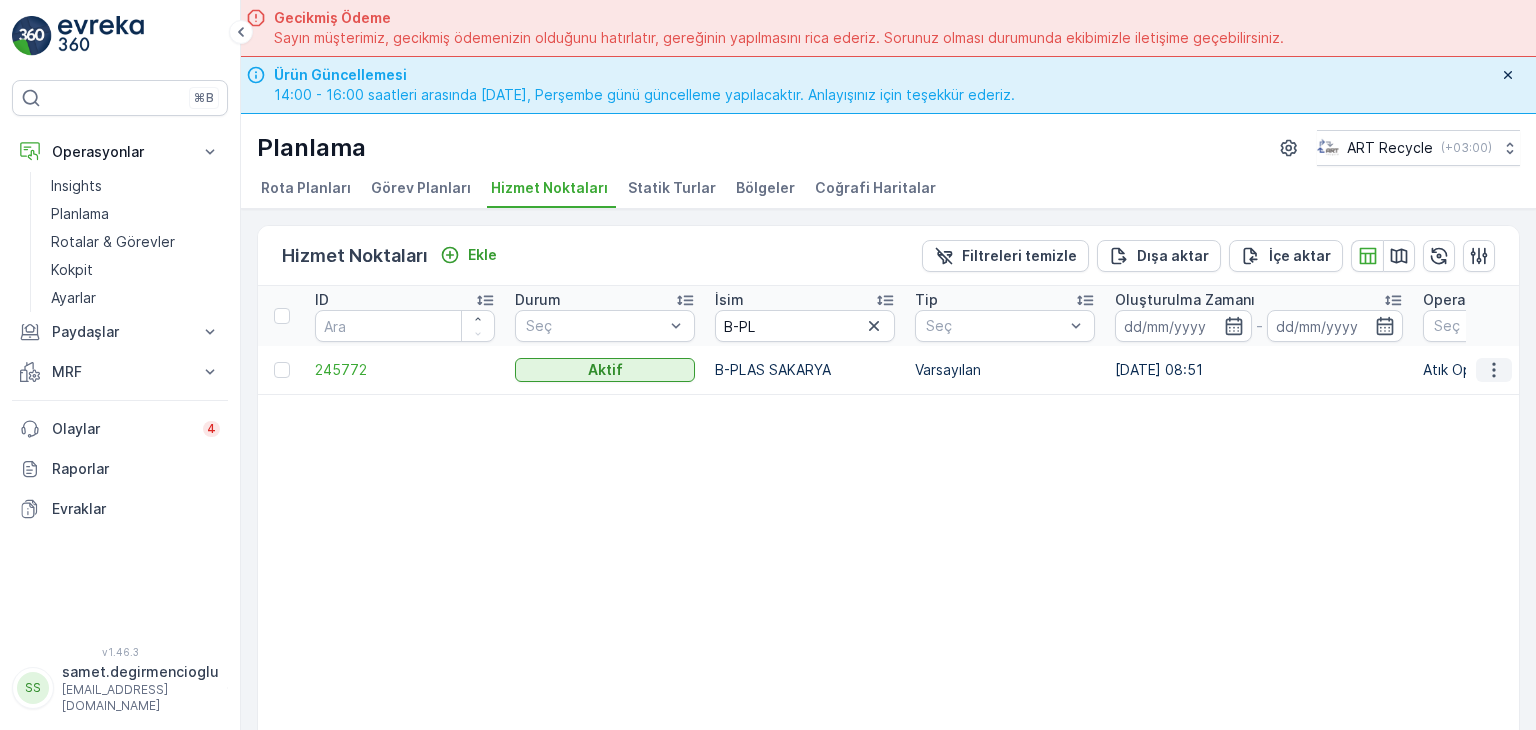 click 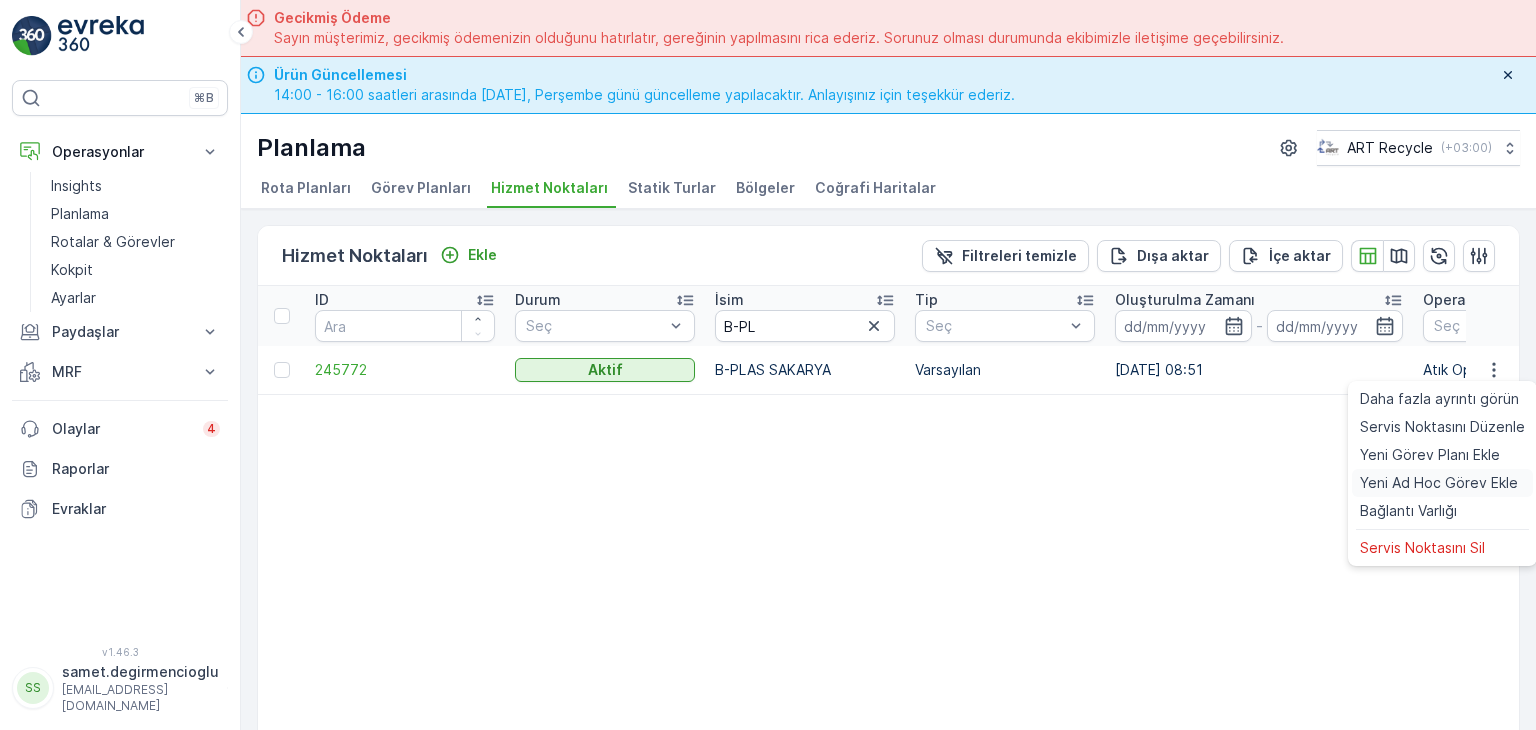 click on "Yeni Ad Hoc Görev Ekle" at bounding box center (1439, 483) 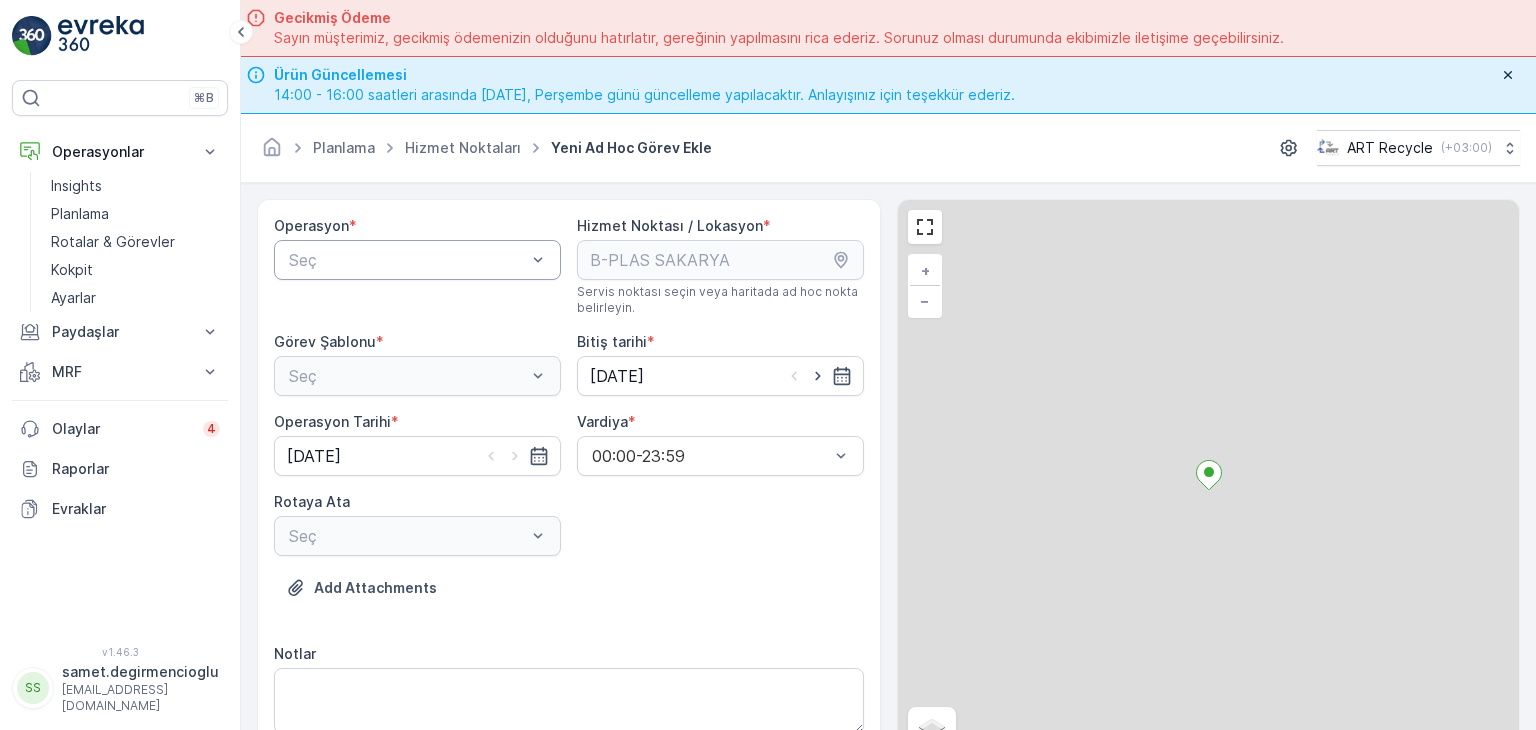 click at bounding box center [407, 260] 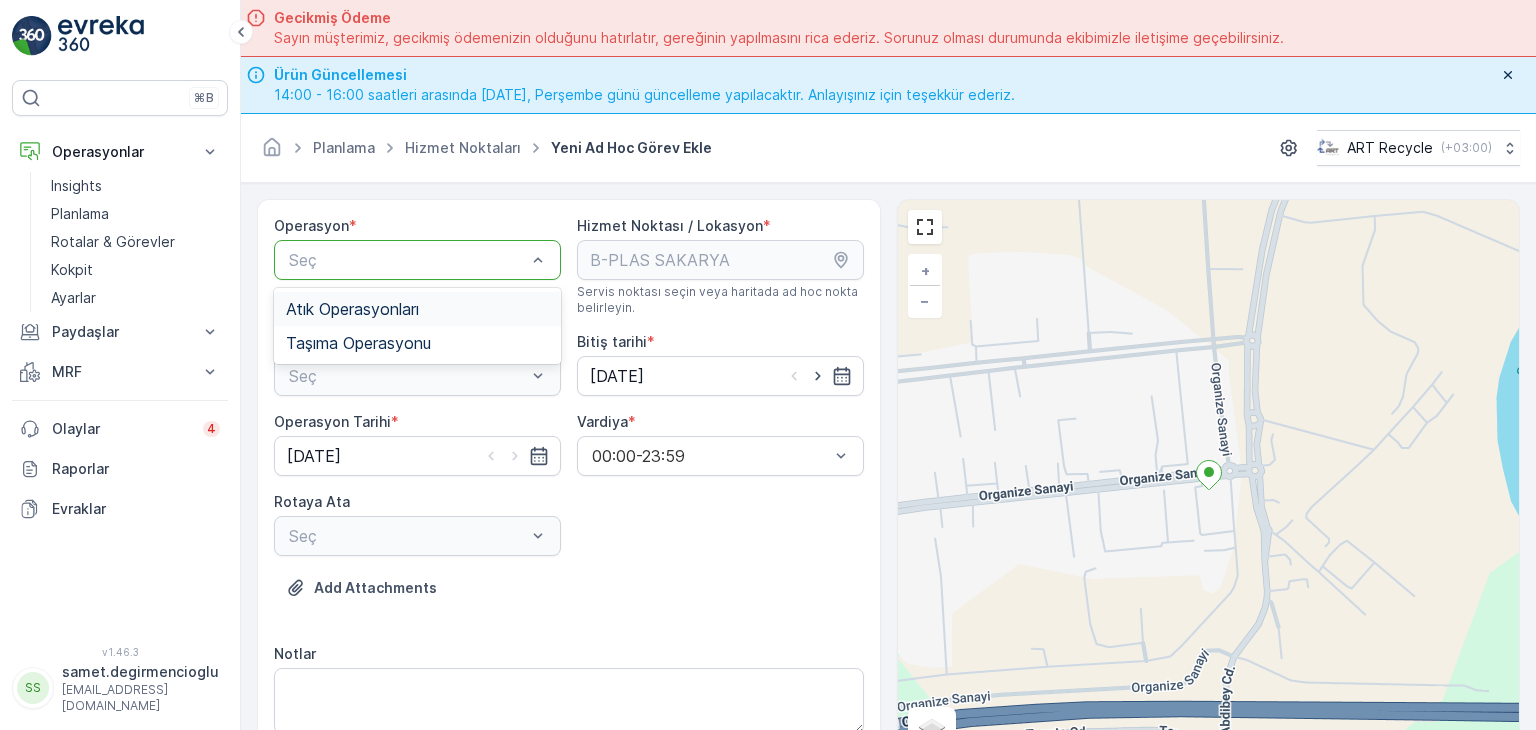 click at bounding box center (407, 260) 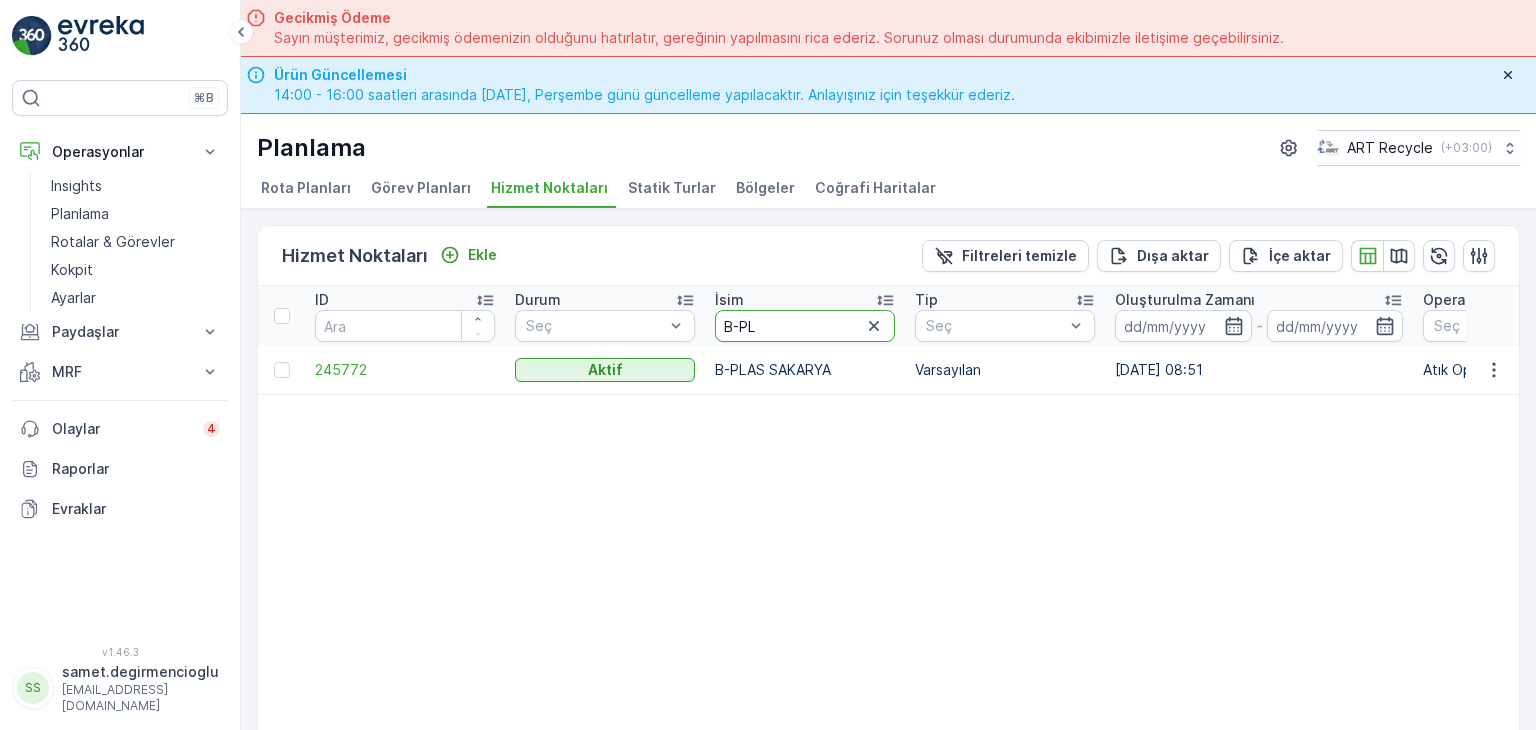click on "B-PL" at bounding box center [805, 326] 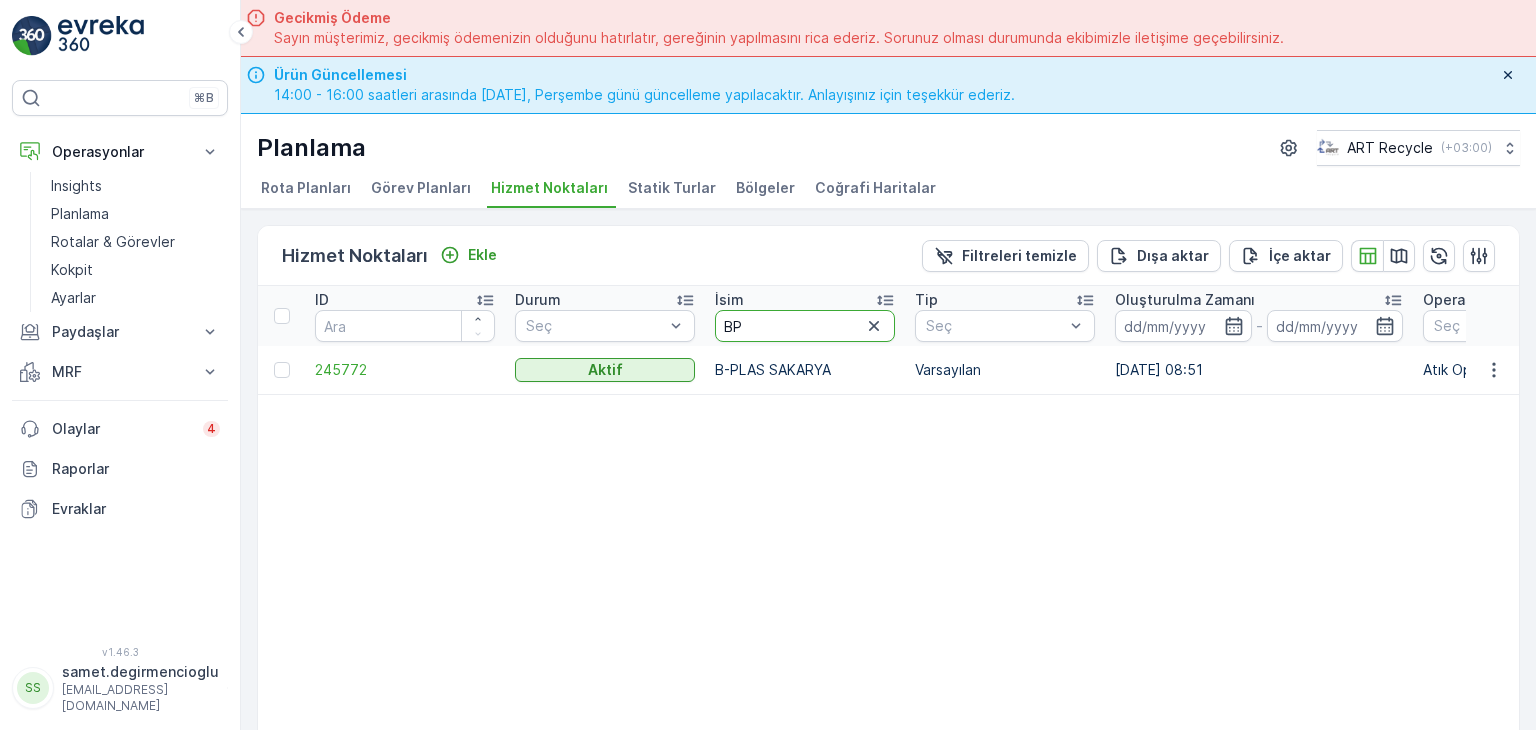type on "BPL" 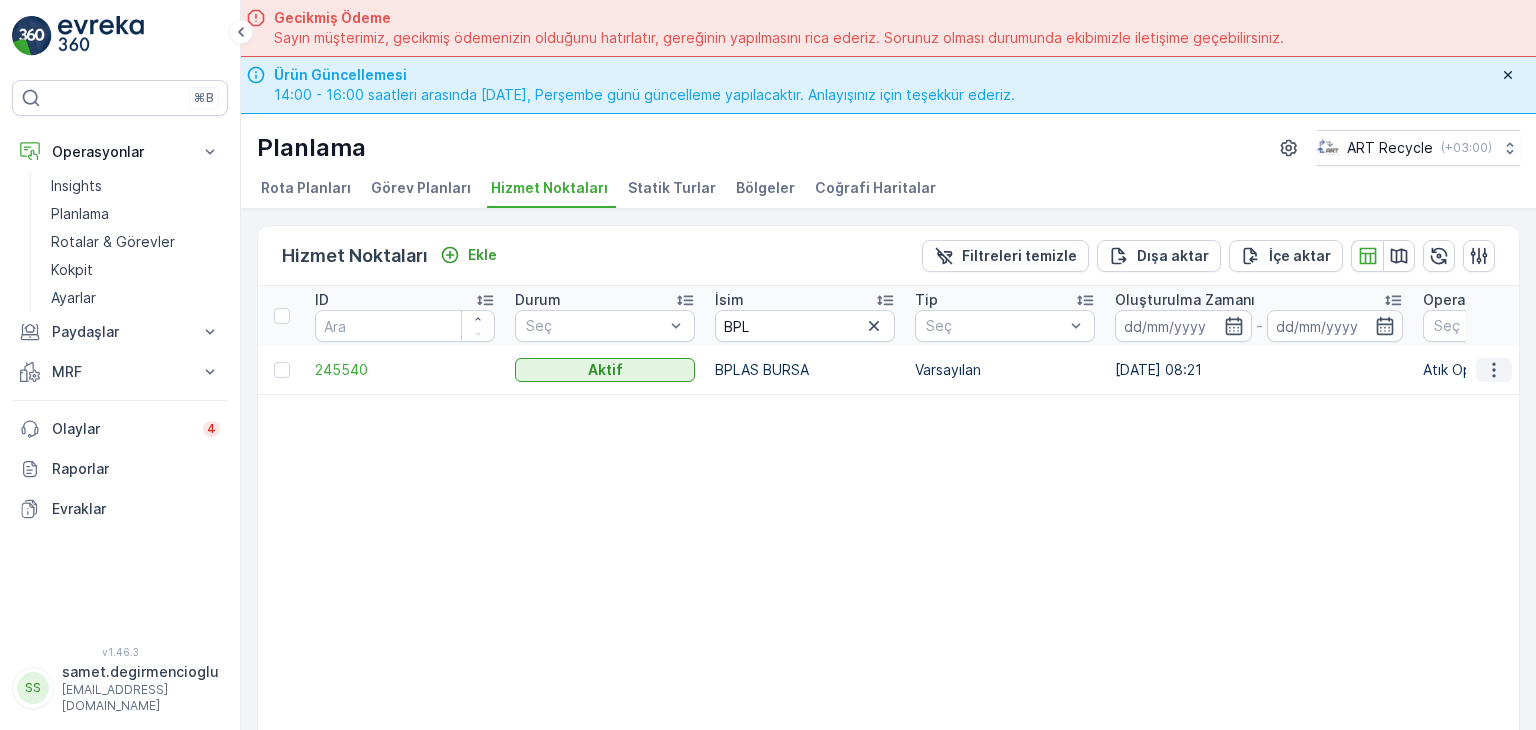 click 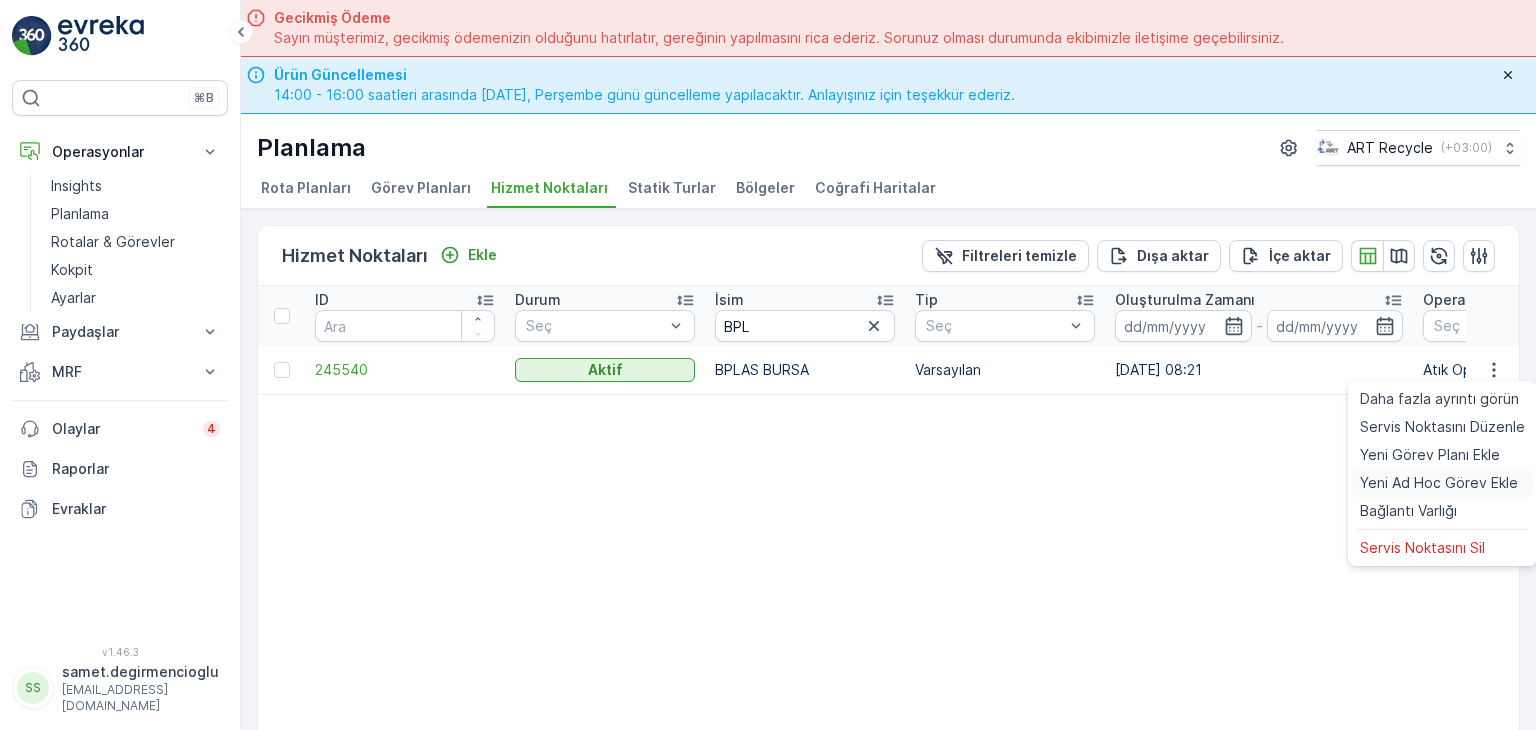 click on "Yeni Ad Hoc Görev Ekle" at bounding box center (1439, 483) 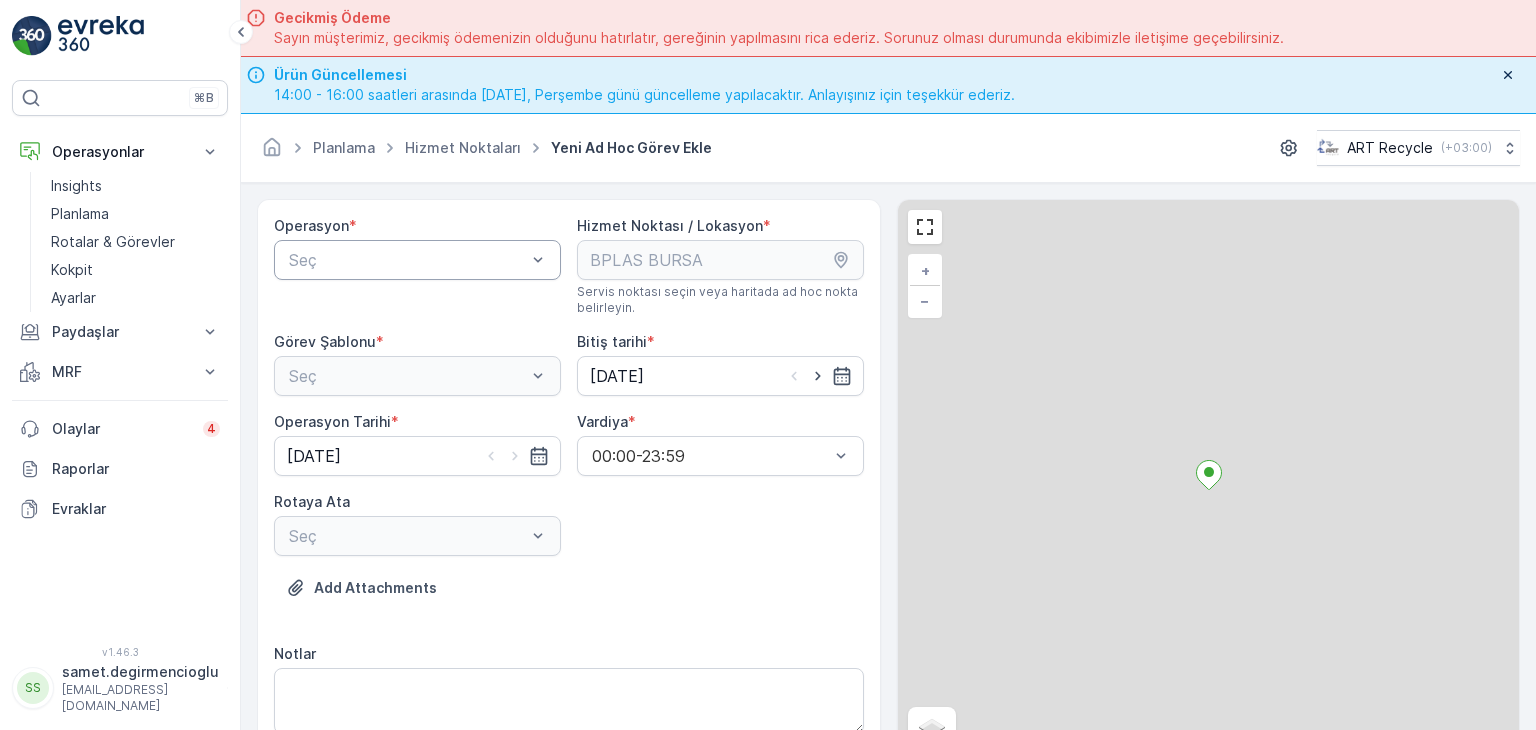 click at bounding box center [407, 260] 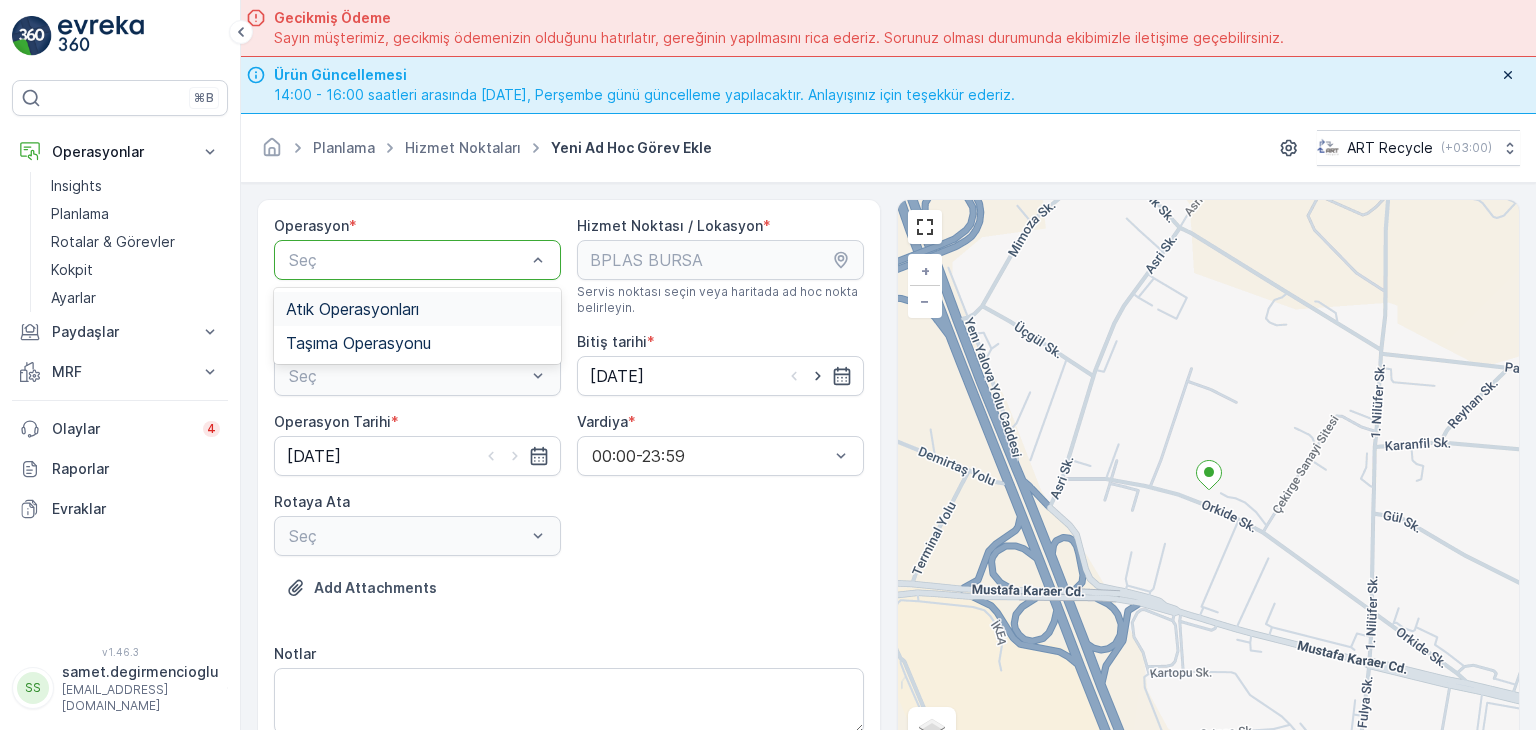 click on "Atık Operasyonları" at bounding box center (352, 309) 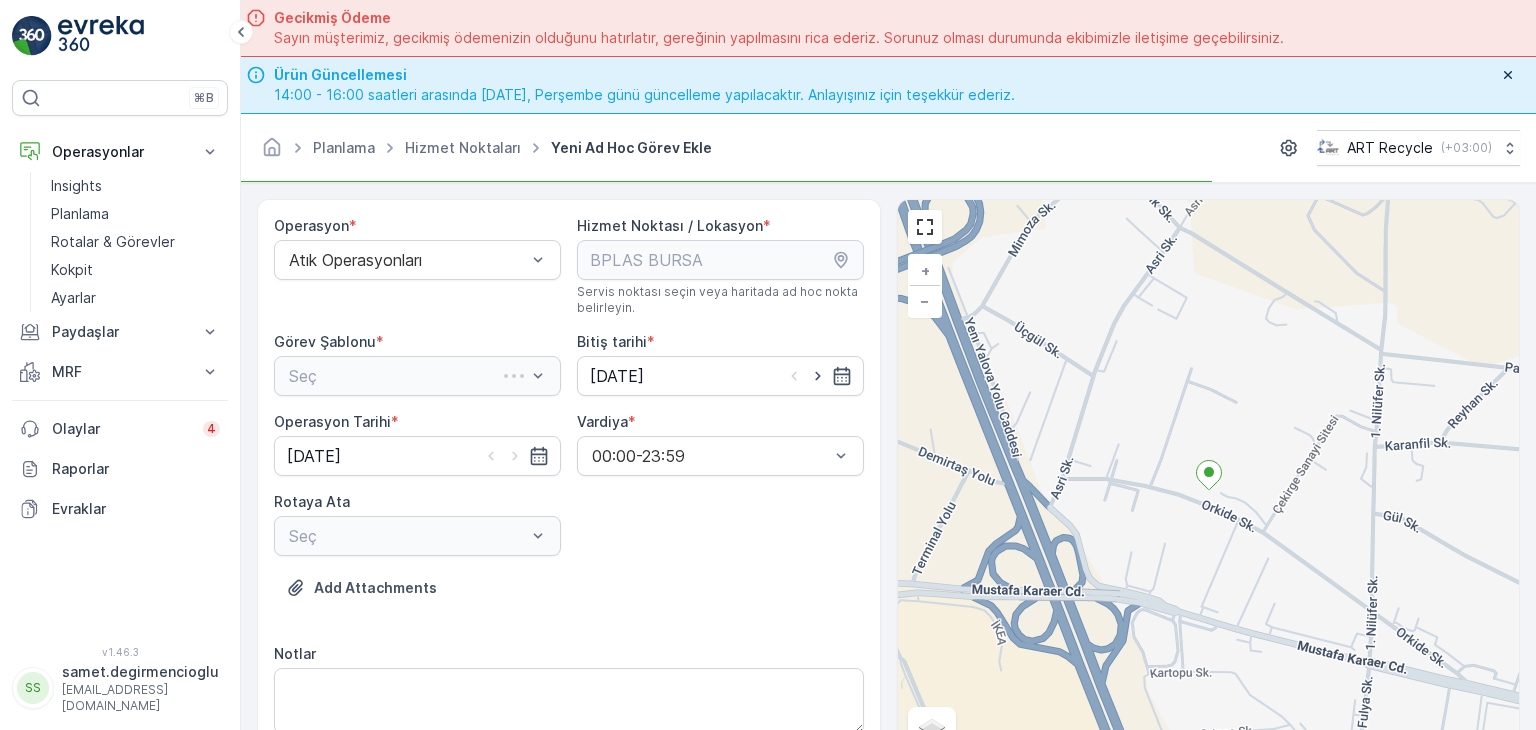 click on "Seç" at bounding box center [417, 376] 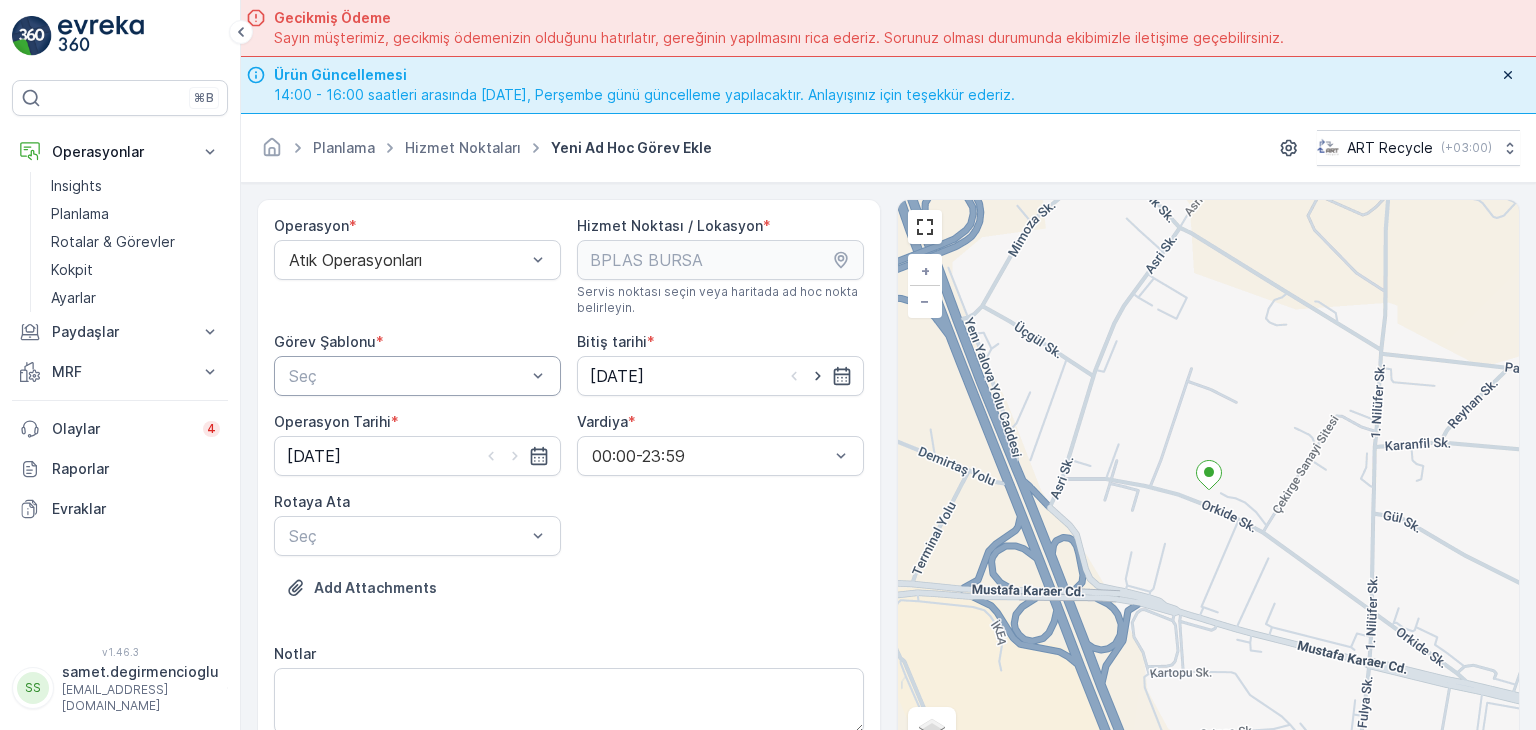 click at bounding box center [407, 376] 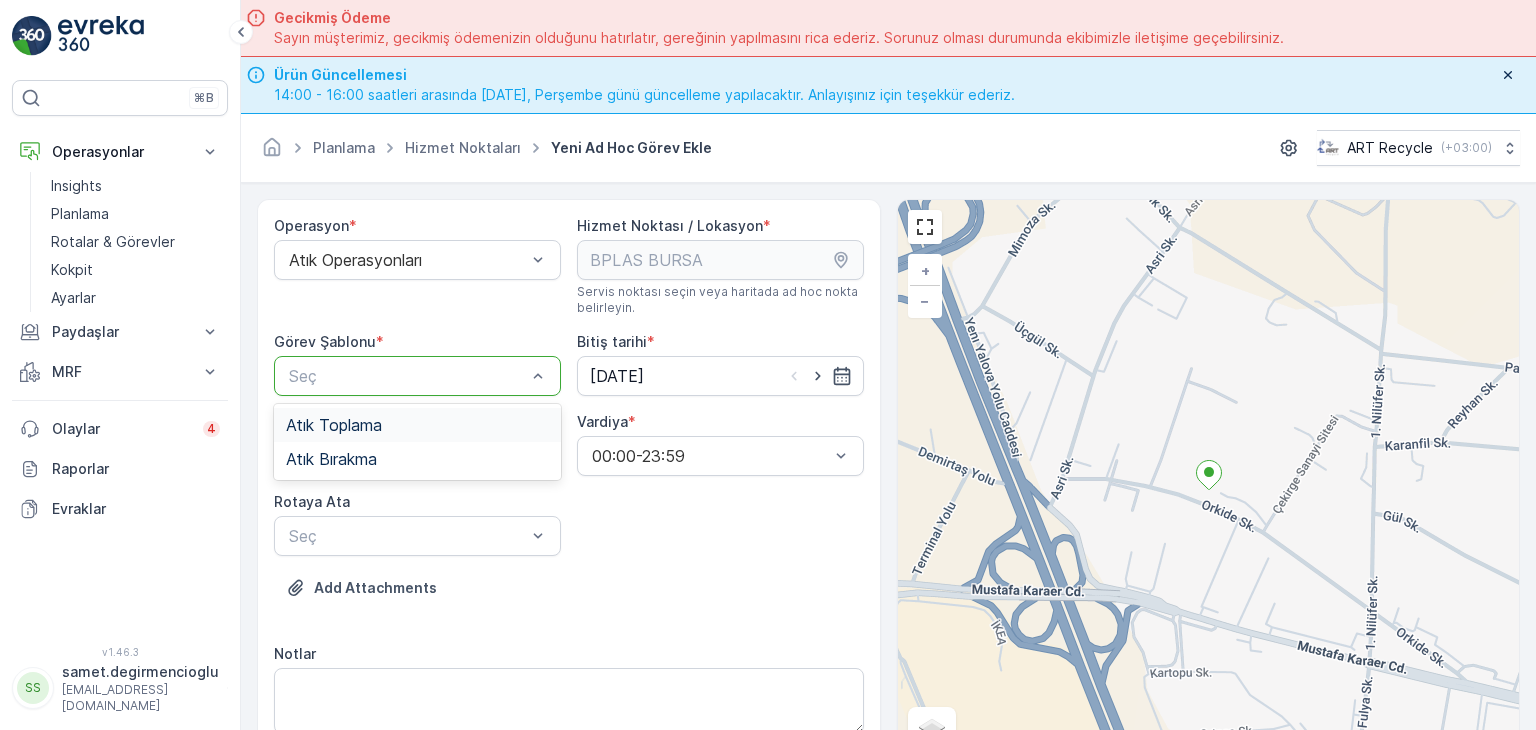 drag, startPoint x: 401, startPoint y: 401, endPoint x: 376, endPoint y: 424, distance: 33.970577 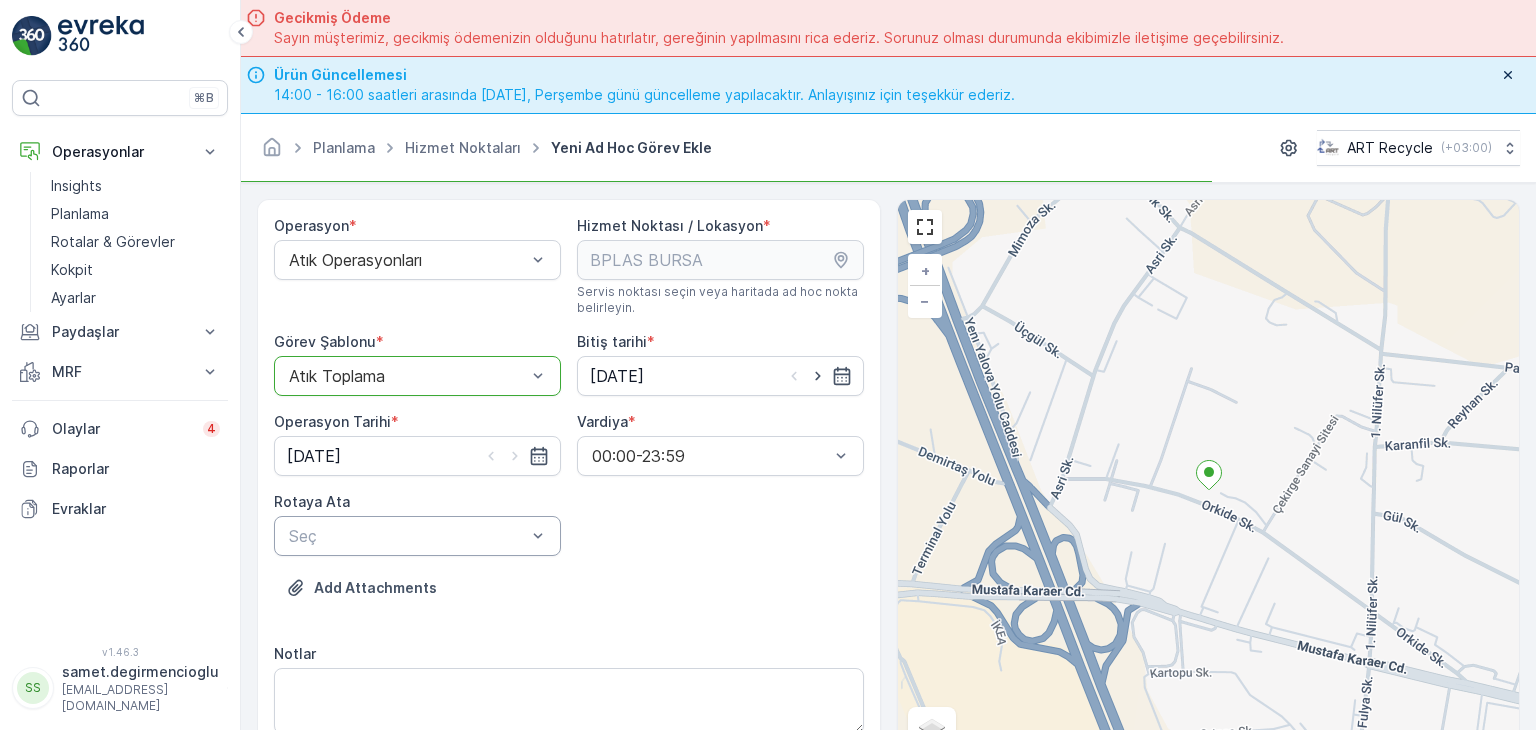 click on "Seç" at bounding box center (417, 536) 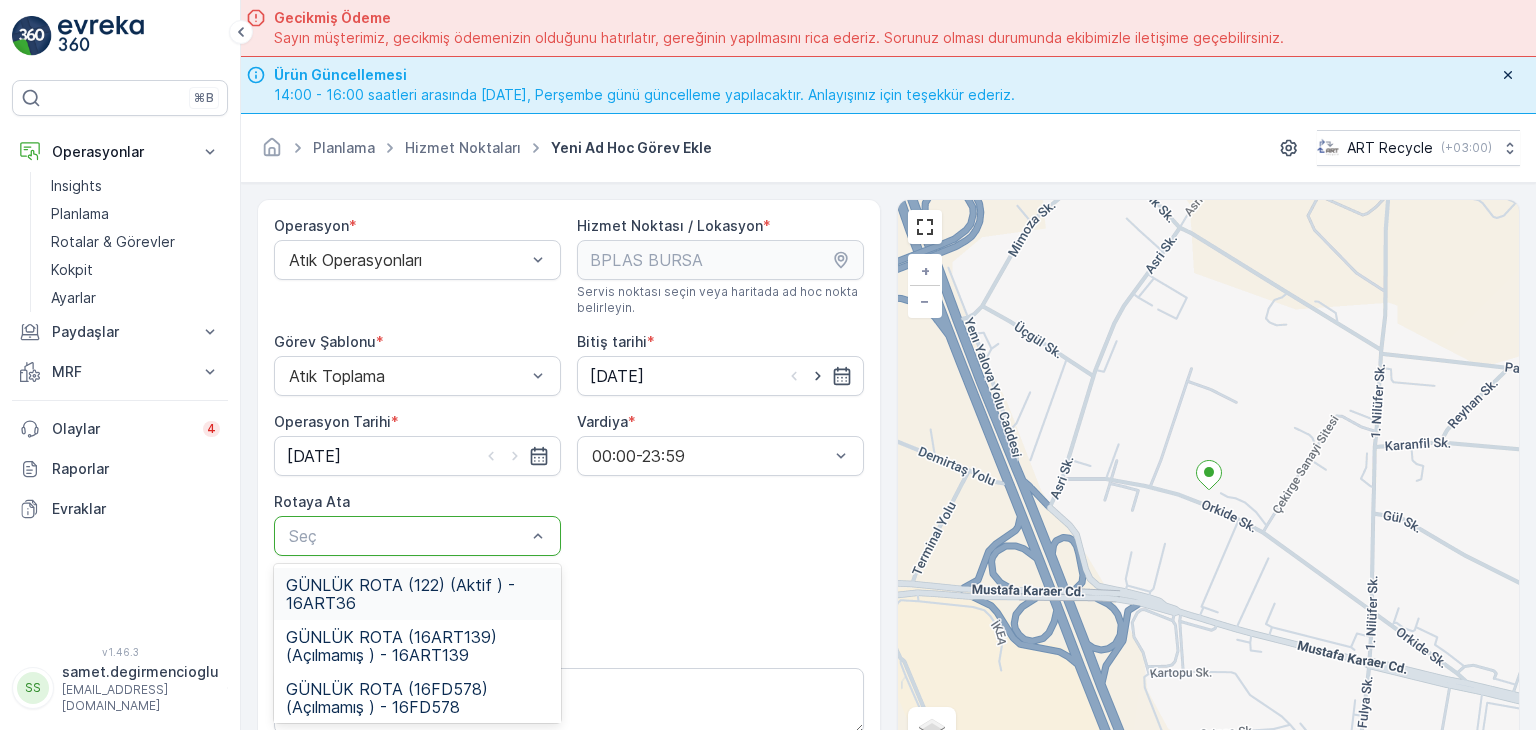 scroll, scrollTop: 100, scrollLeft: 0, axis: vertical 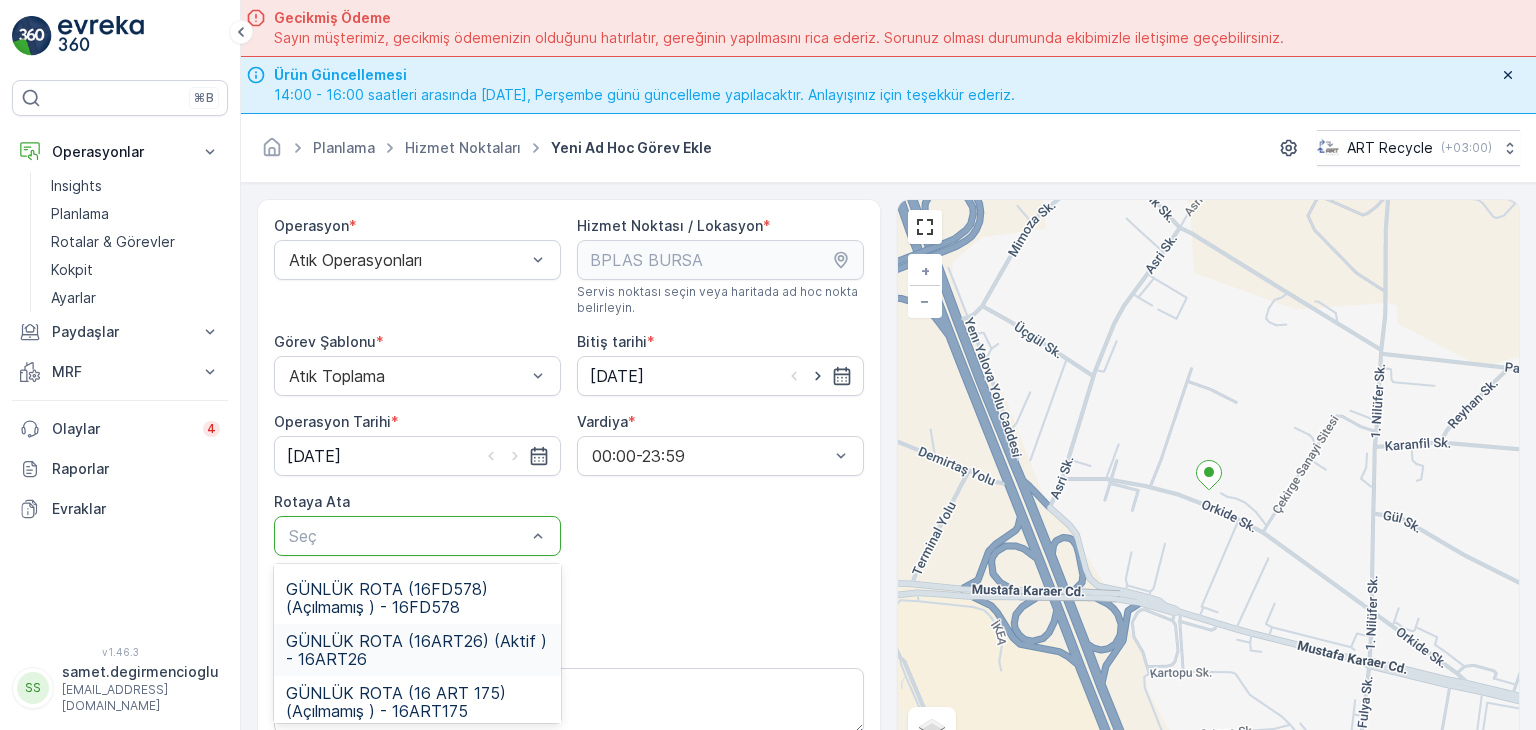 click on "GÜNLÜK ROTA (16ART26) (Aktif ) - 16ART26" at bounding box center [417, 650] 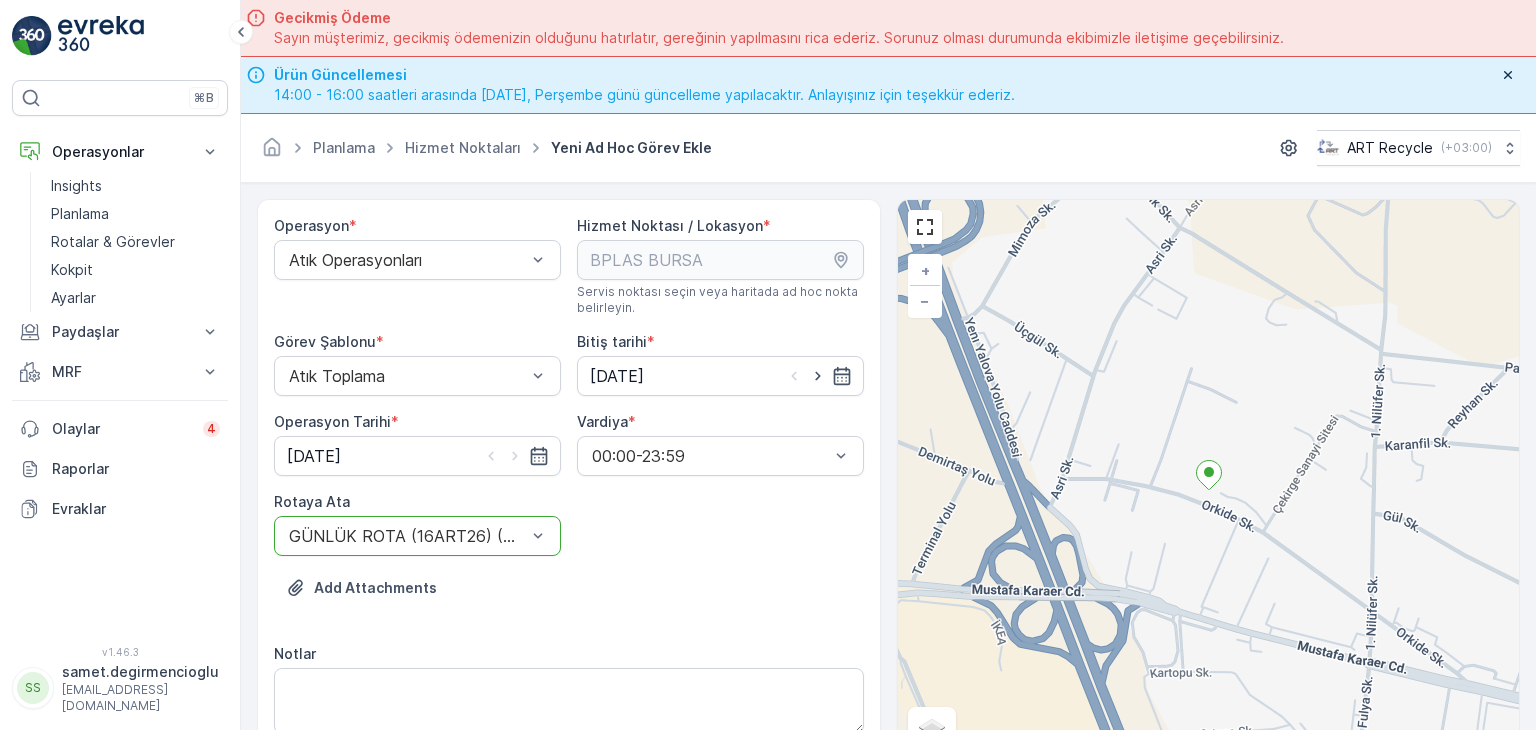 click on "Add Attachments" at bounding box center (569, 600) 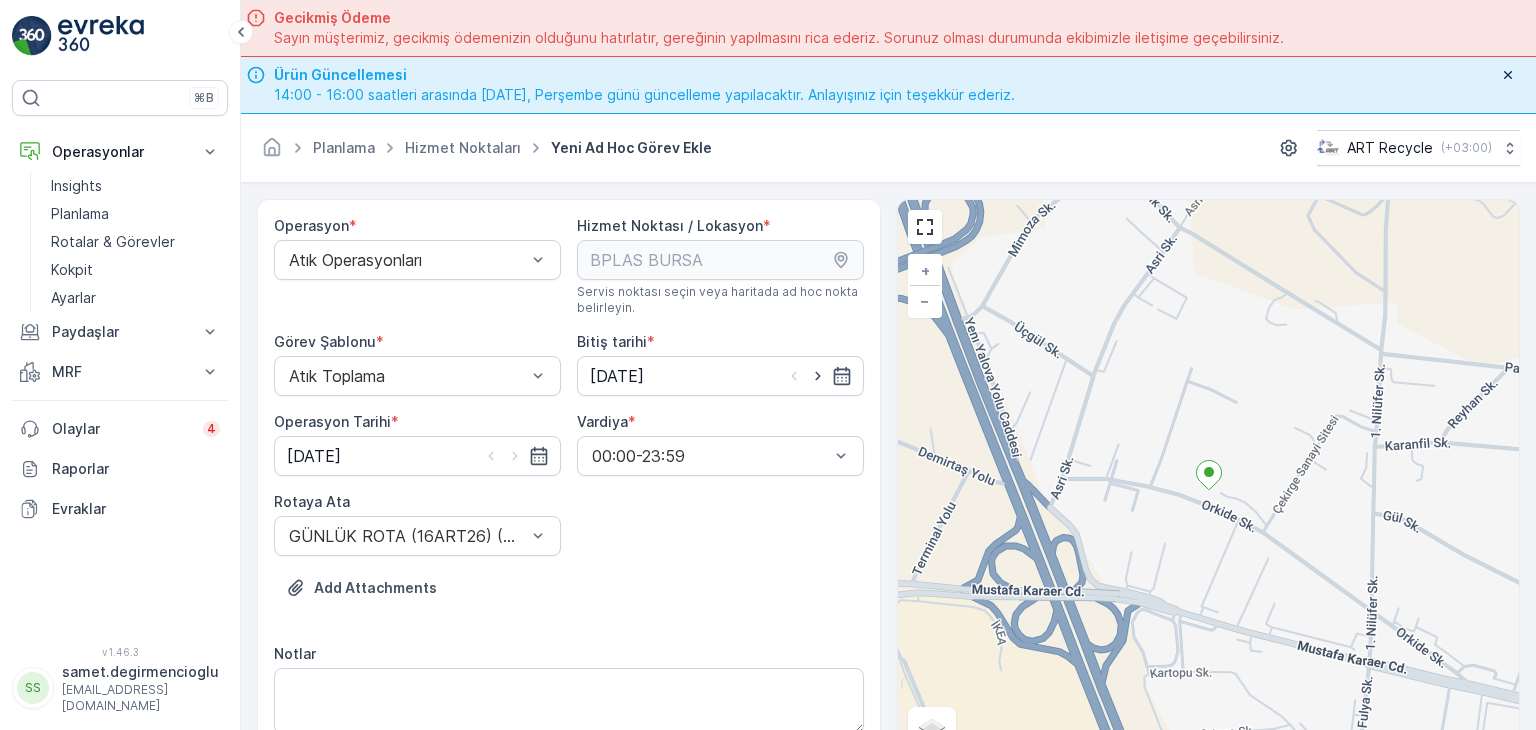 scroll, scrollTop: 368, scrollLeft: 0, axis: vertical 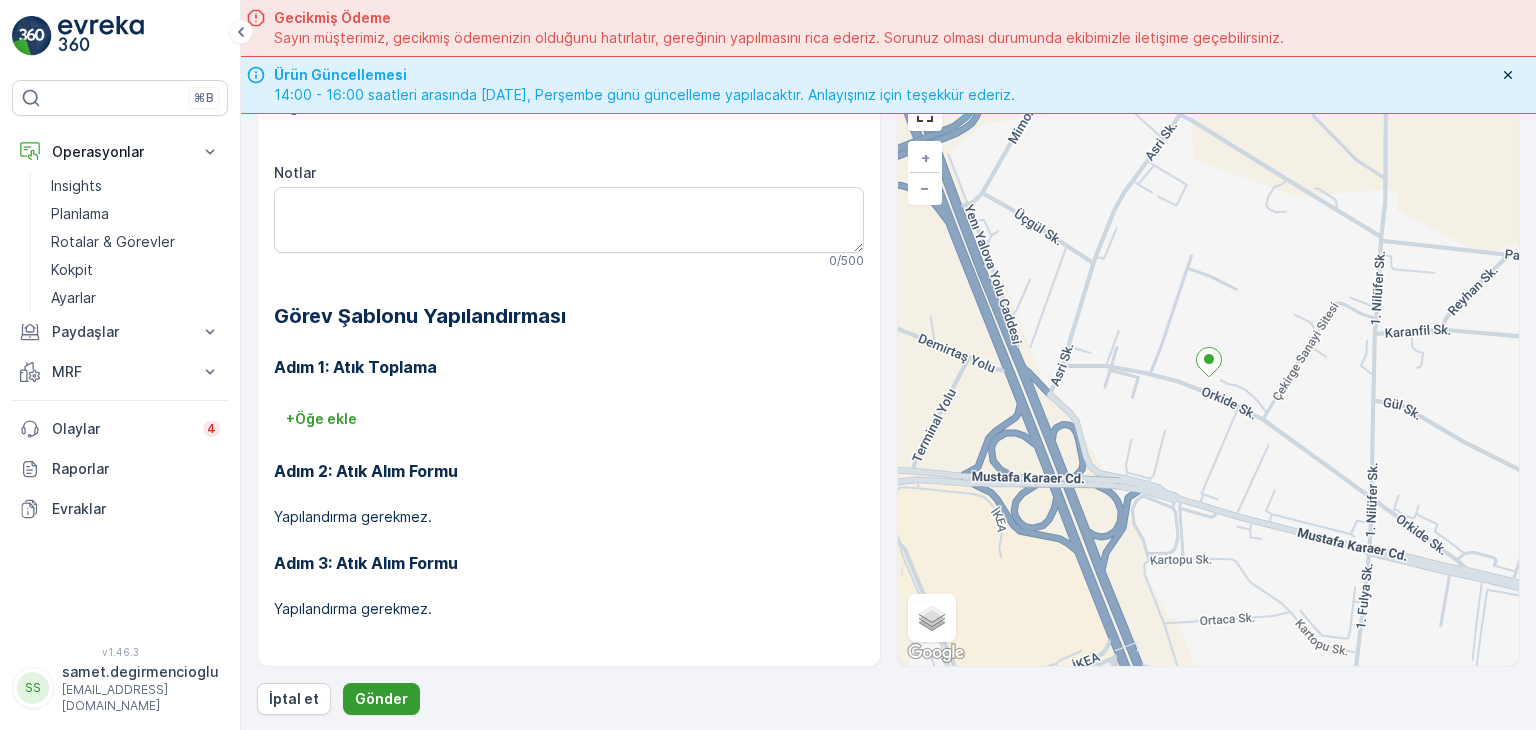 click on "Gönder" at bounding box center [381, 699] 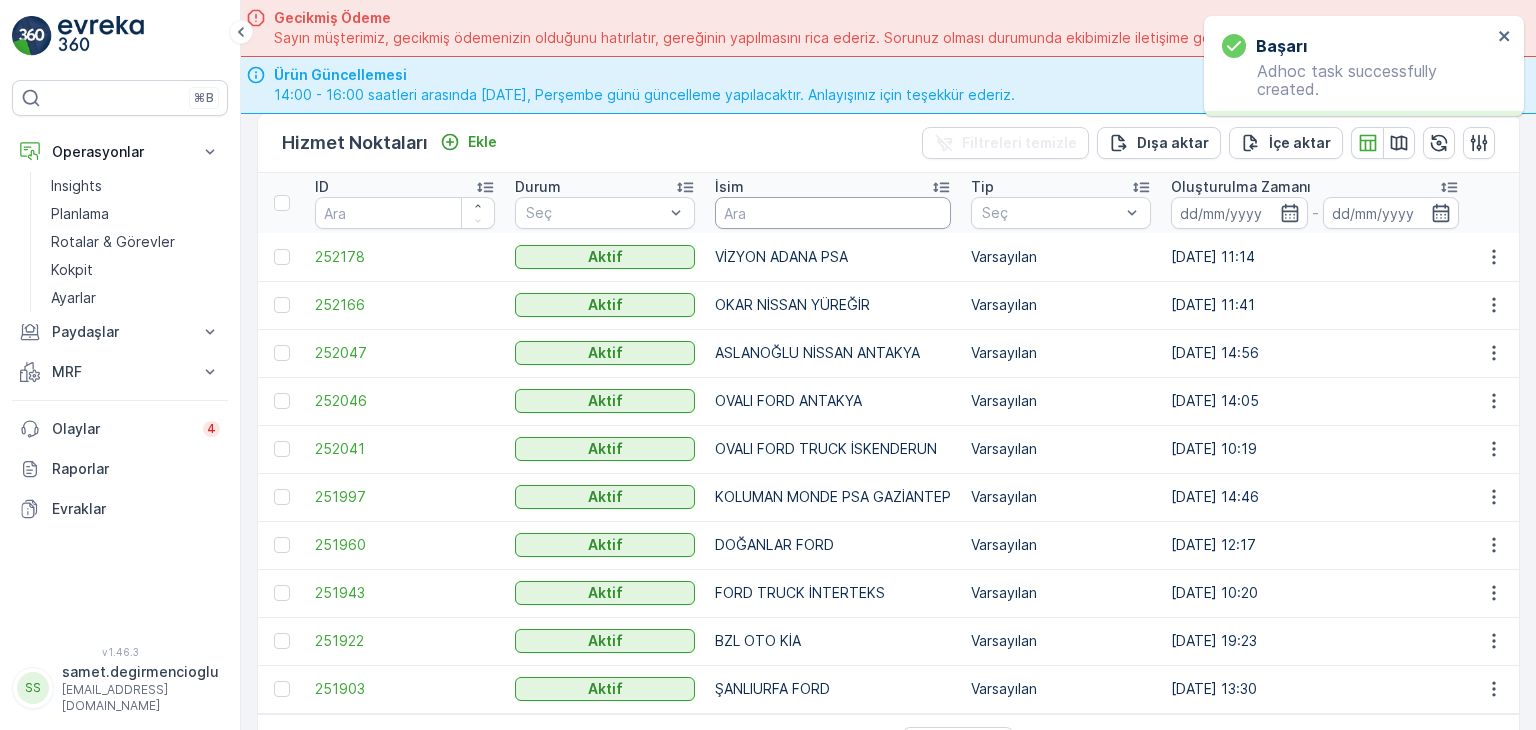 click at bounding box center [833, 213] 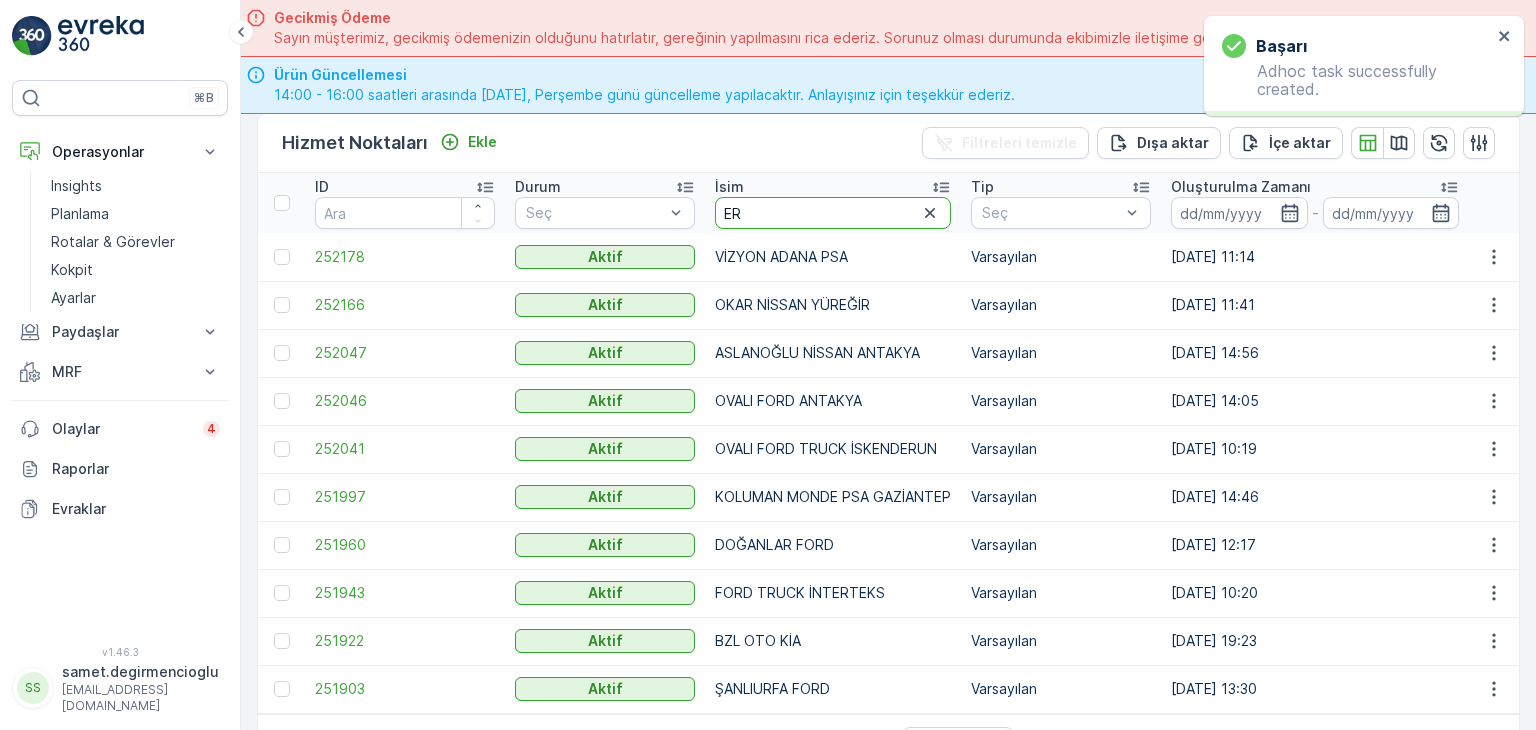 type on "ER K" 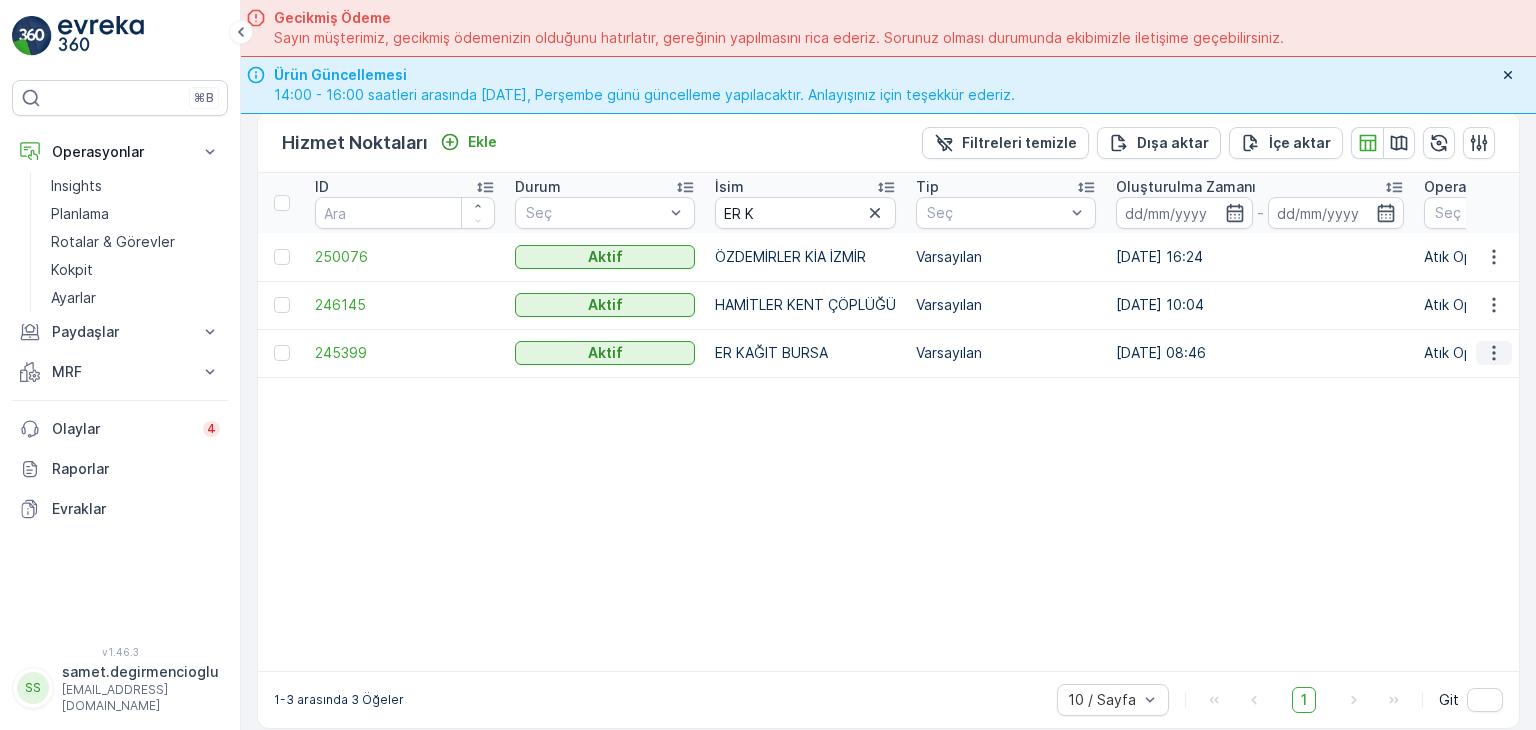 click 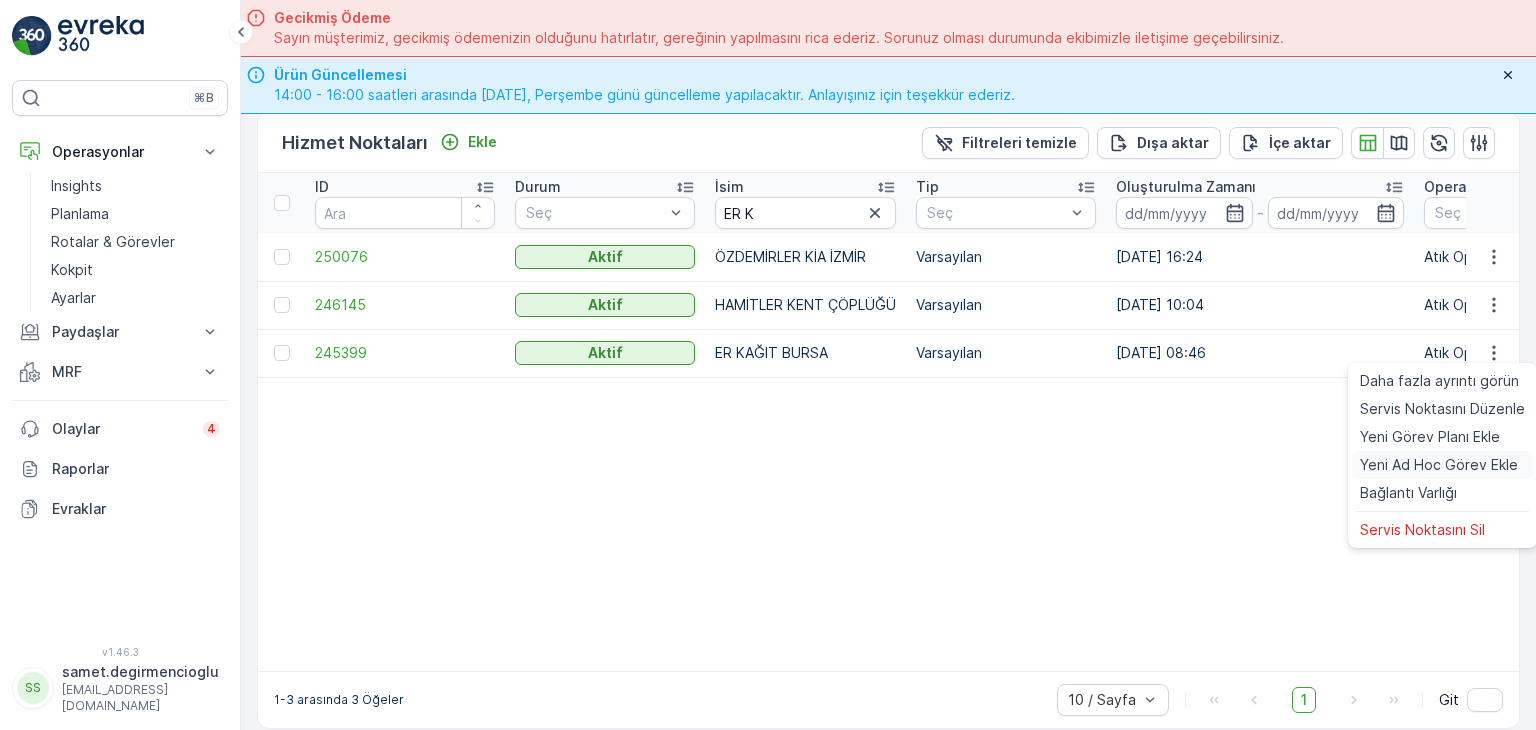 click on "Yeni Ad Hoc Görev Ekle" at bounding box center [1439, 465] 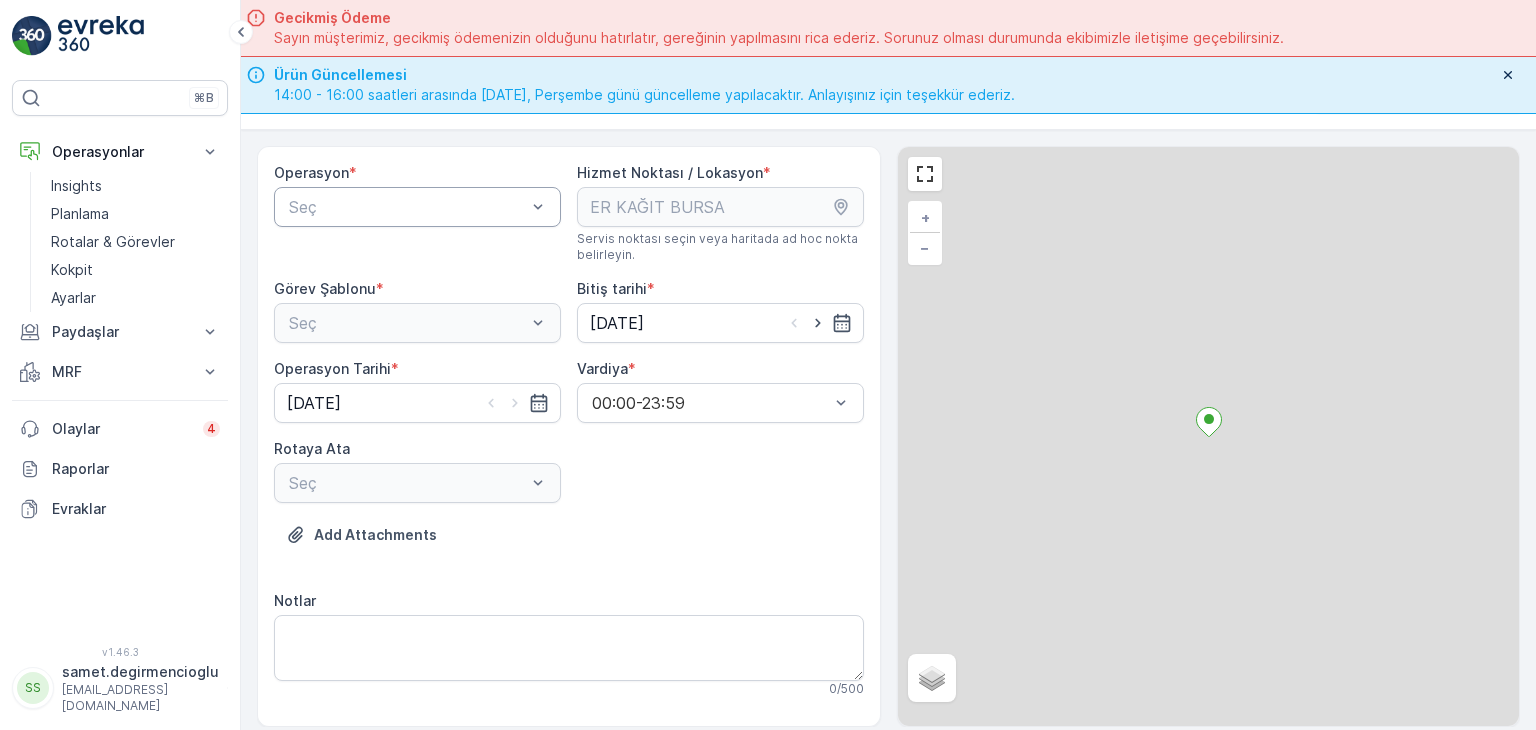 scroll, scrollTop: 0, scrollLeft: 0, axis: both 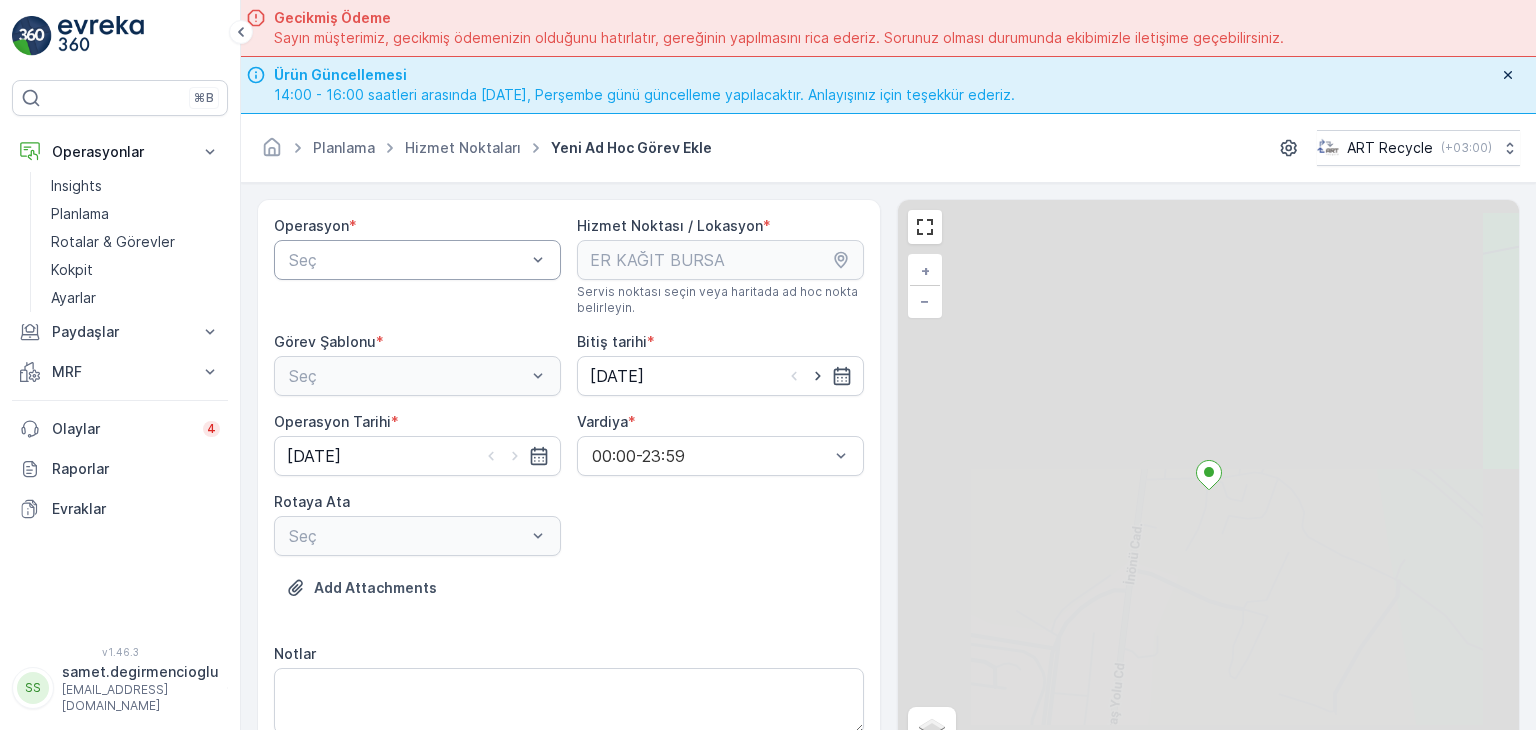 click at bounding box center (407, 260) 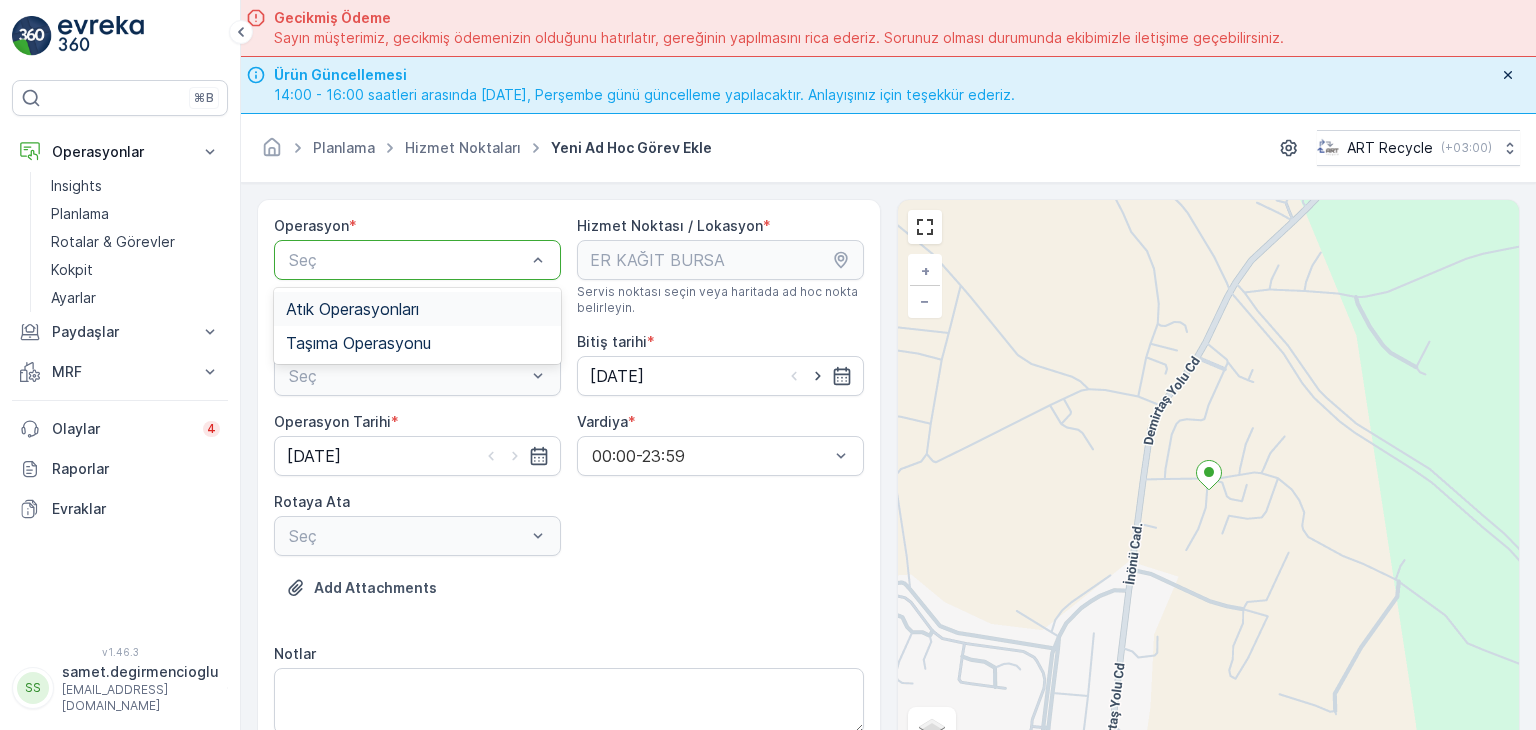 click on "Atık Operasyonları" at bounding box center (417, 309) 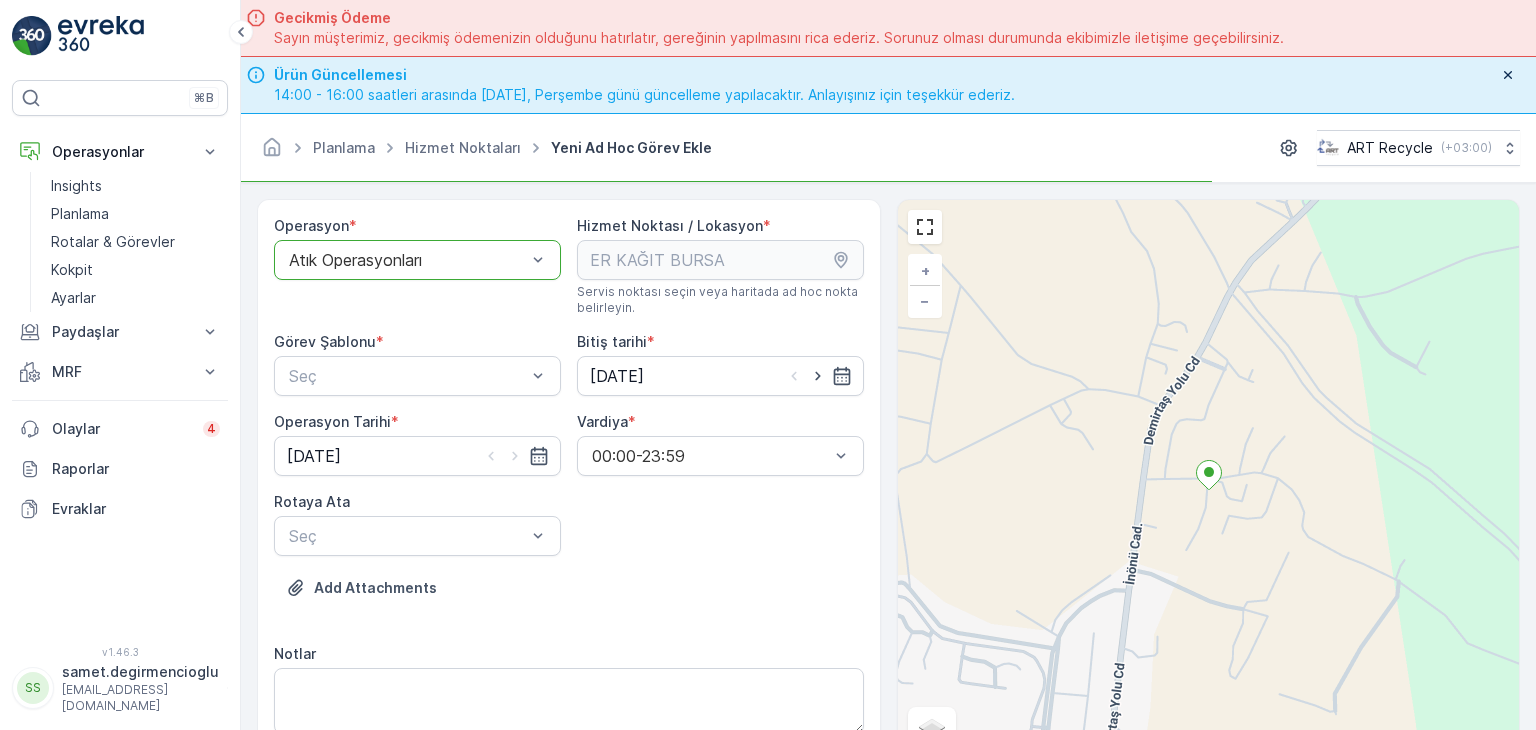 scroll, scrollTop: 1, scrollLeft: 0, axis: vertical 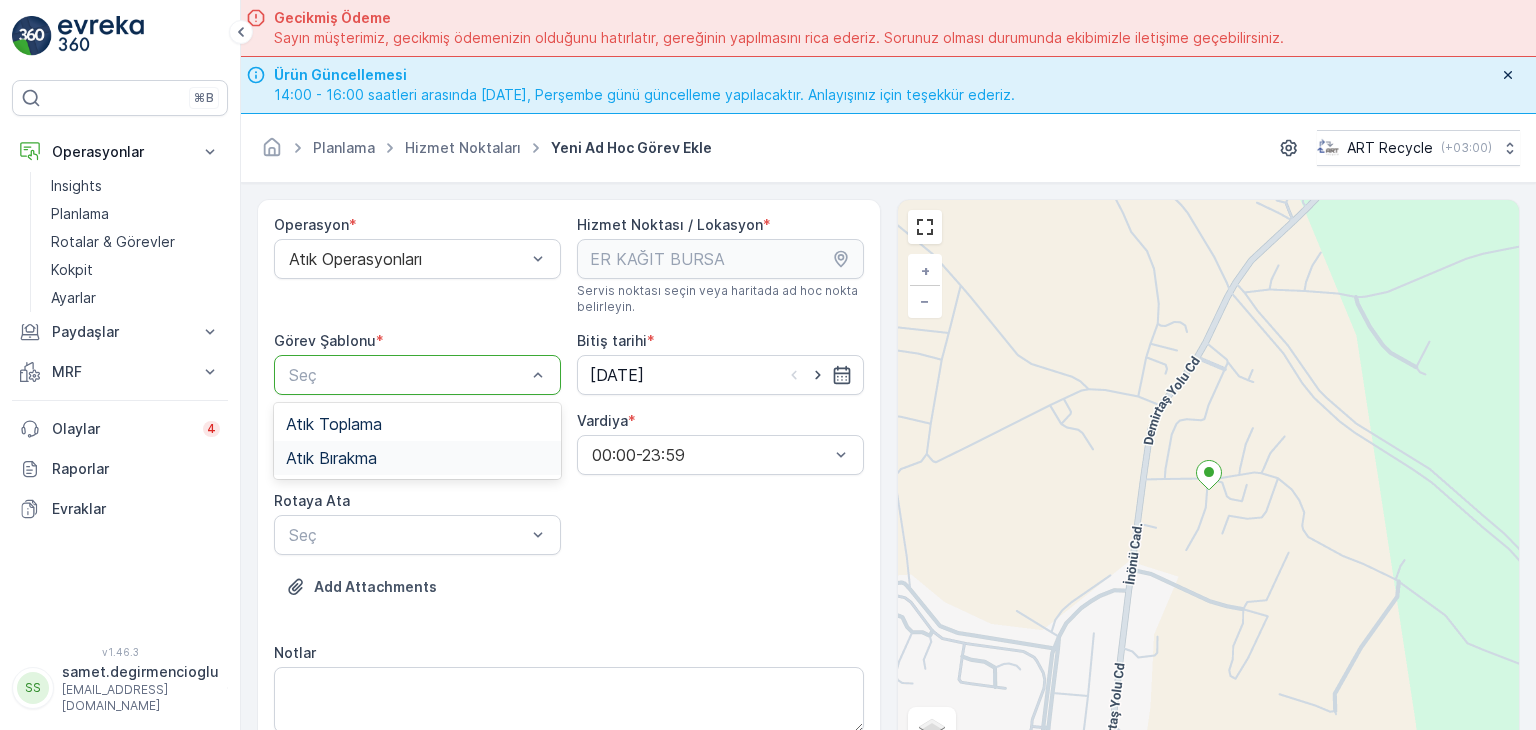 click on "Atık Bırakma" at bounding box center (417, 458) 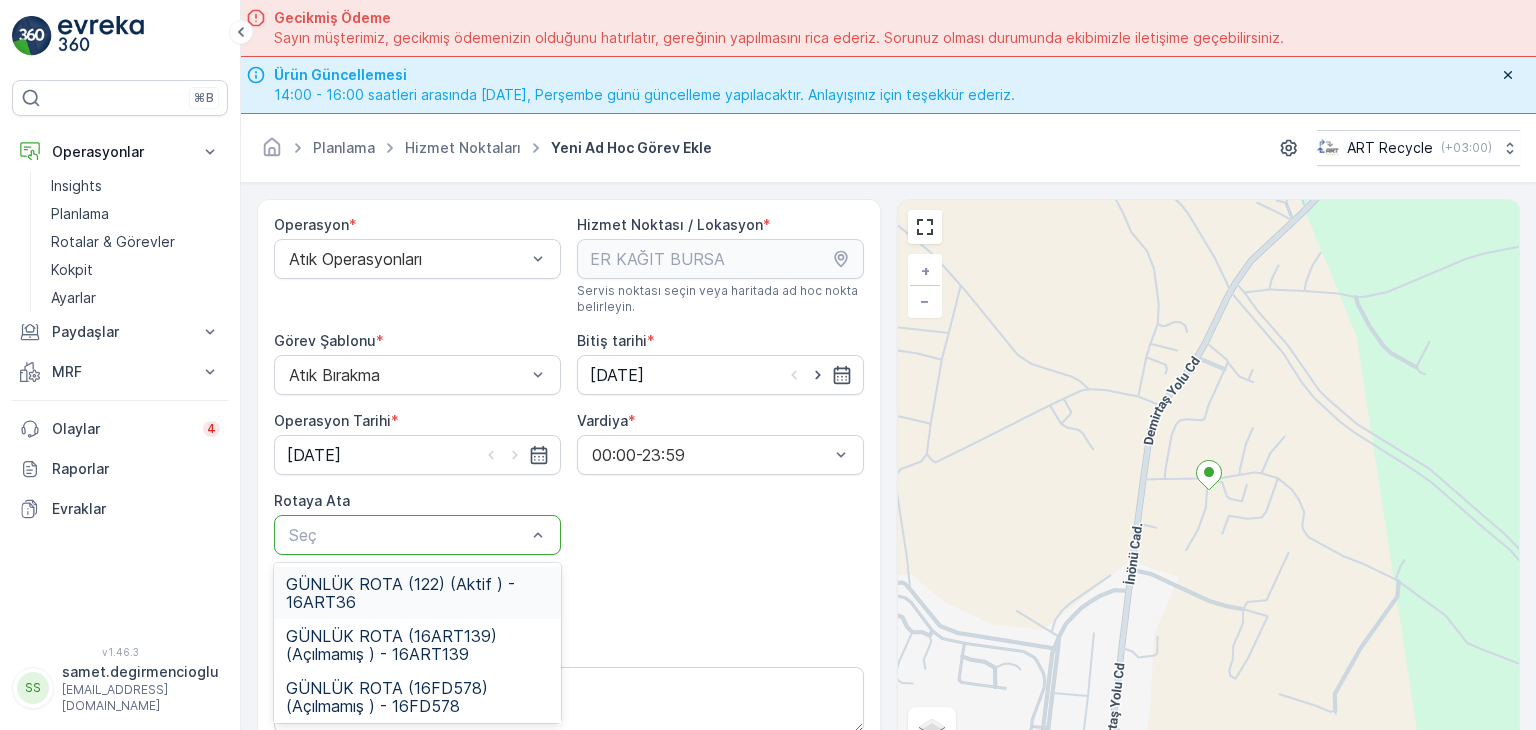 scroll, scrollTop: 100, scrollLeft: 0, axis: vertical 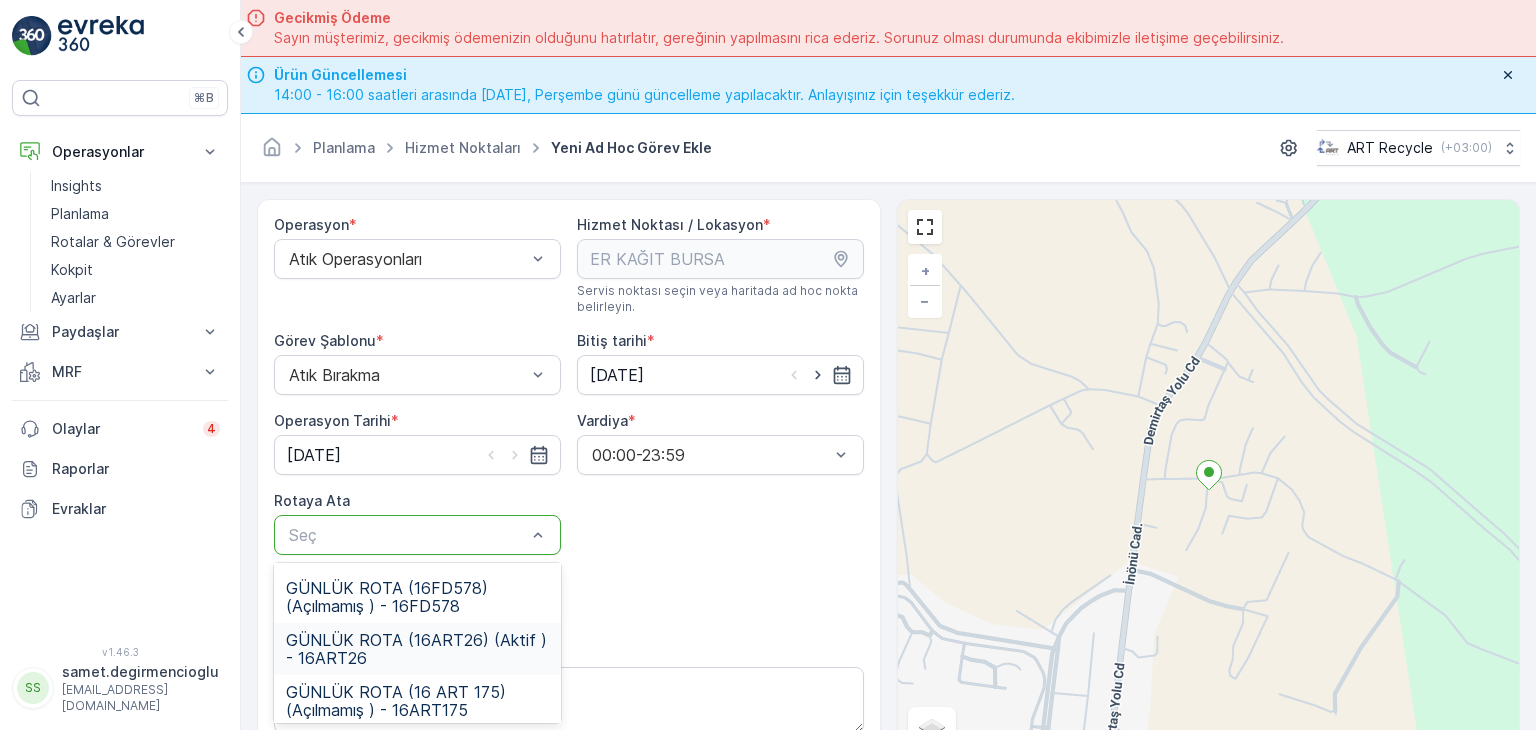 click on "GÜNLÜK ROTA (16ART26) (Aktif ) - 16ART26" at bounding box center (417, 649) 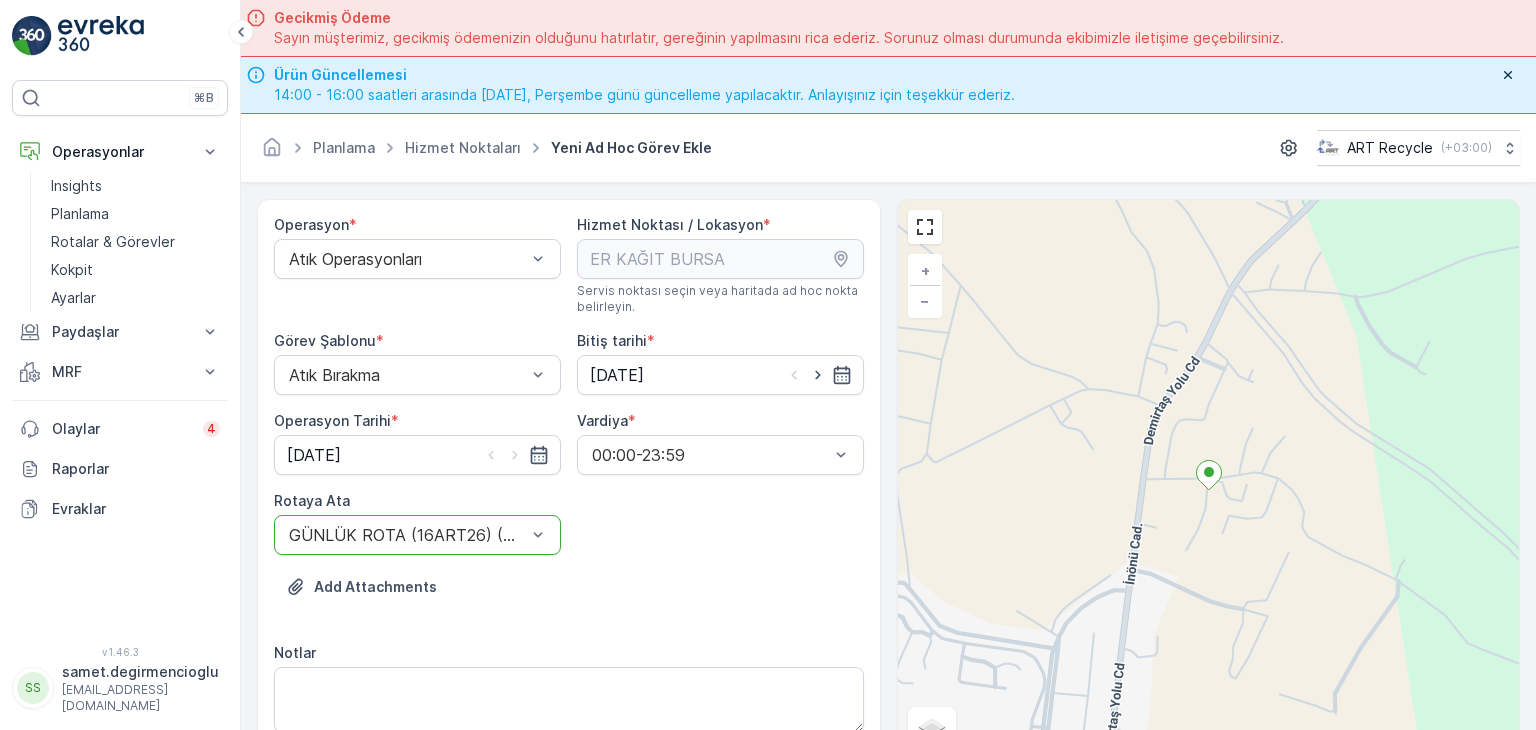 click on "Add Attachments" at bounding box center [569, 599] 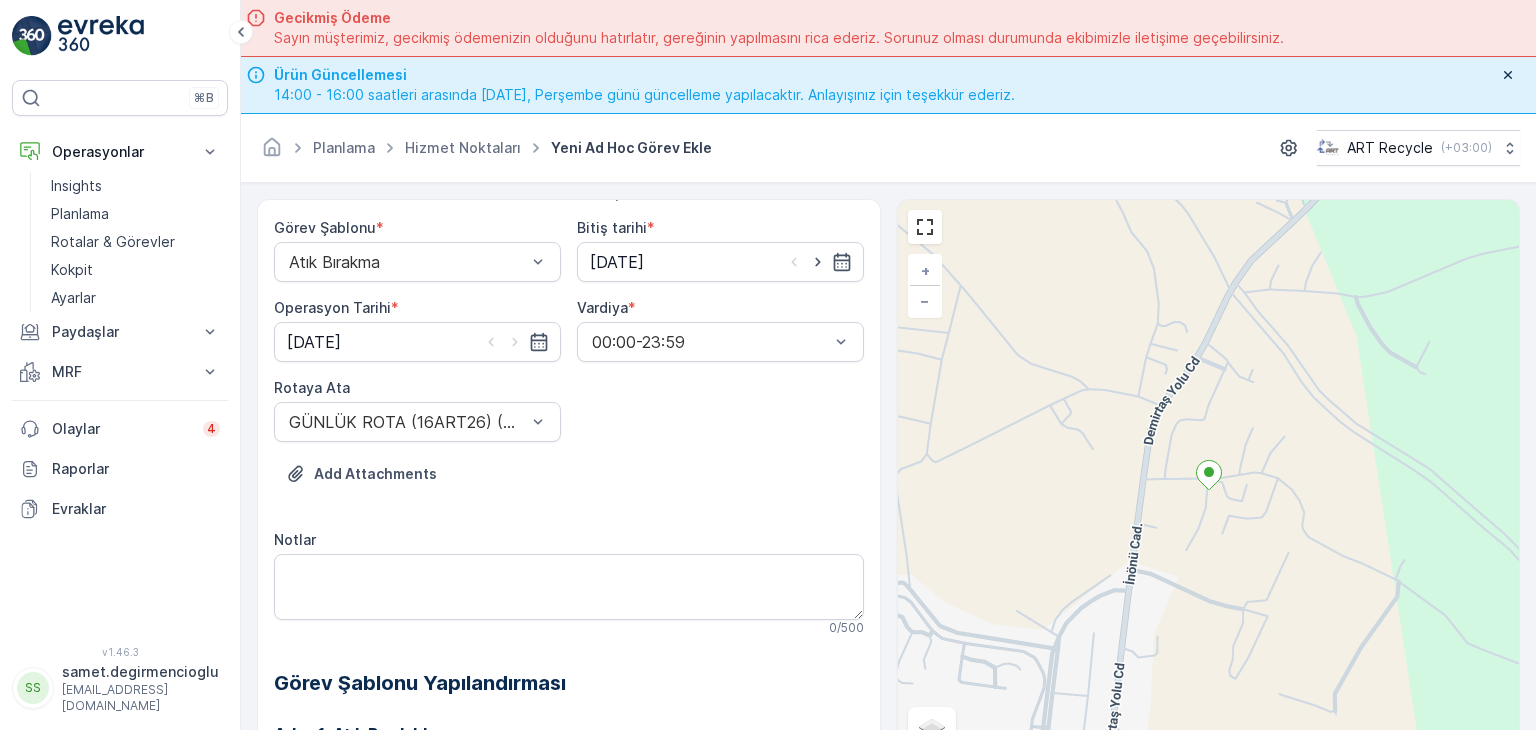 scroll, scrollTop: 184, scrollLeft: 0, axis: vertical 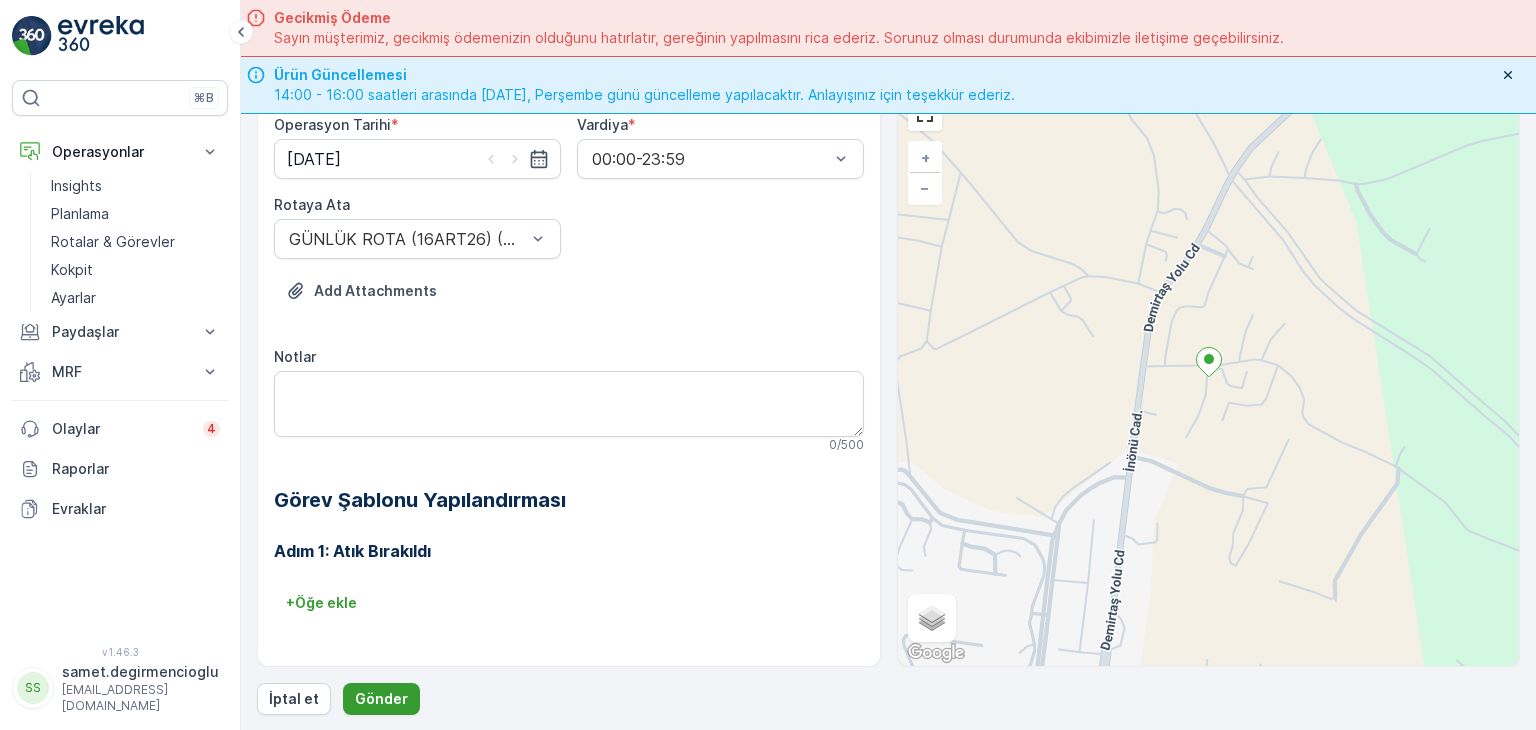 click on "Gönder" at bounding box center (381, 699) 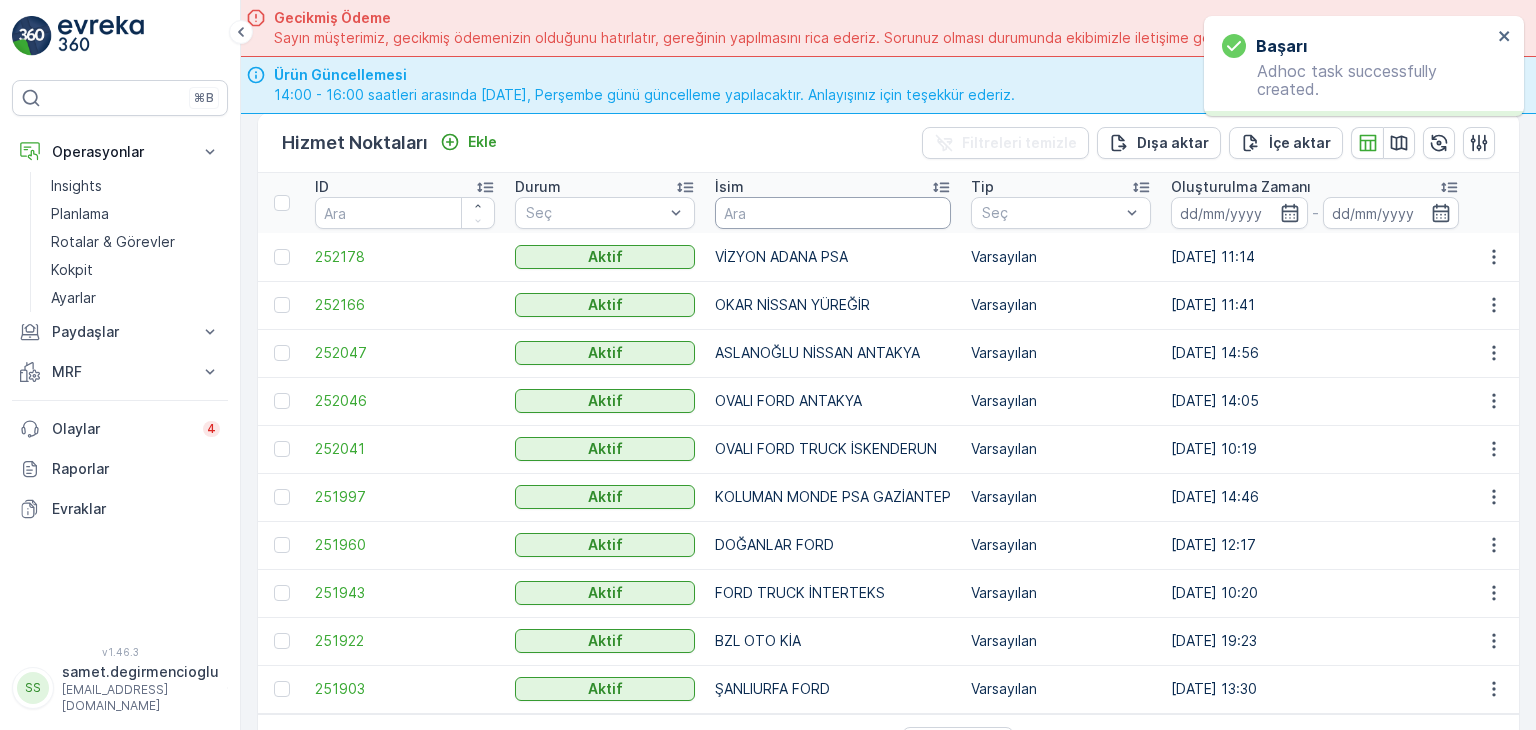 click at bounding box center (833, 213) 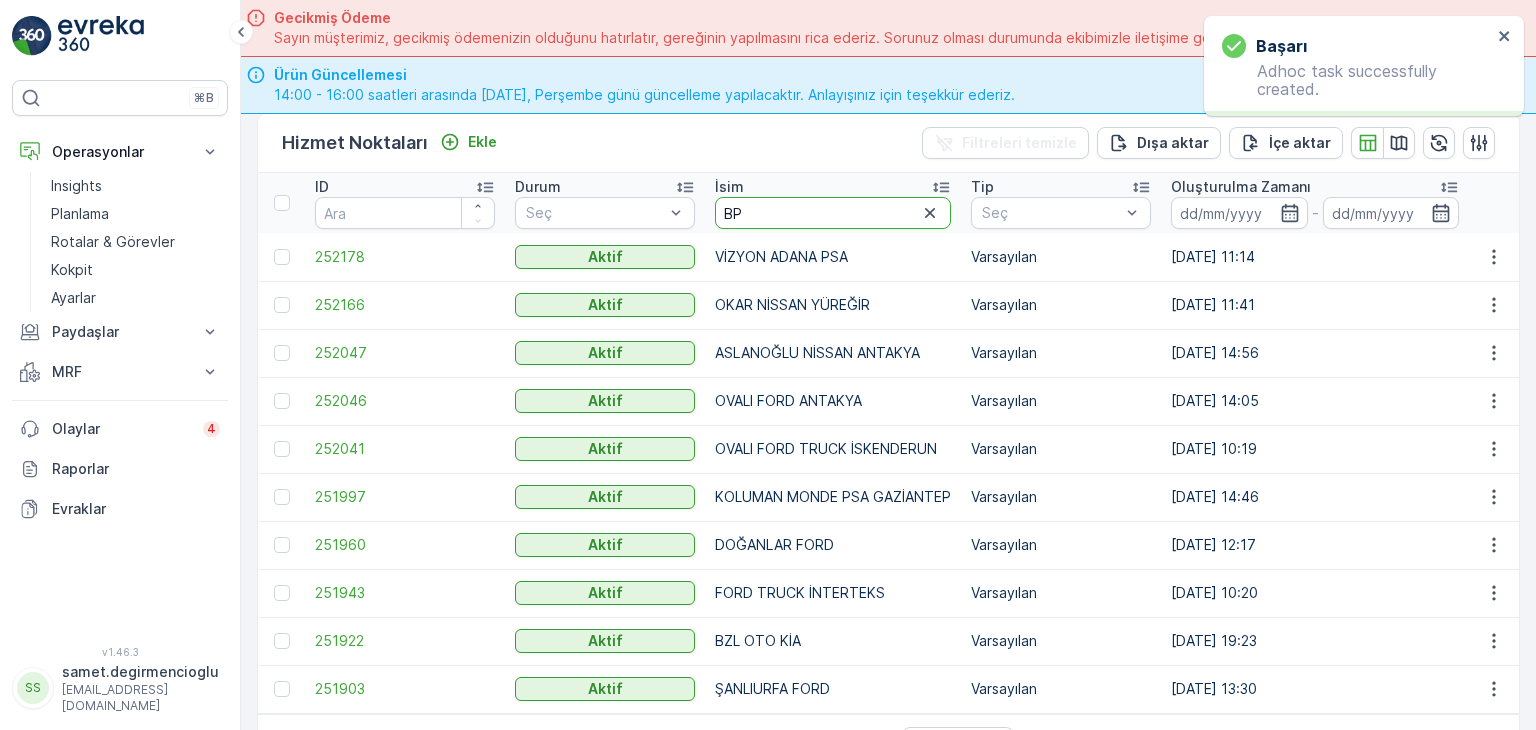 type on "BPL" 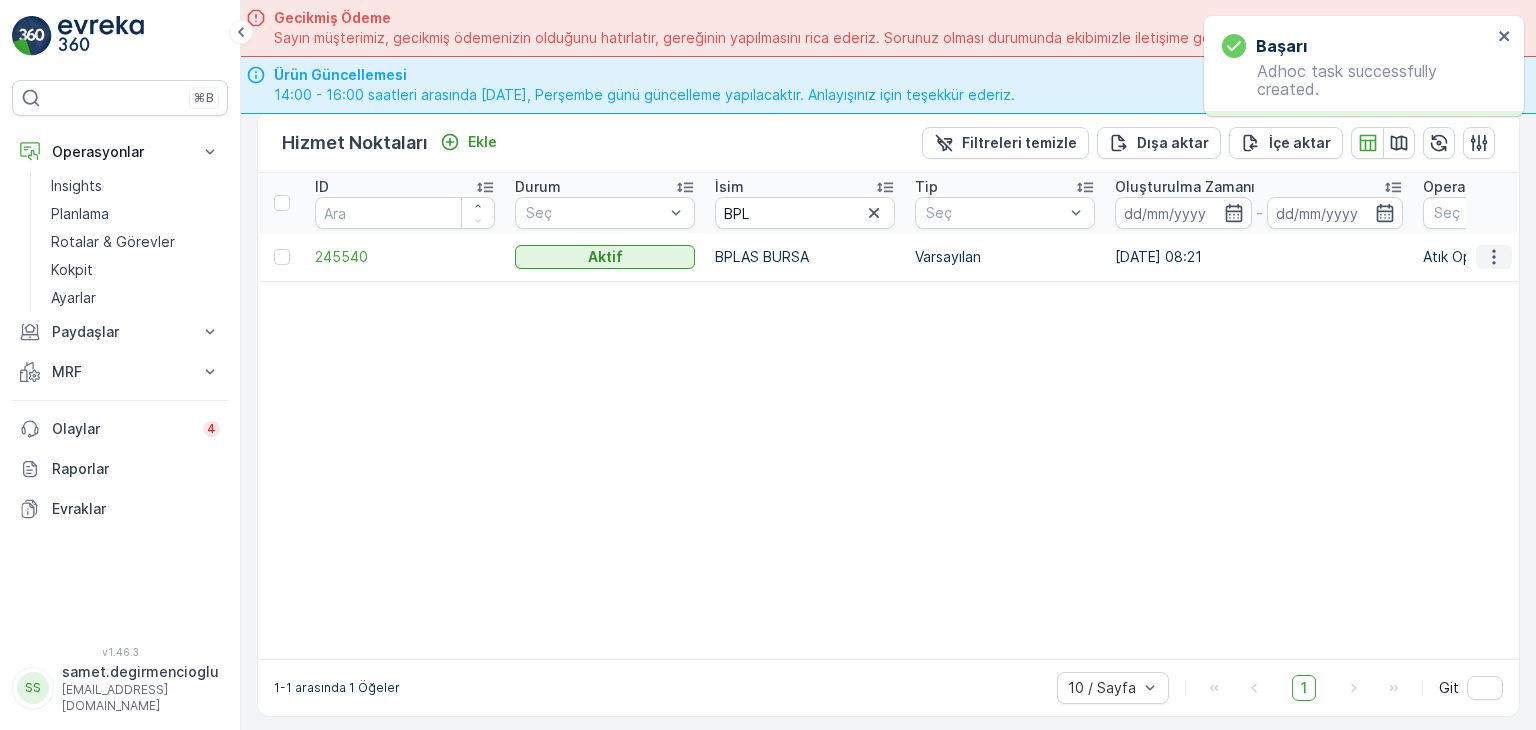 click at bounding box center [1494, 257] 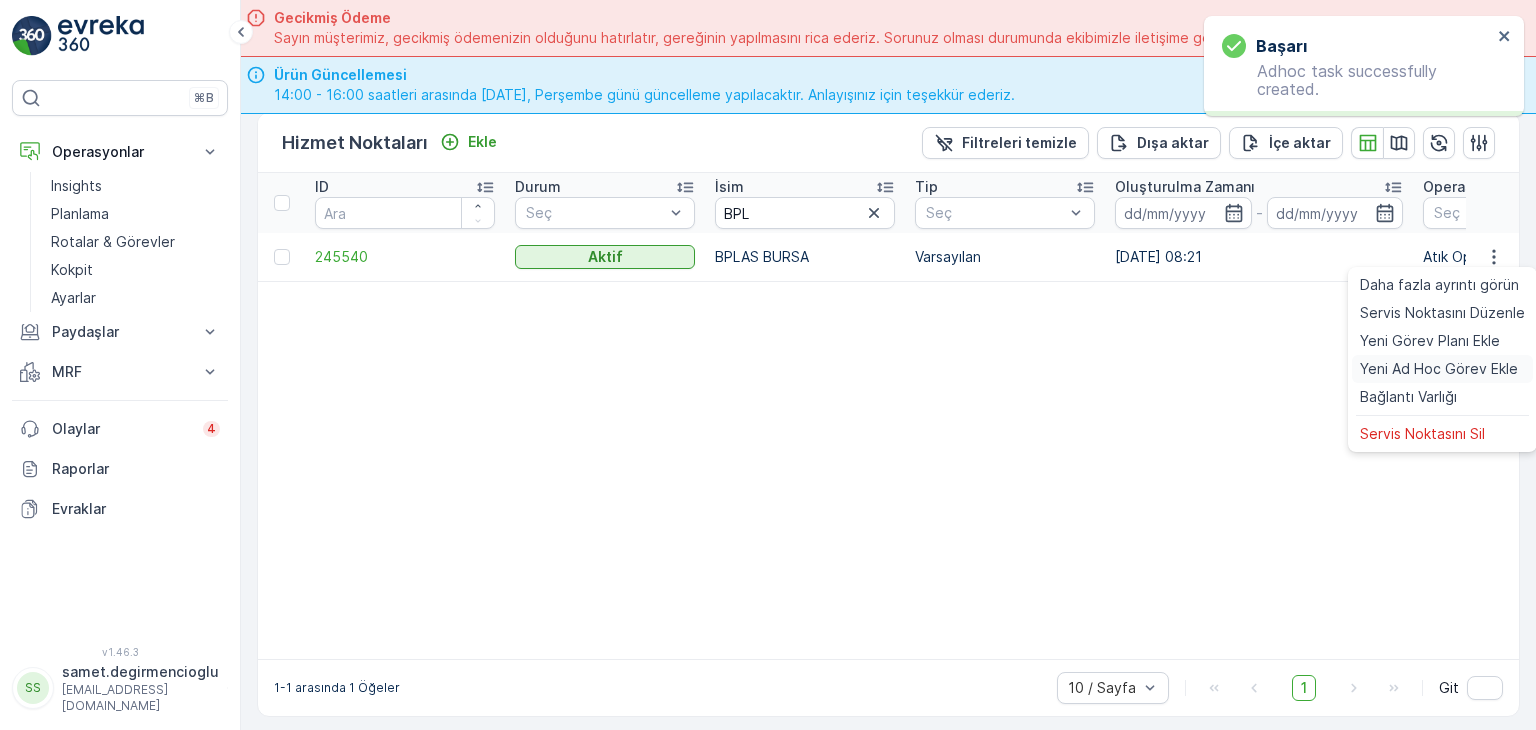 click on "Yeni Ad Hoc Görev Ekle" at bounding box center [1439, 369] 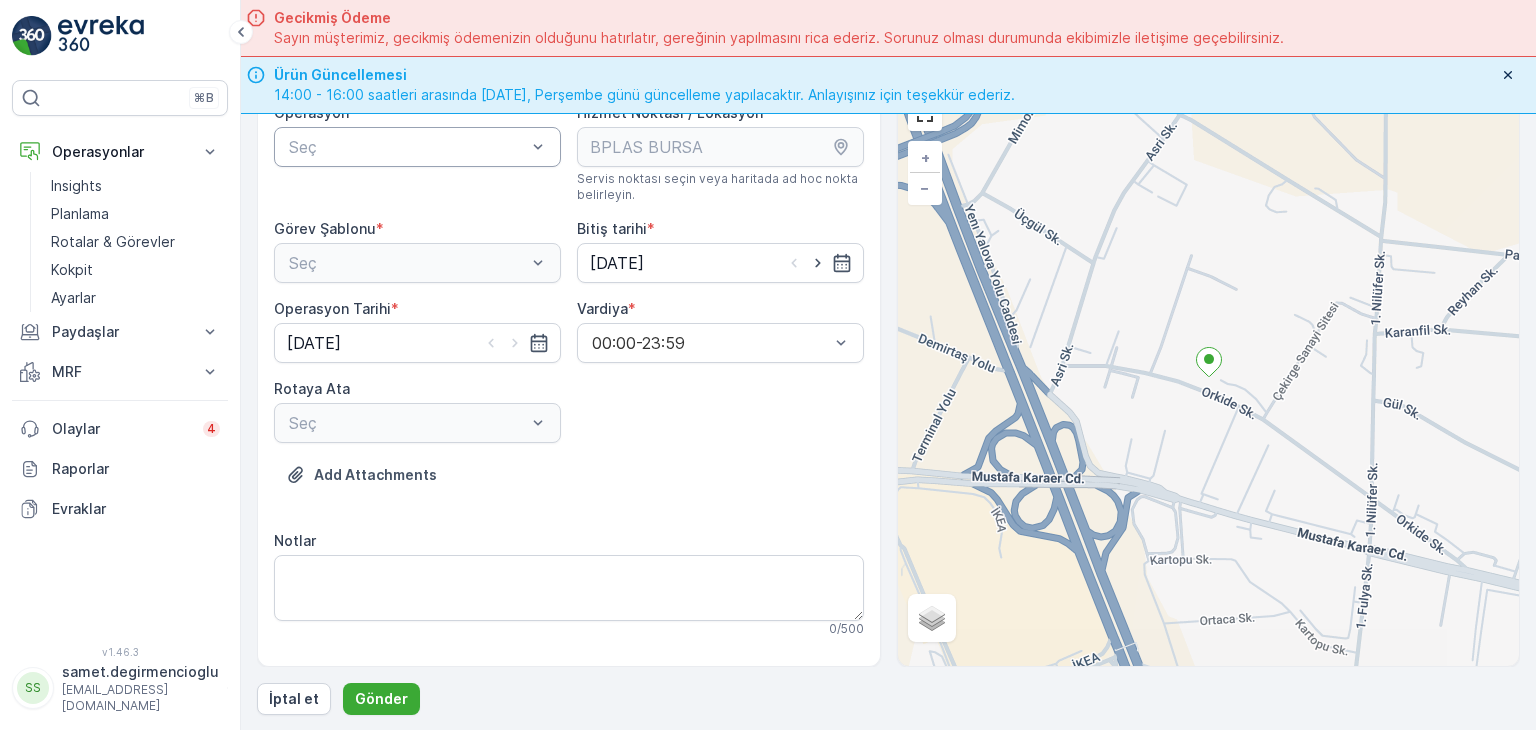 click at bounding box center [407, 147] 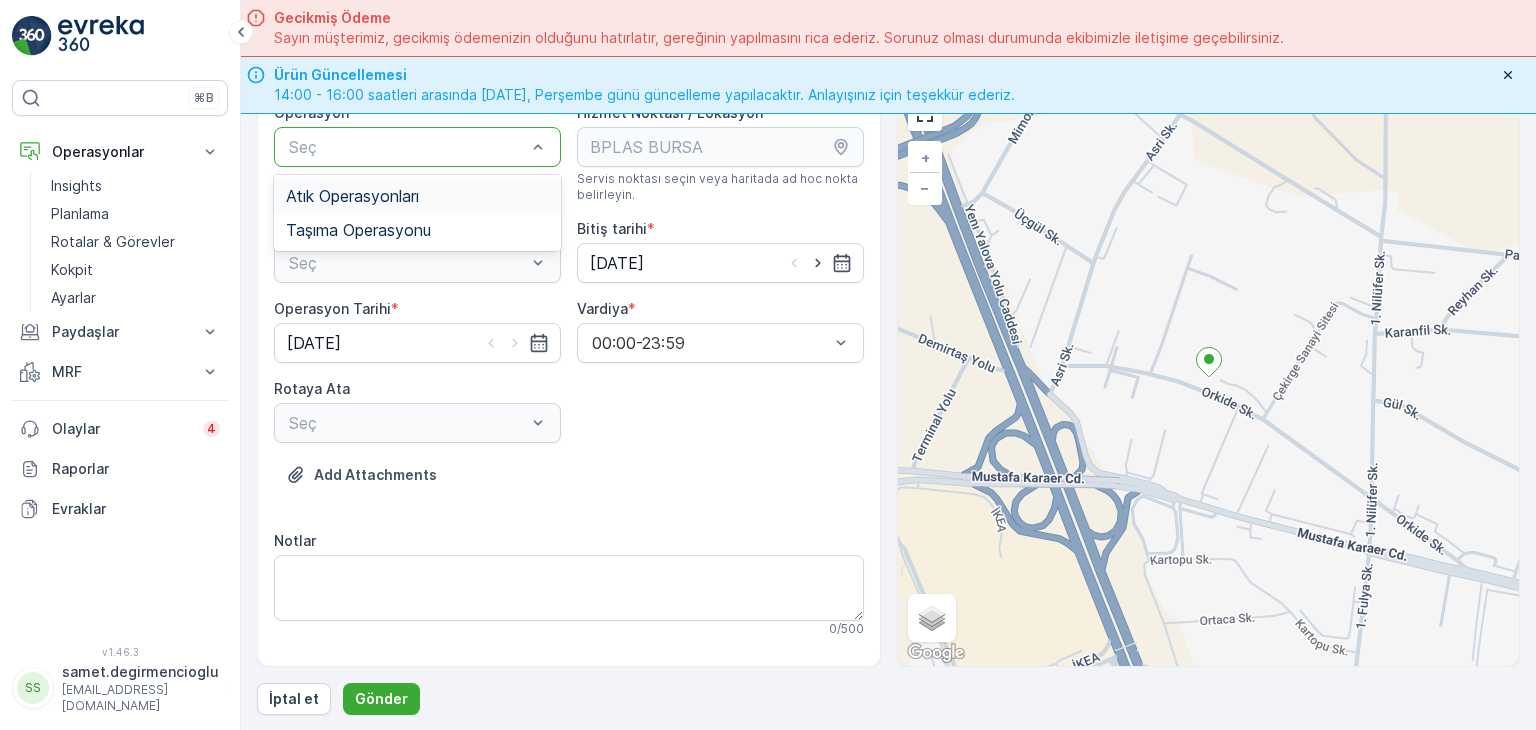 click on "Atık Operasyonları" at bounding box center [352, 196] 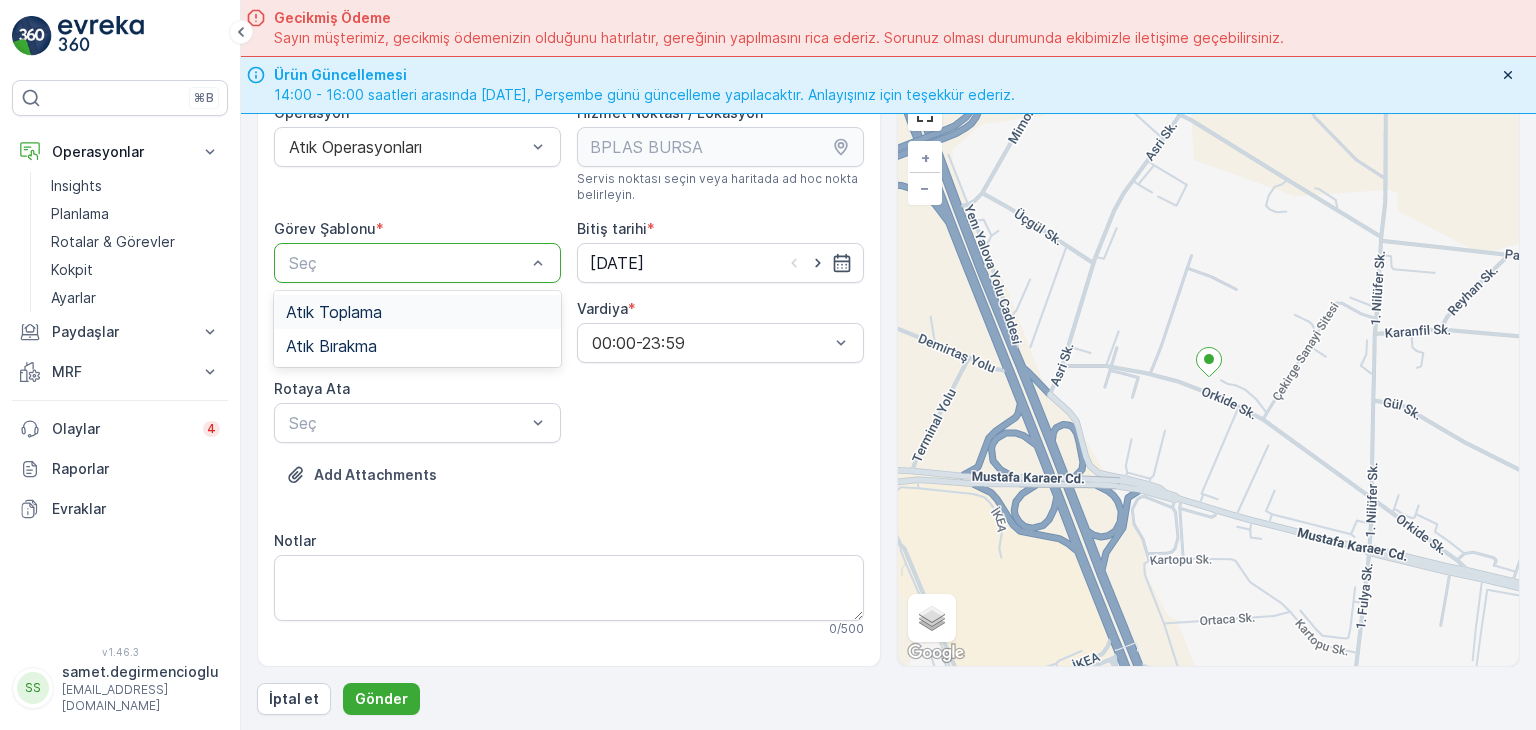 click on "Seç" at bounding box center [417, 263] 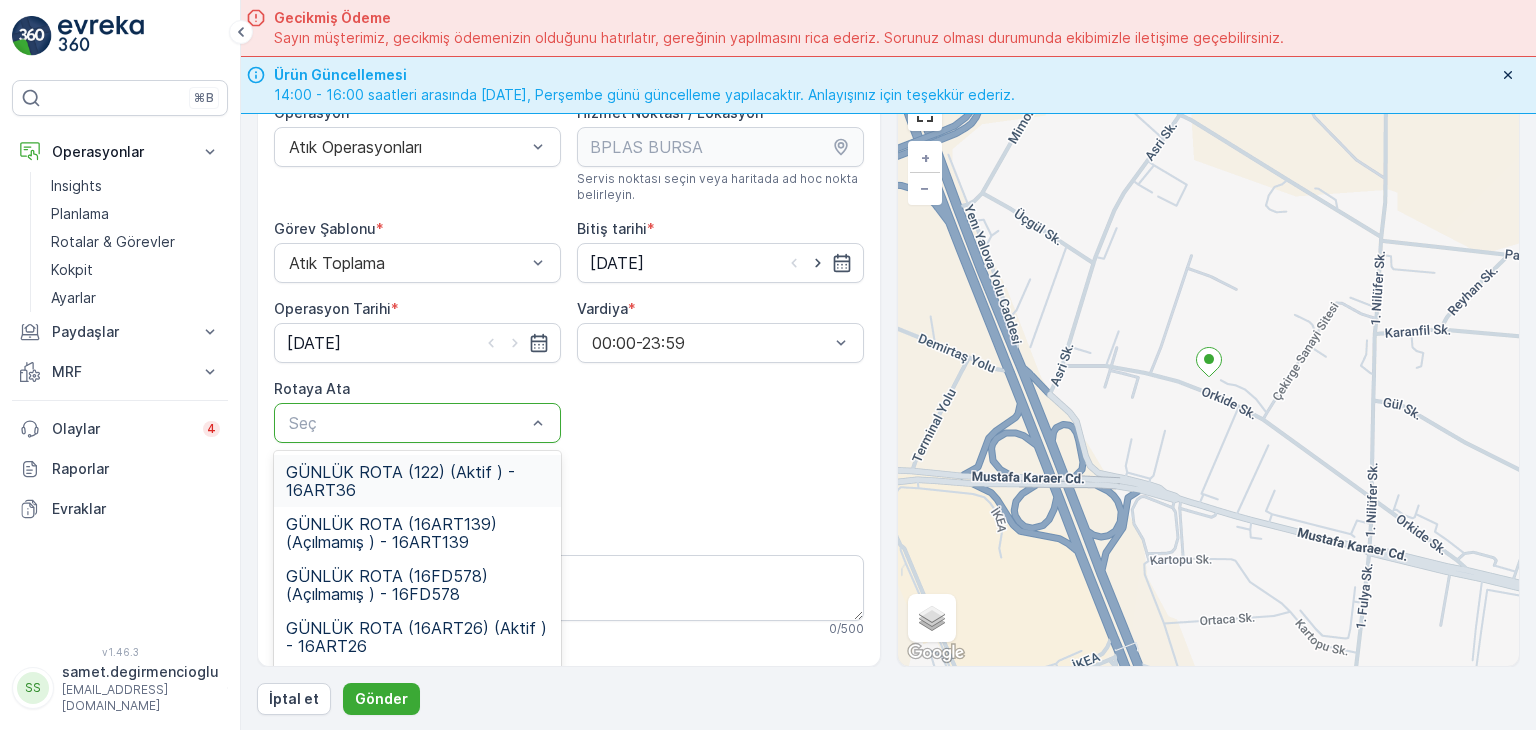 click on "Seç" at bounding box center [407, 423] 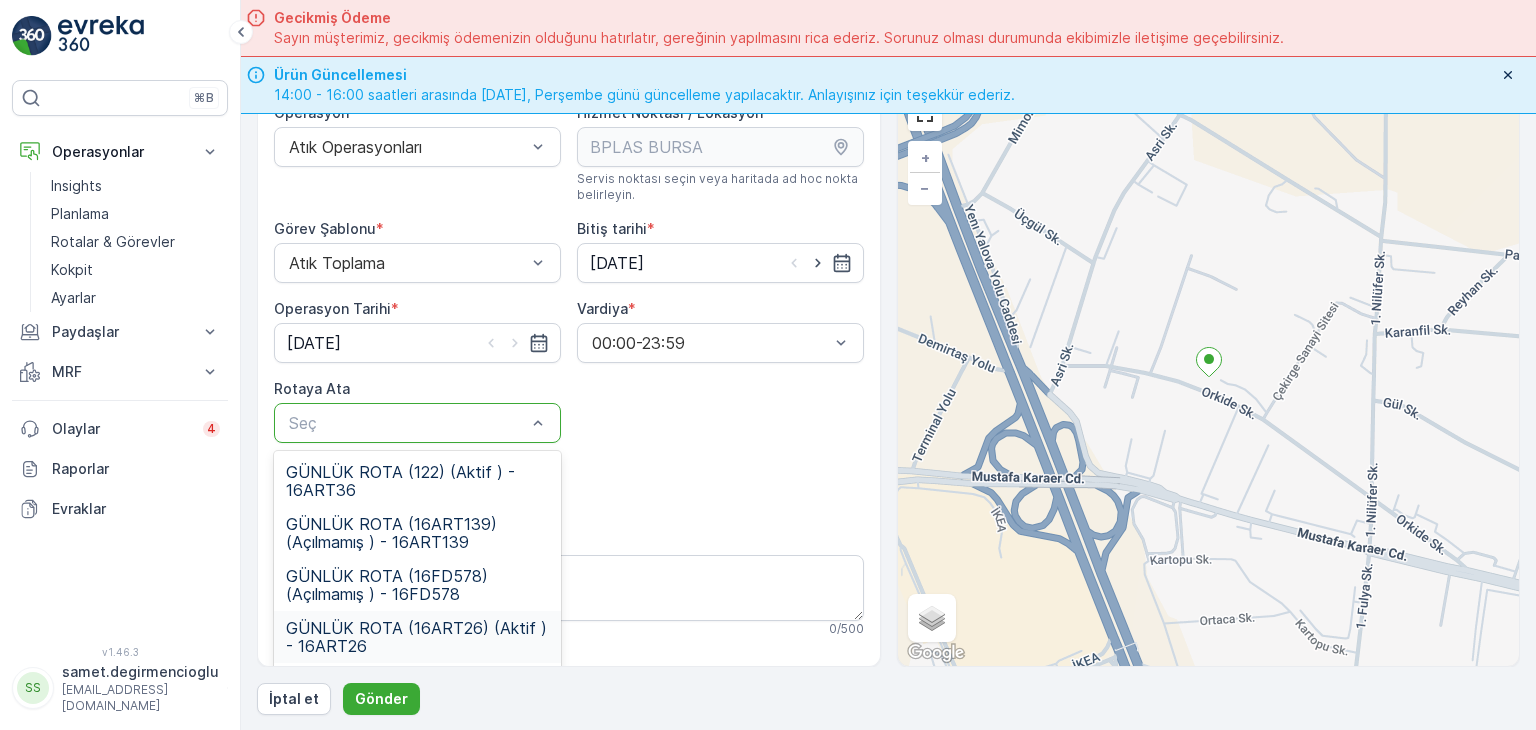 click on "GÜNLÜK ROTA (16ART26) (Aktif ) - 16ART26" at bounding box center [417, 637] 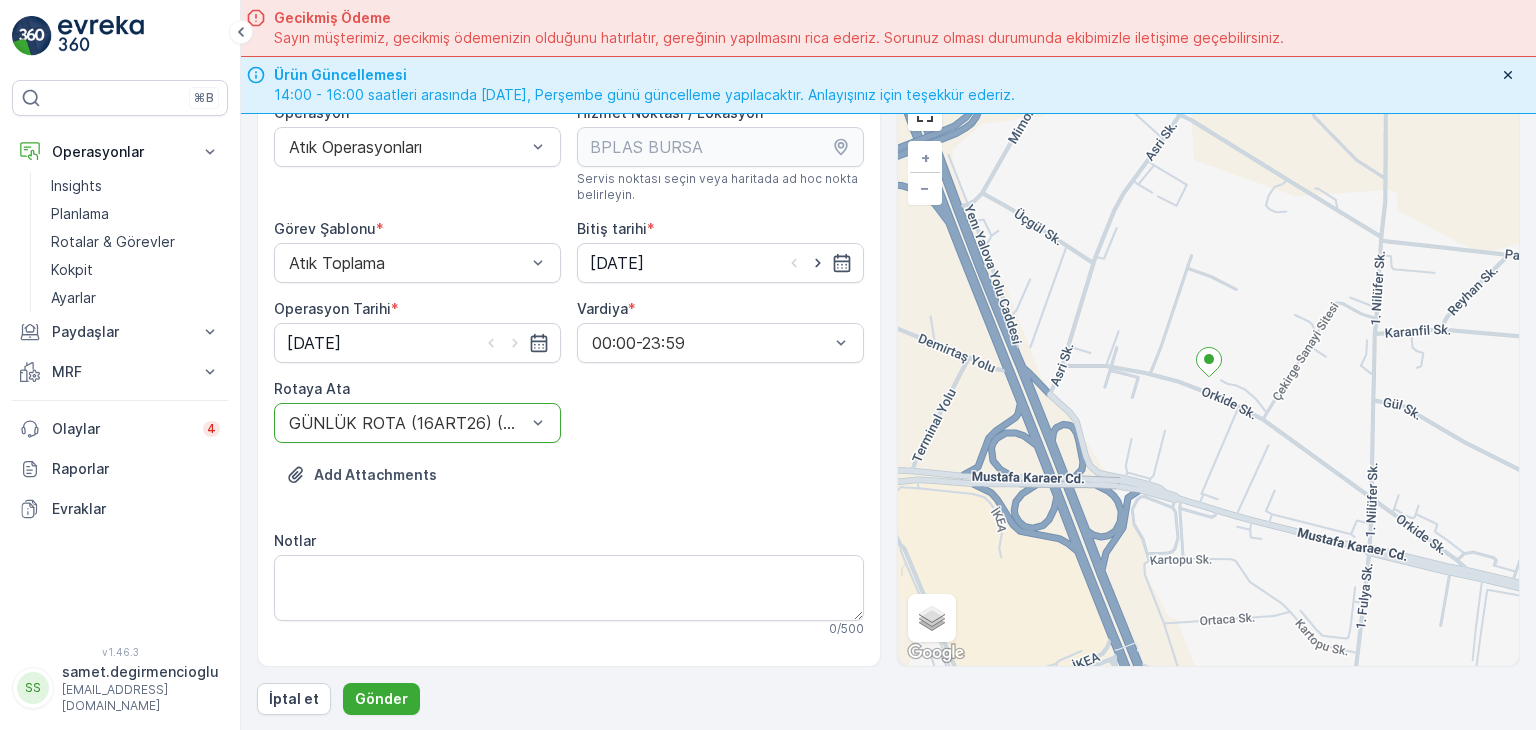 click on "Add Attachments" at bounding box center [569, 487] 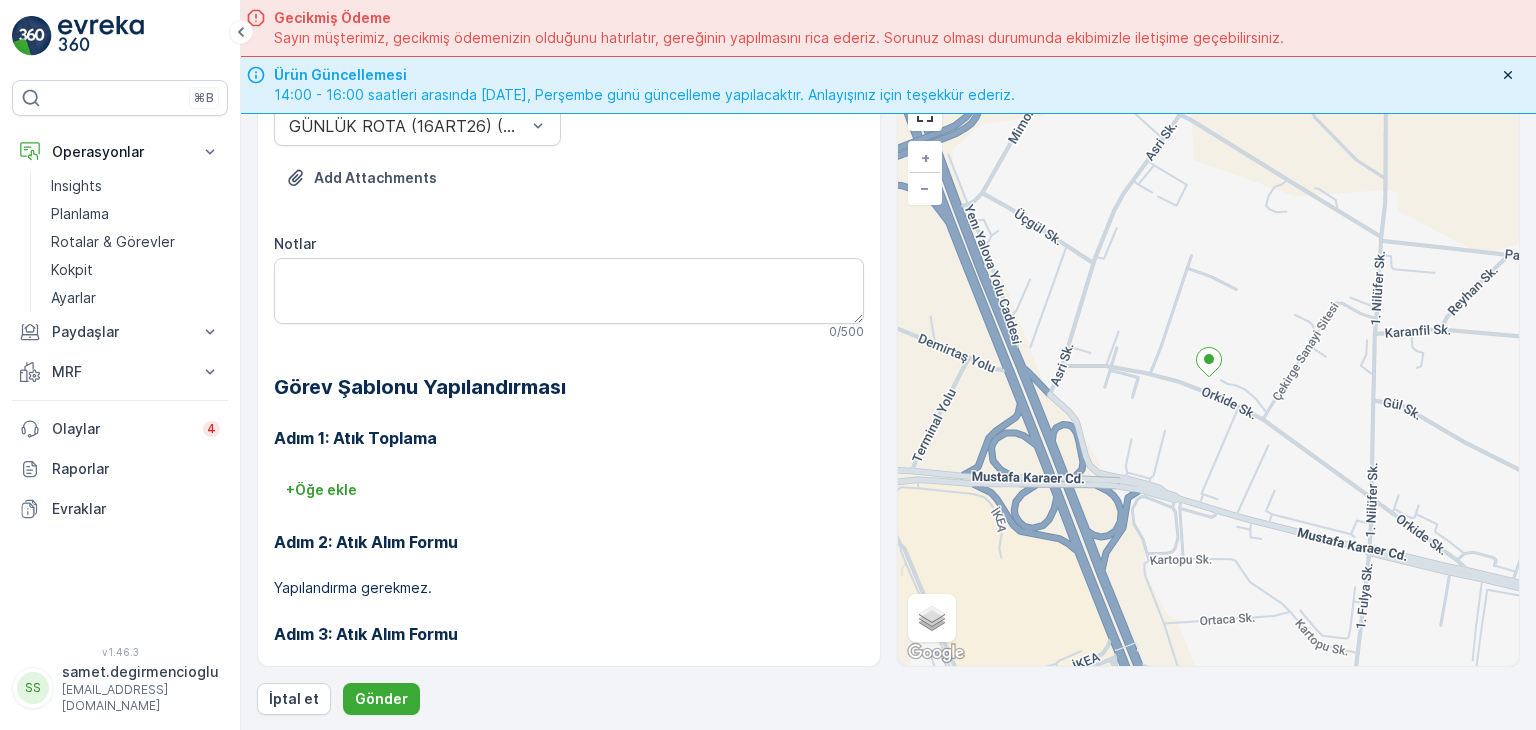 scroll, scrollTop: 368, scrollLeft: 0, axis: vertical 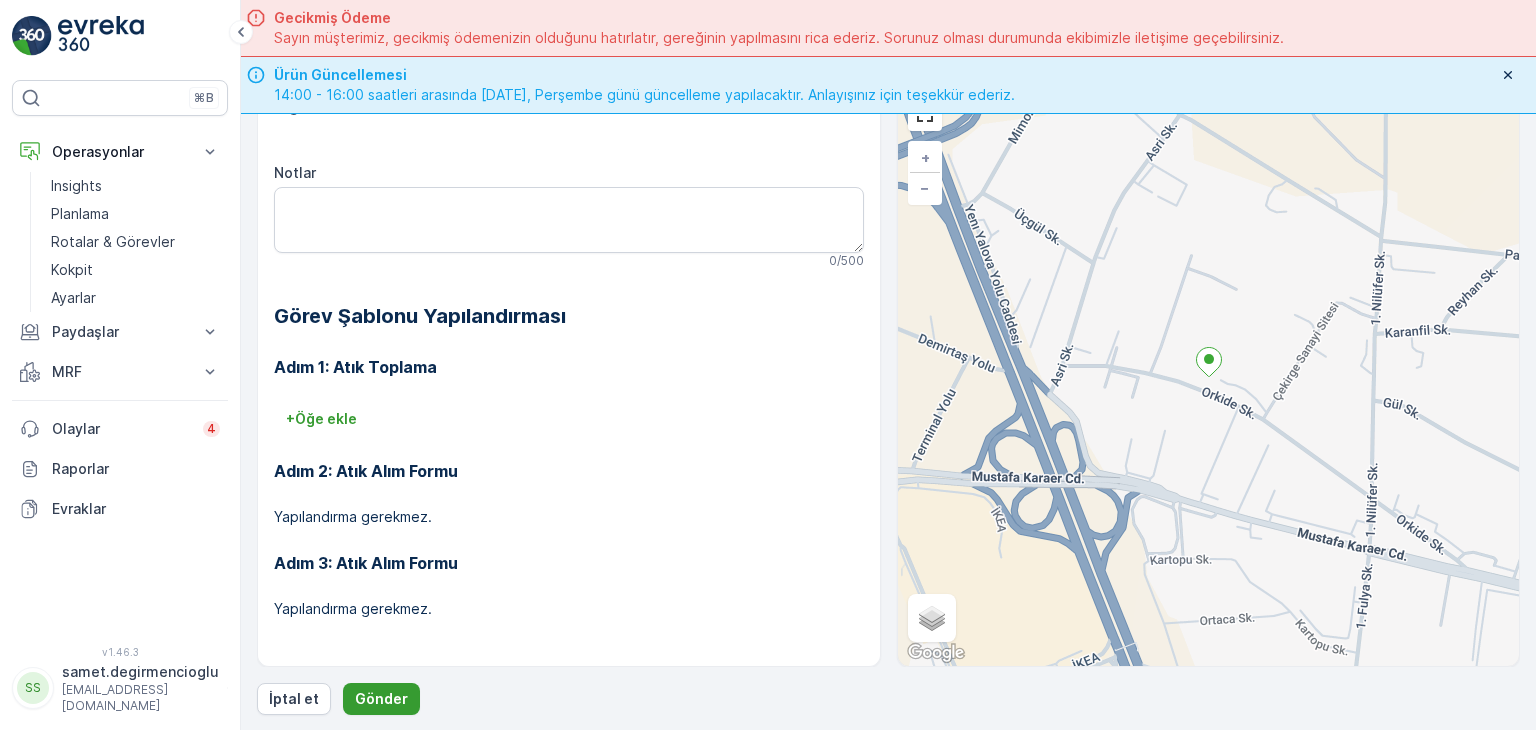 click on "Gönder" at bounding box center (381, 699) 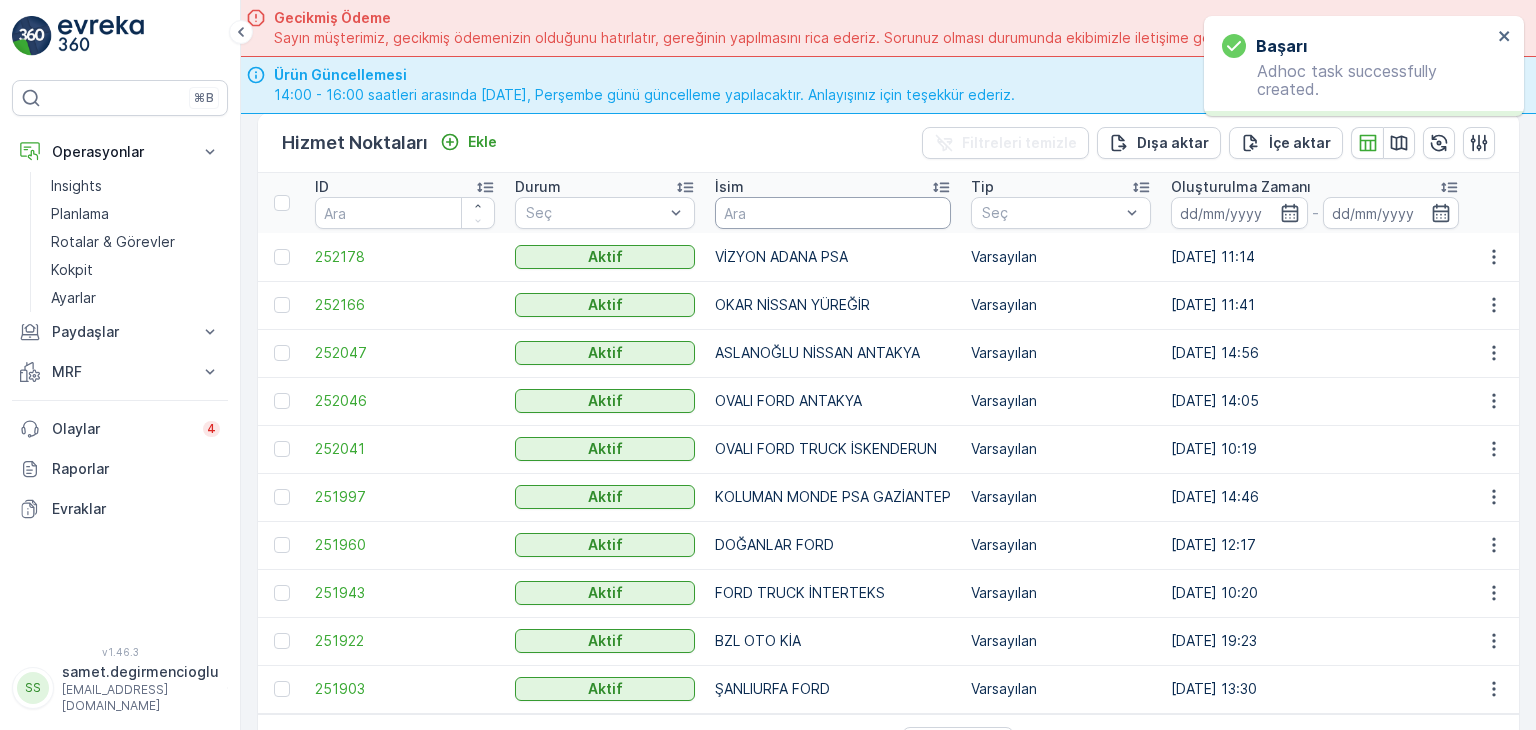 click at bounding box center (833, 213) 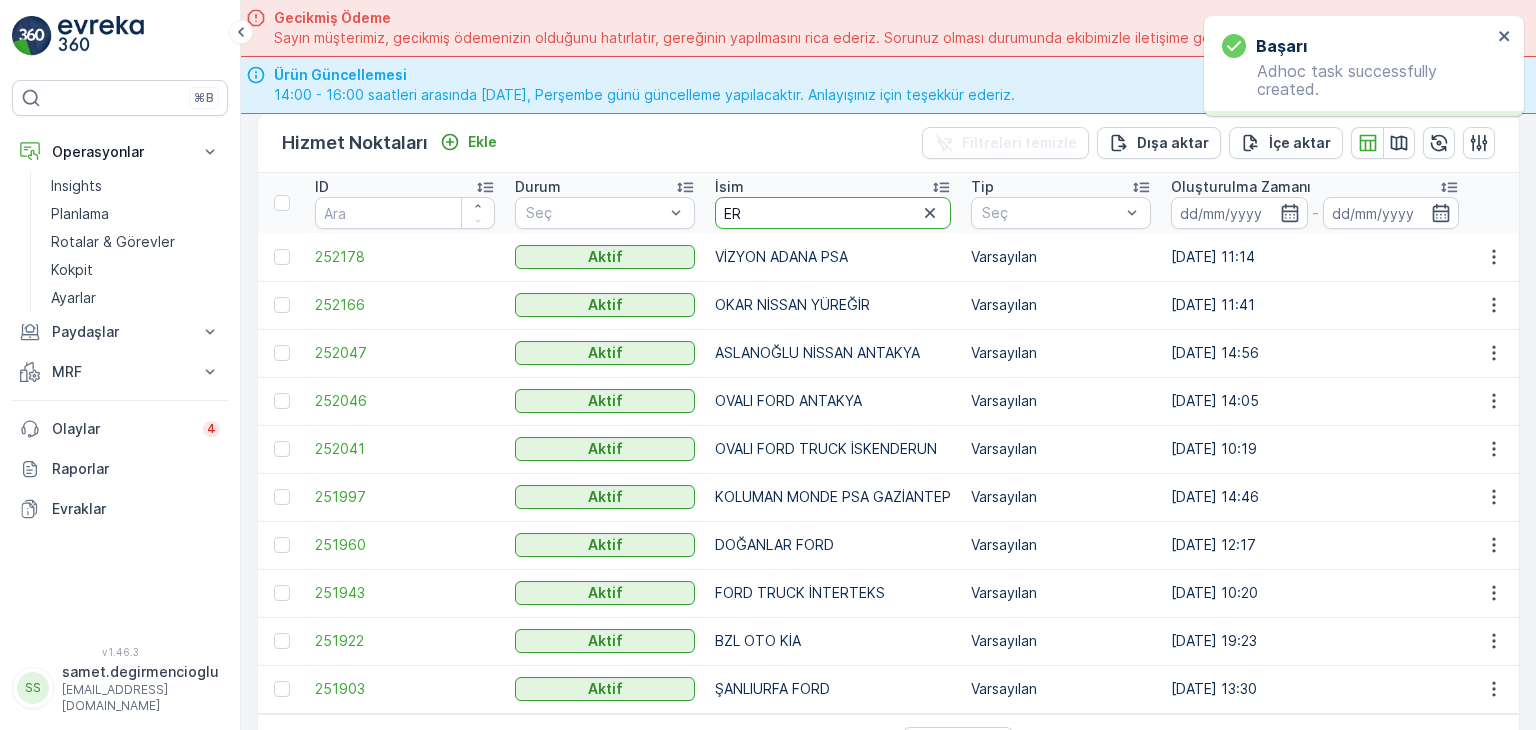 type on "ER K" 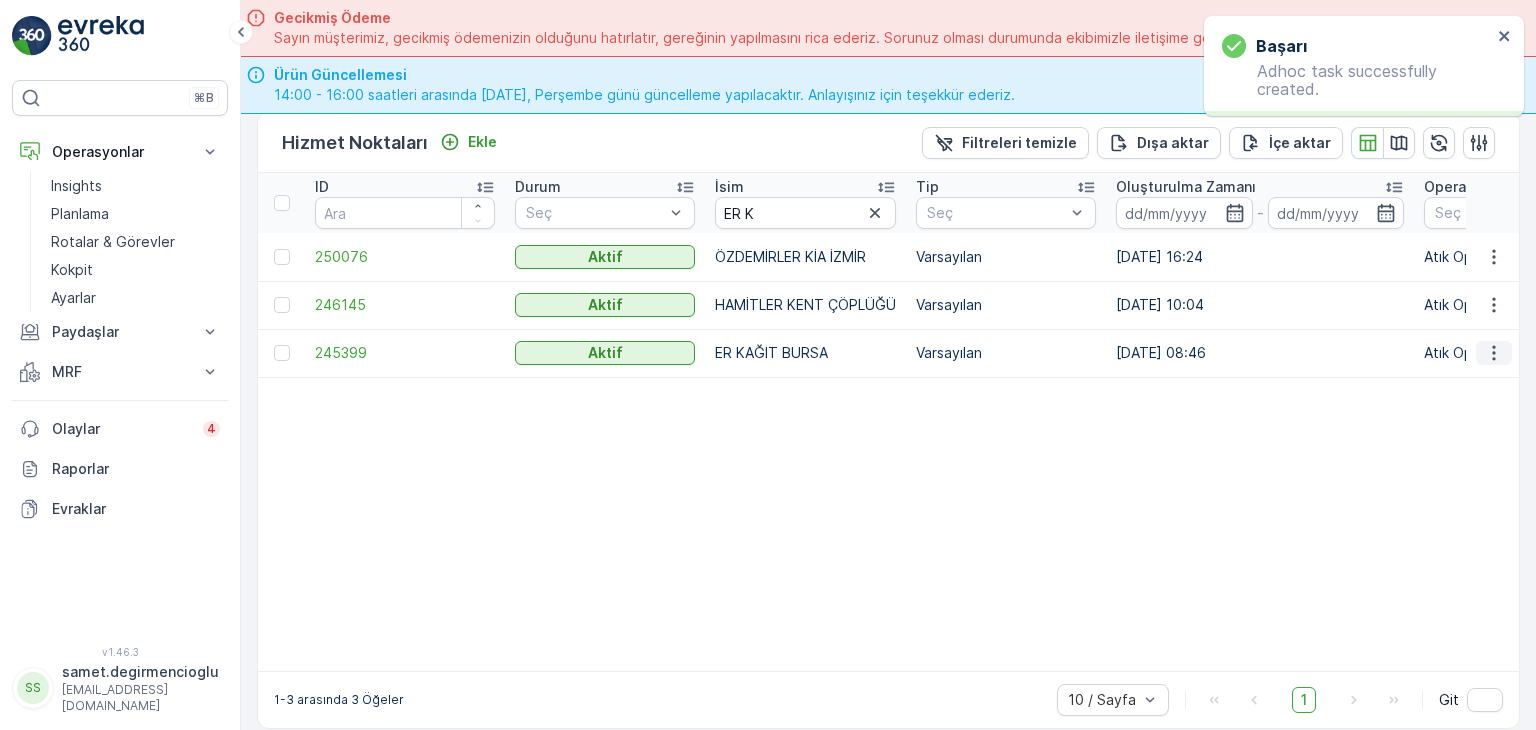 click 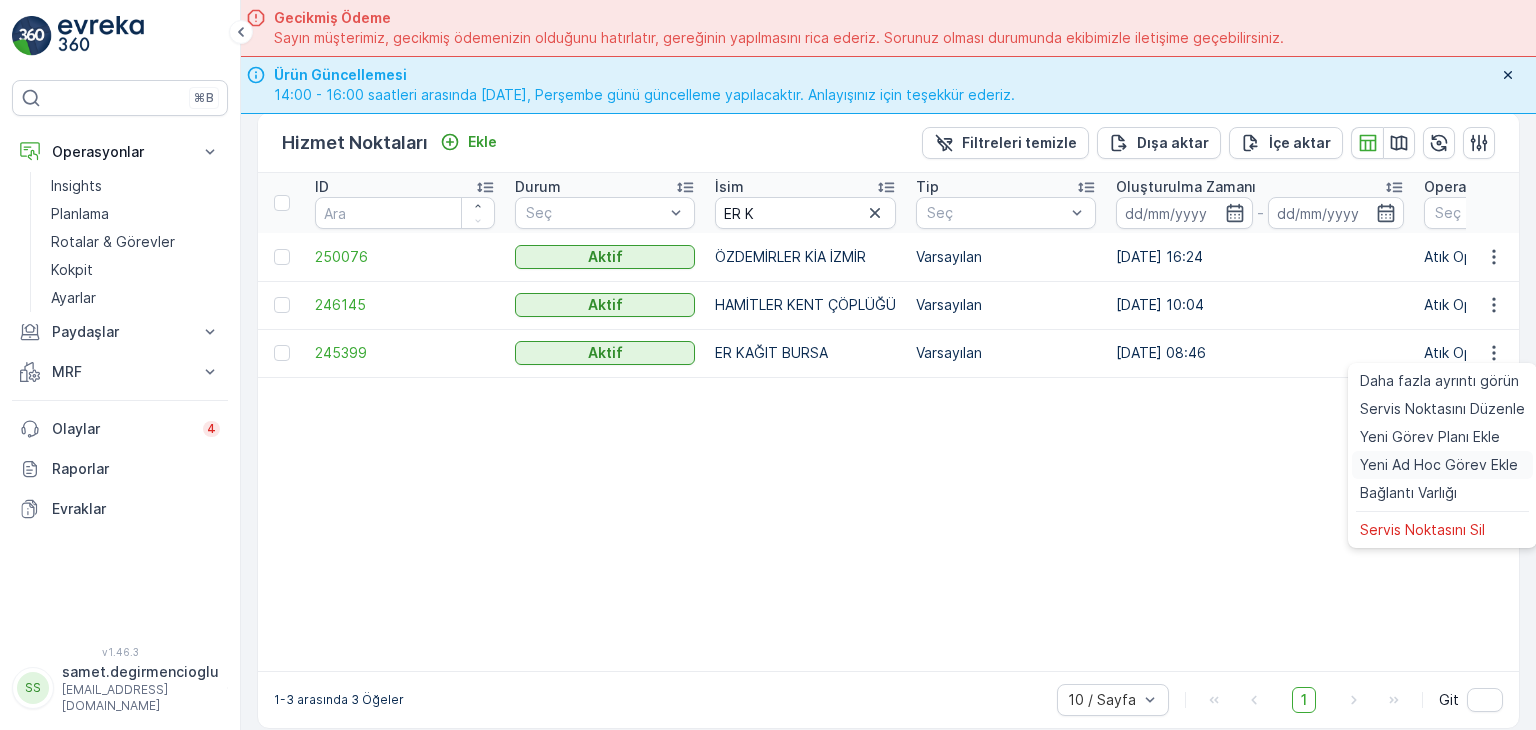 click on "Yeni Ad Hoc Görev Ekle" at bounding box center [1439, 465] 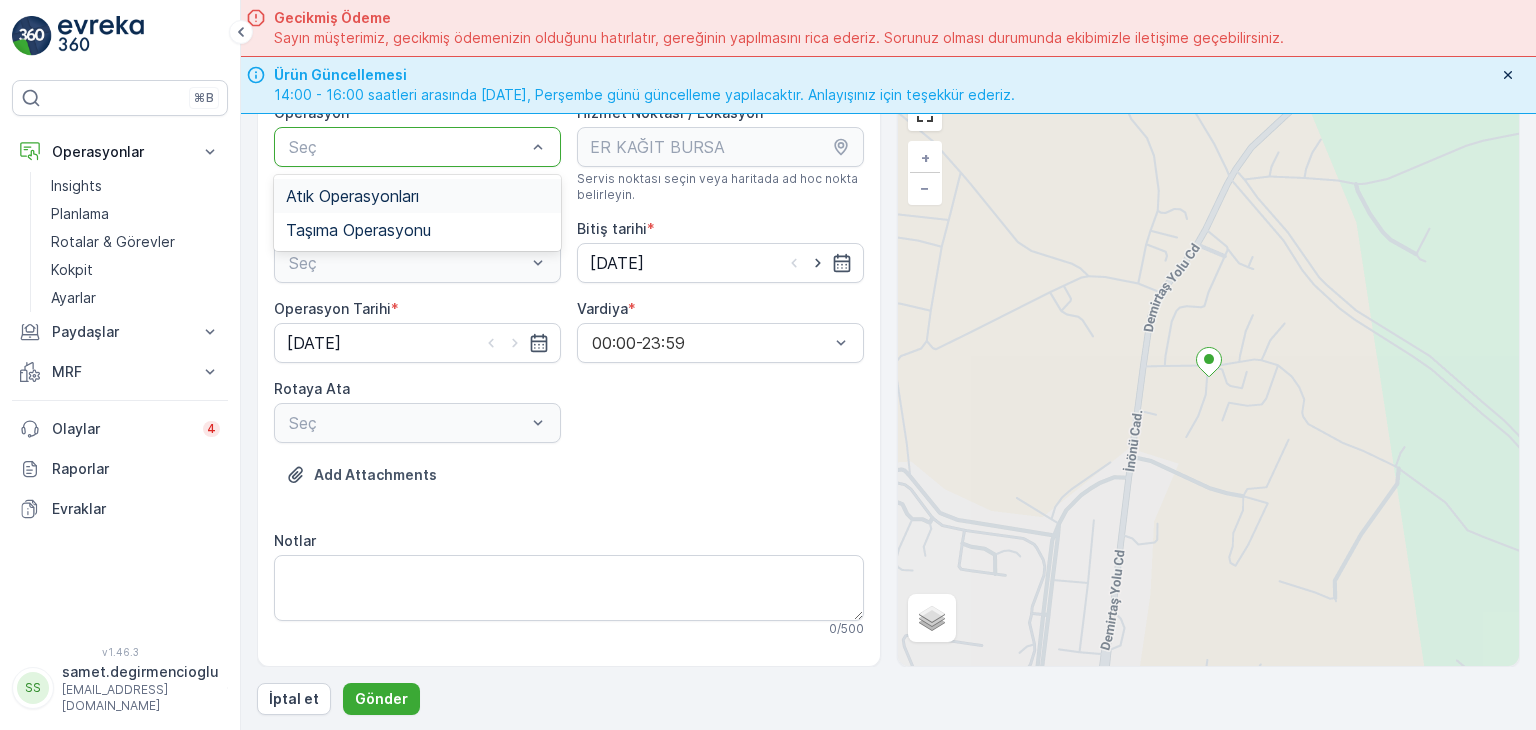 click at bounding box center [407, 147] 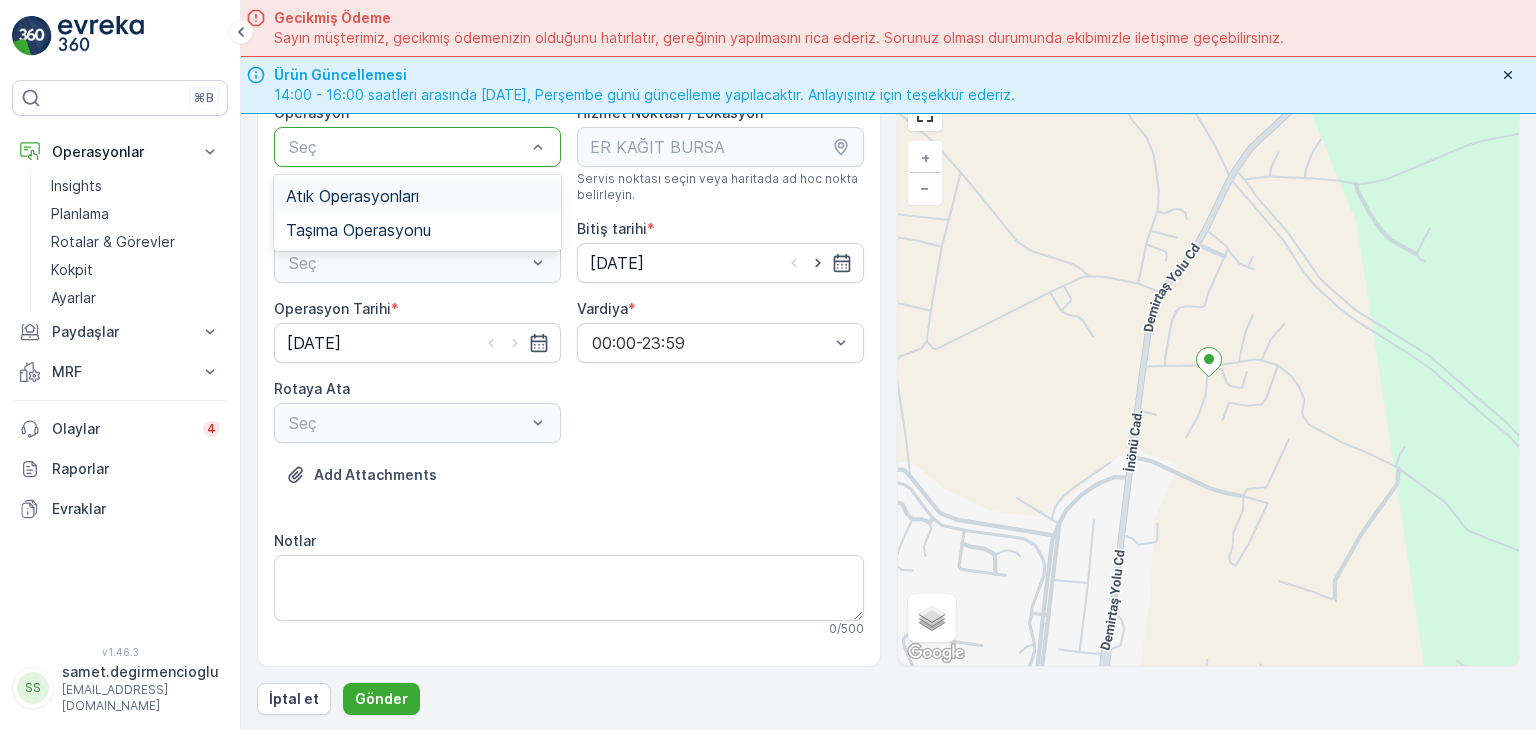 click on "Atık Operasyonları" at bounding box center (417, 196) 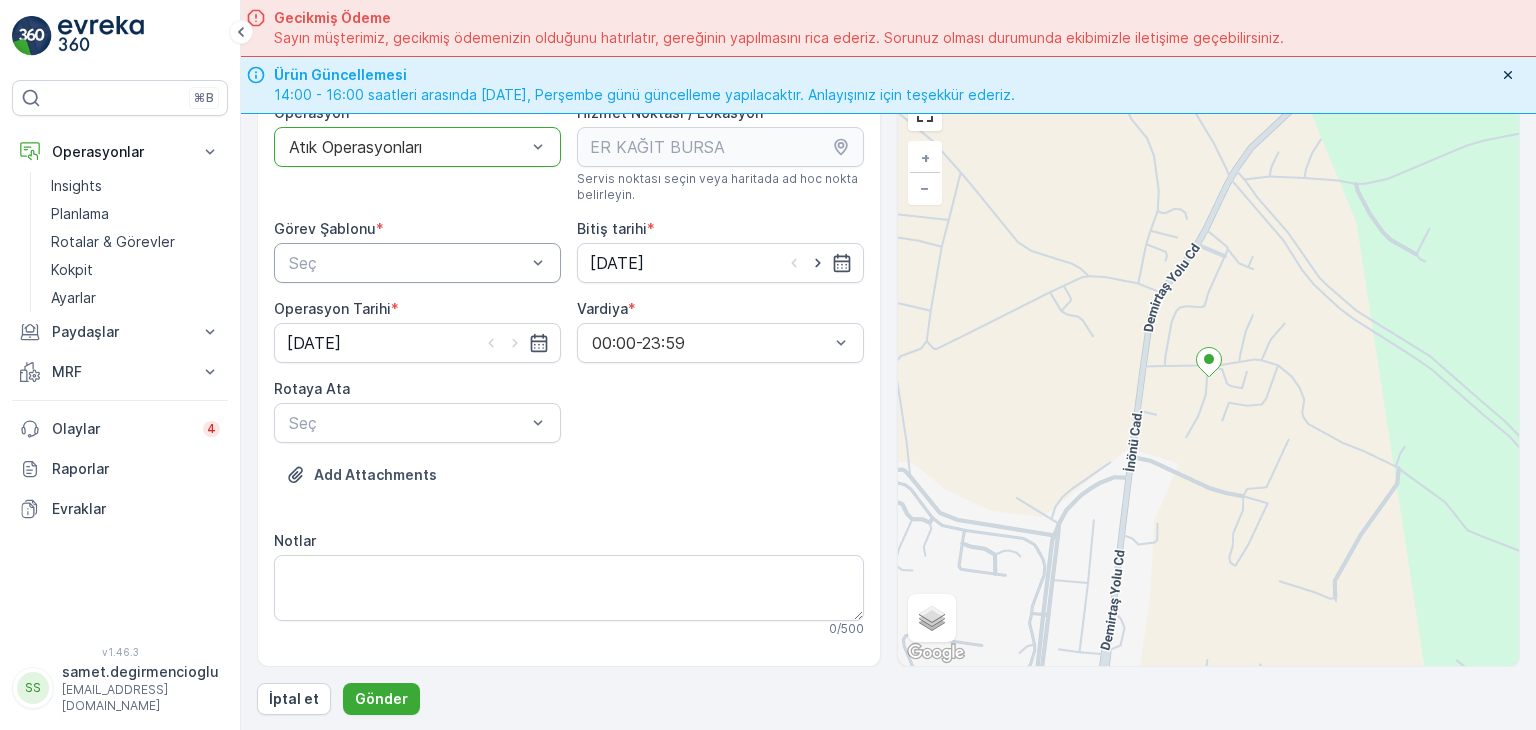 click on "Seç" at bounding box center [417, 263] 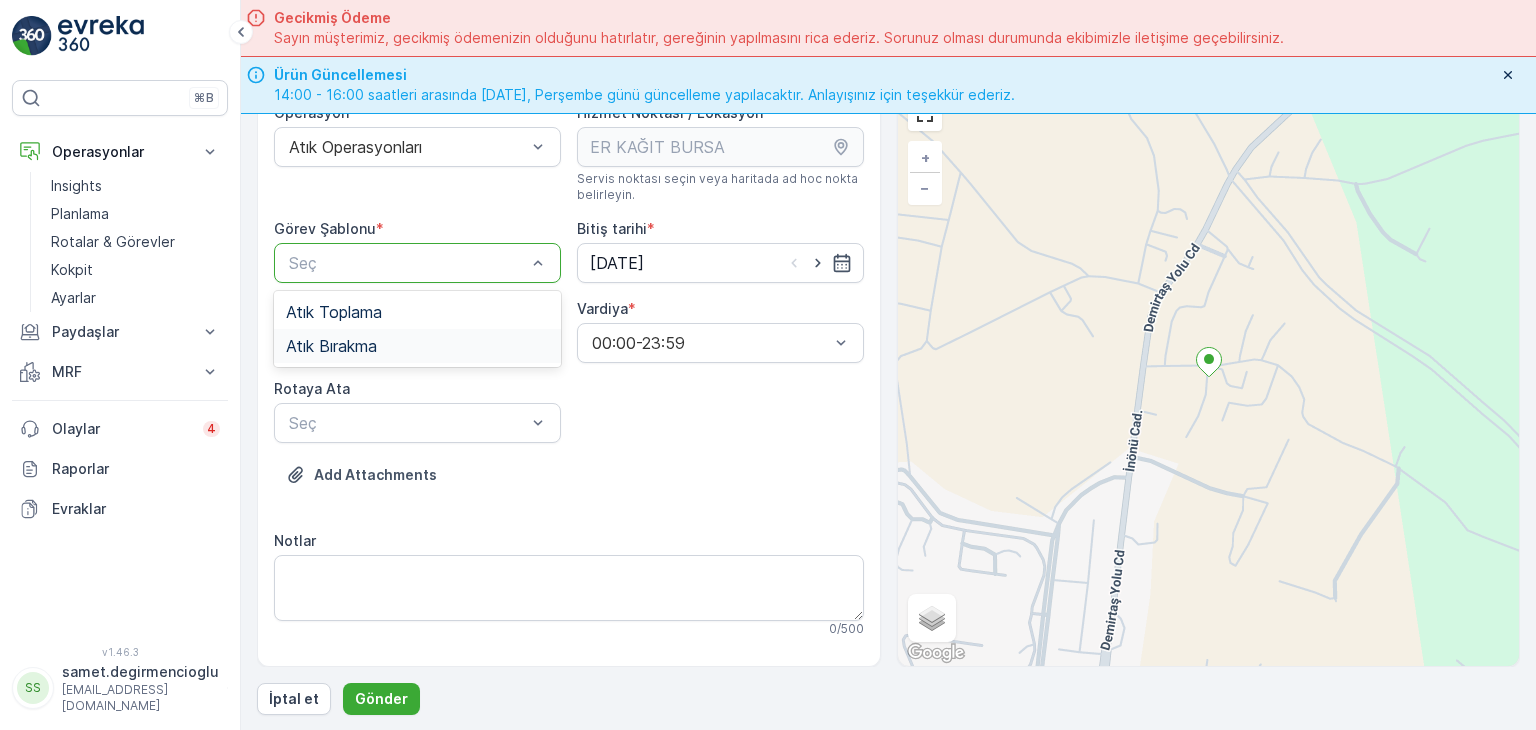 click on "Atık Bırakma" at bounding box center [331, 346] 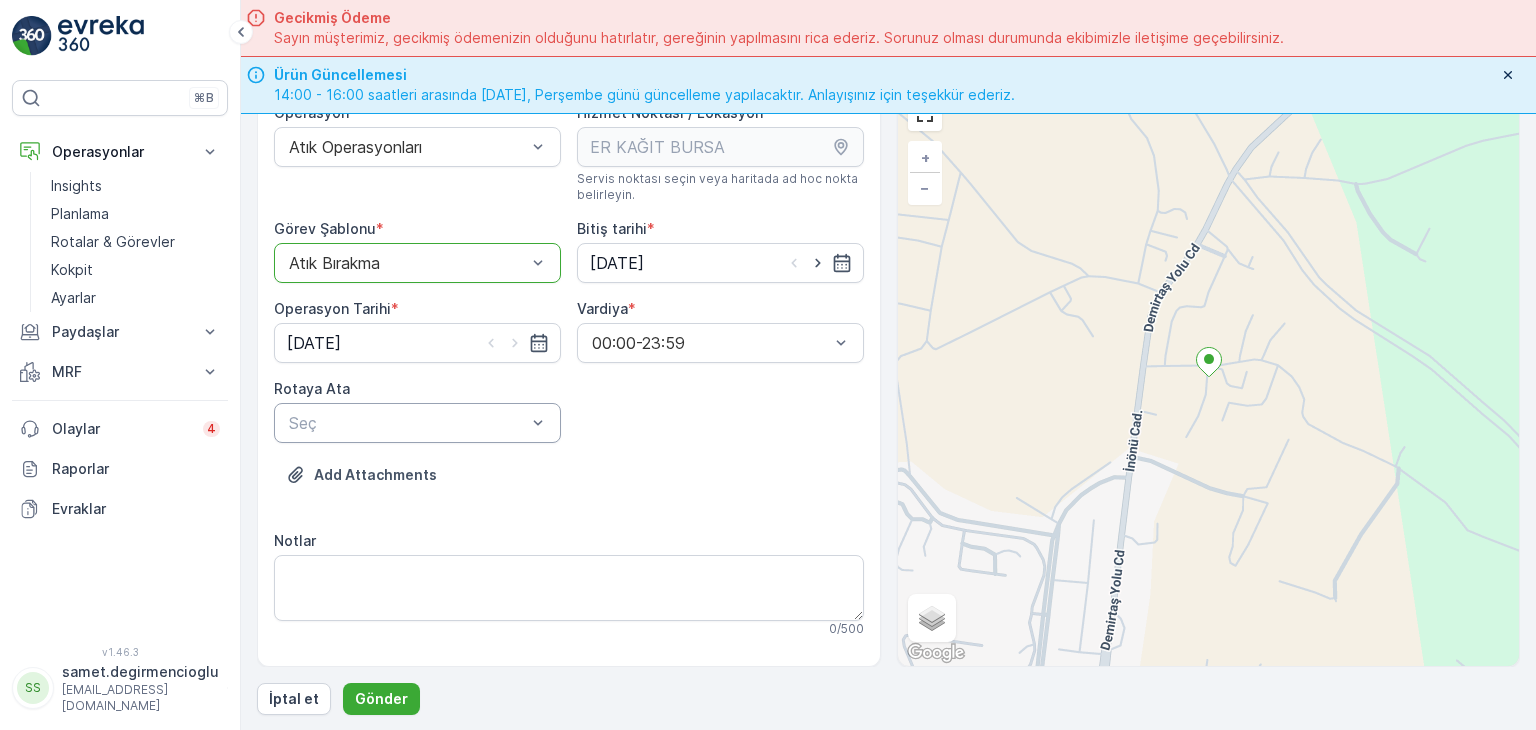 click at bounding box center (407, 423) 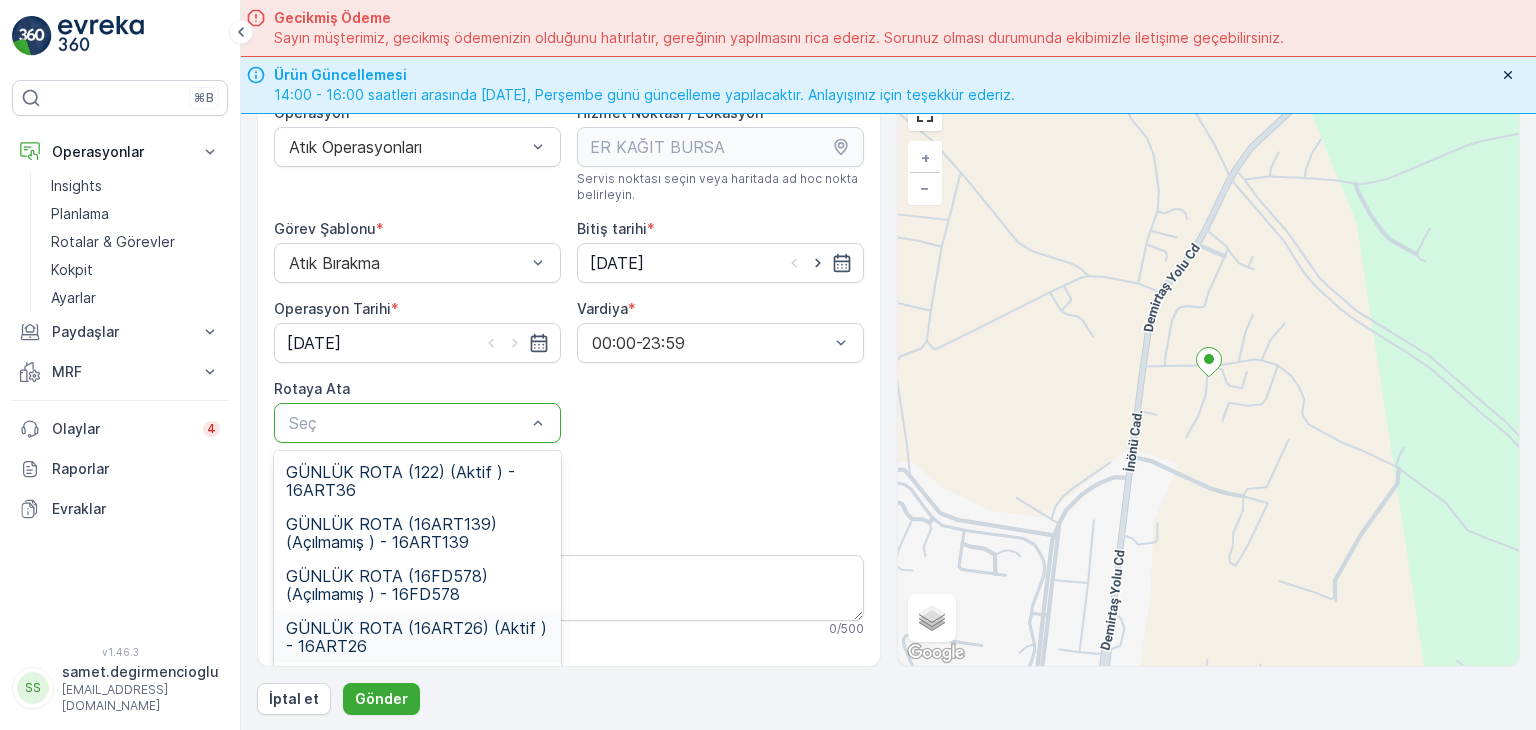 click on "GÜNLÜK ROTA (16ART26) (Aktif ) - 16ART26" at bounding box center [417, 637] 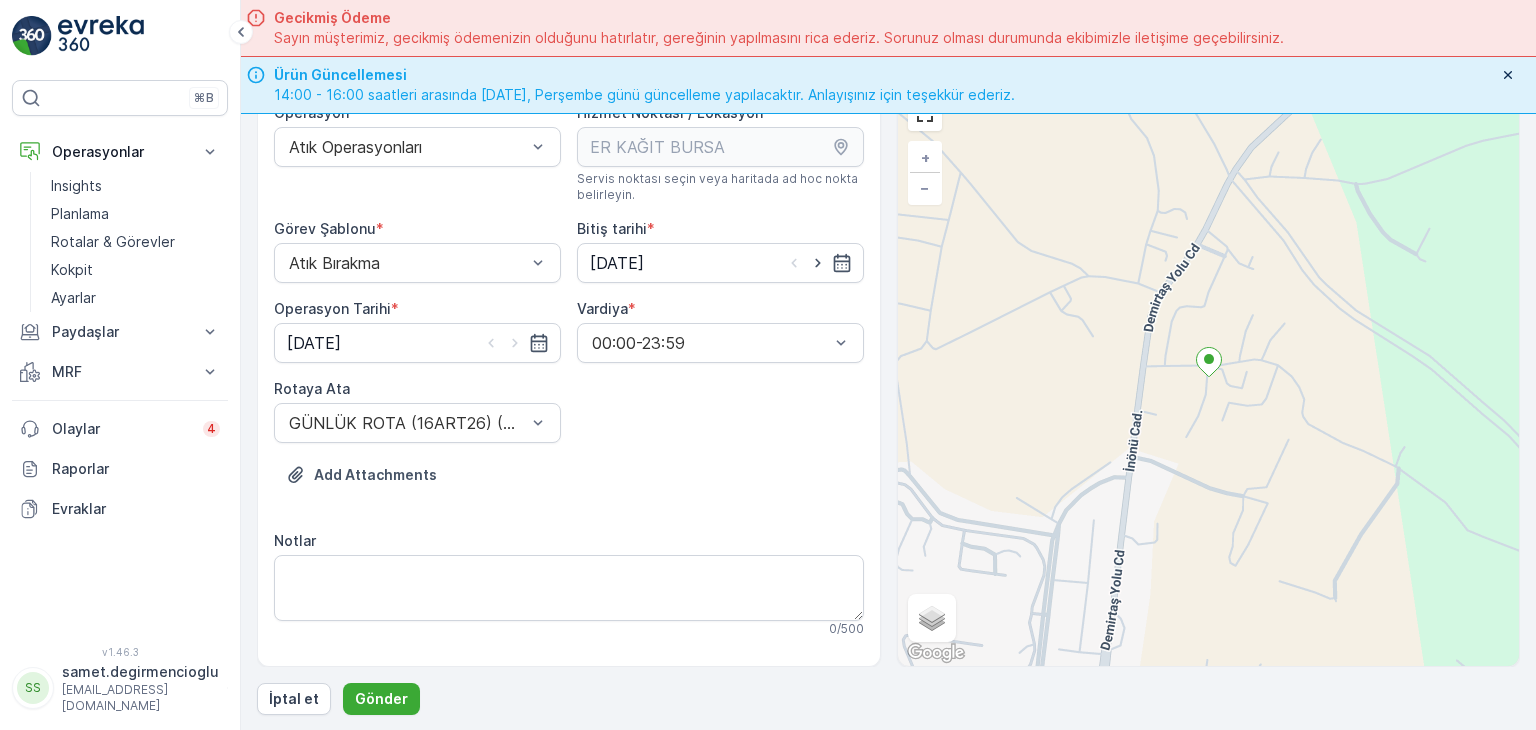 click on "Notlar" at bounding box center (569, 541) 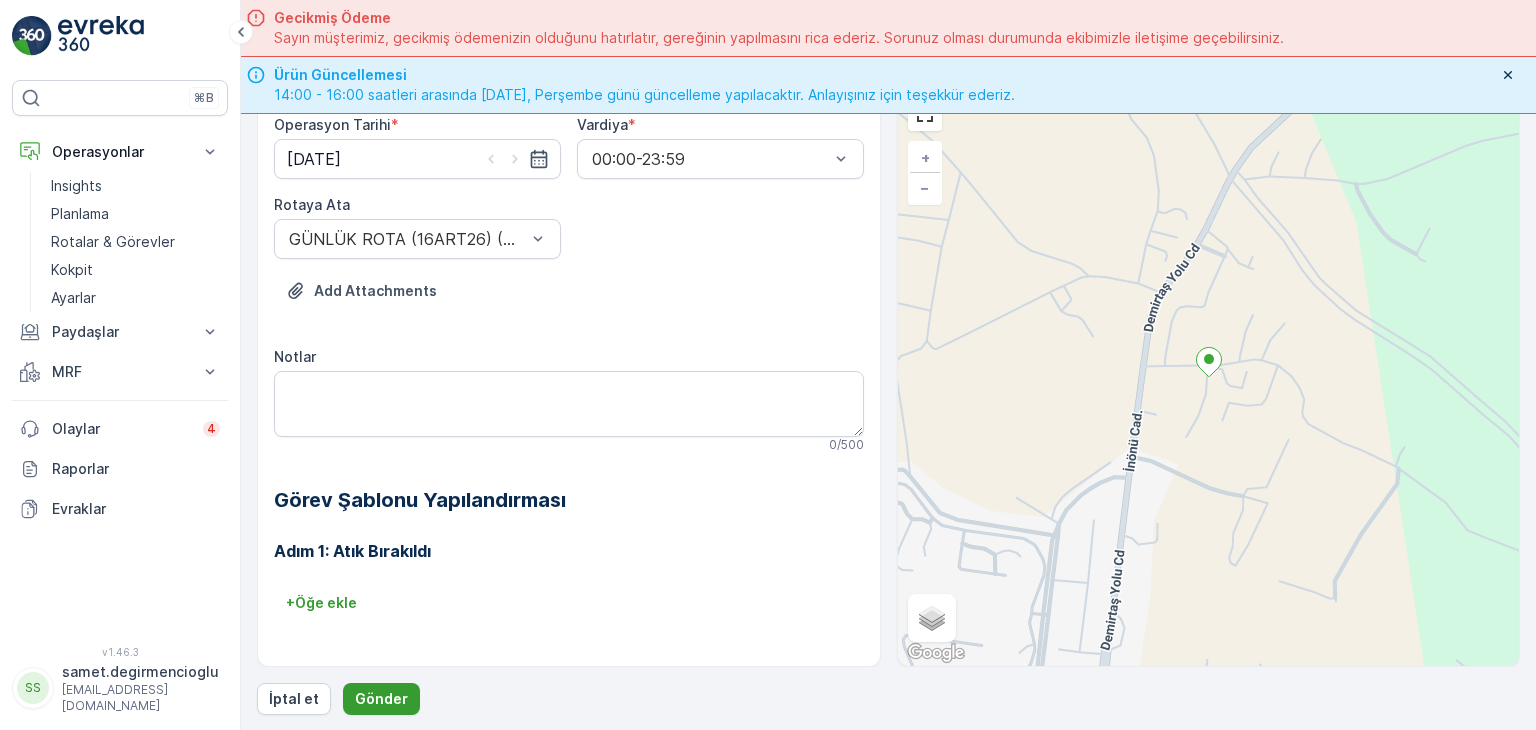click on "Gönder" at bounding box center [381, 699] 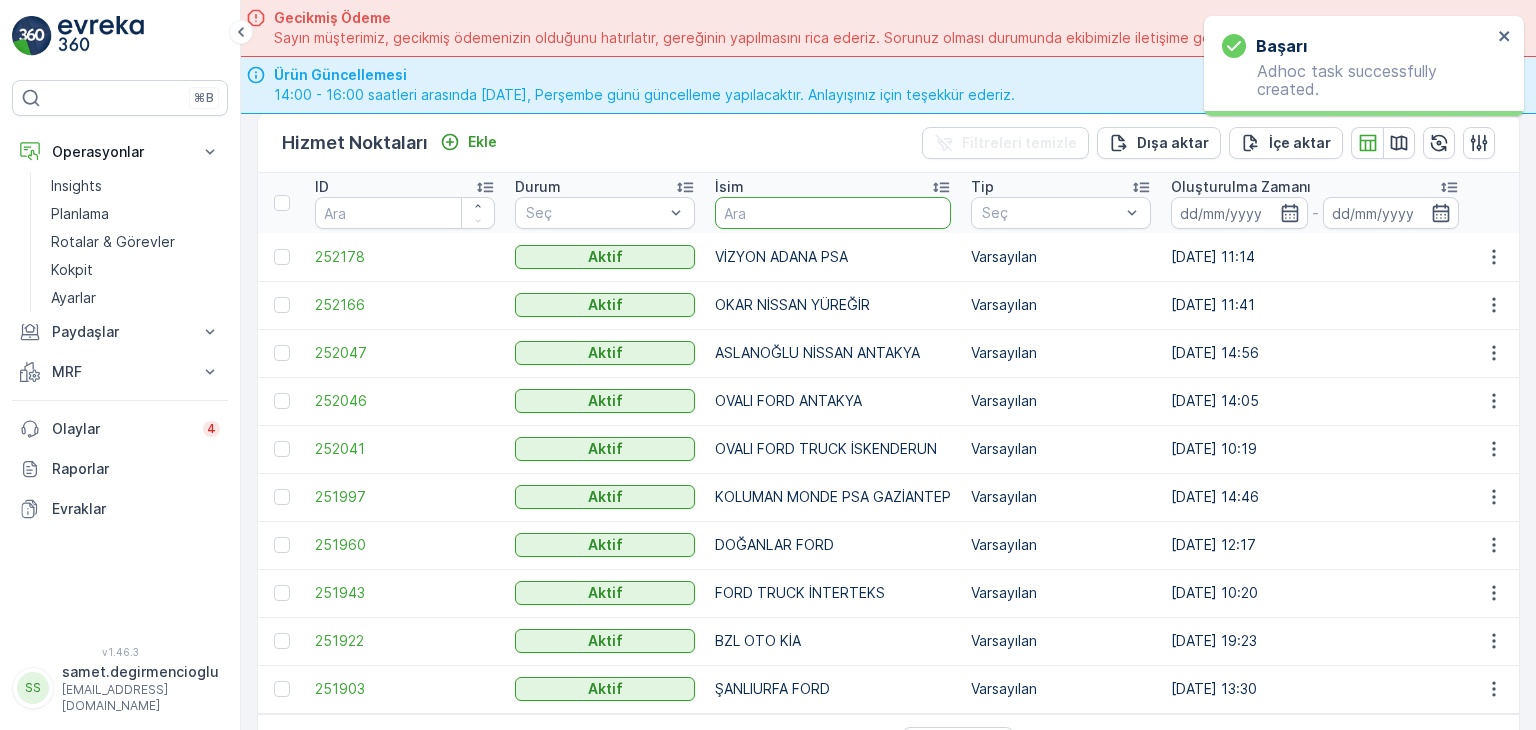 click at bounding box center [833, 213] 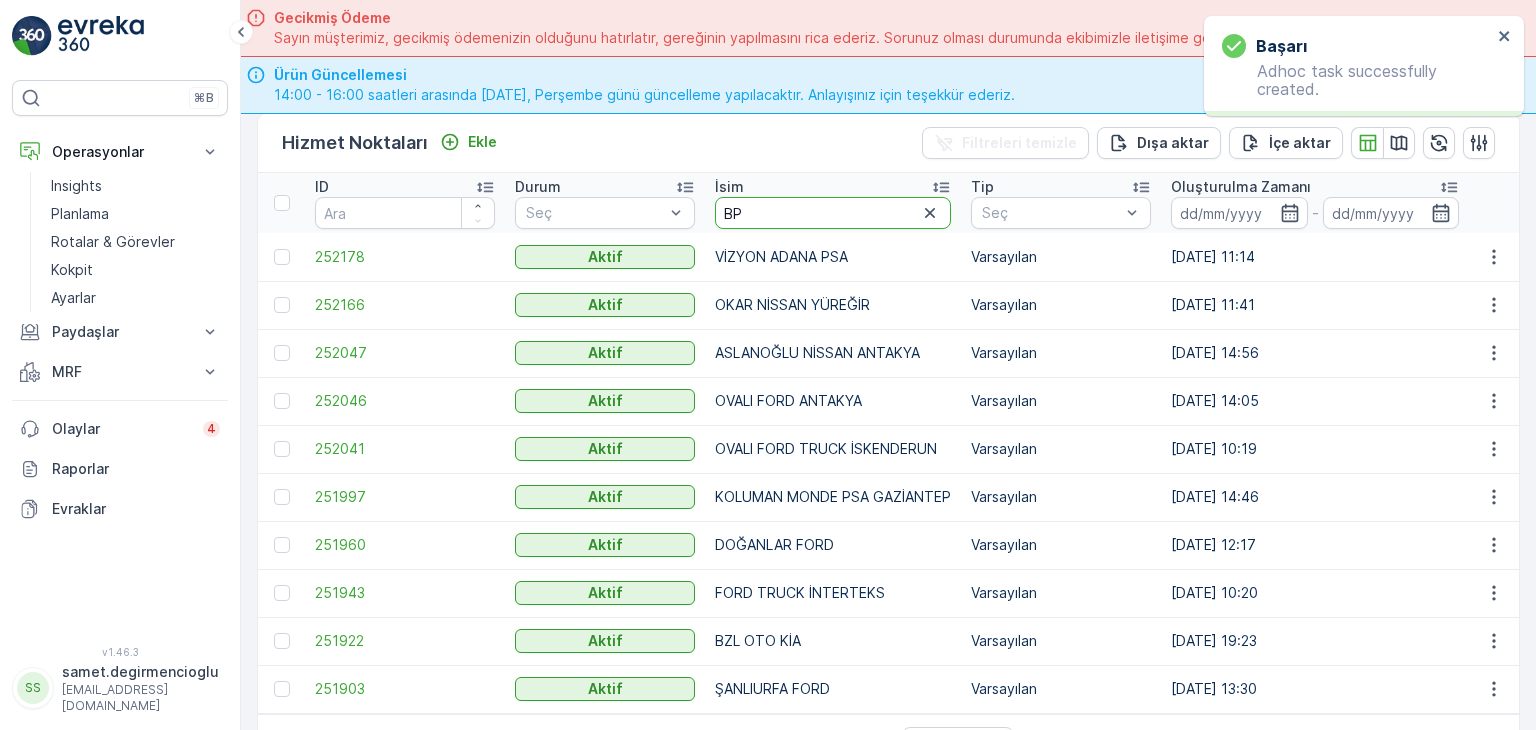 type on "BPL" 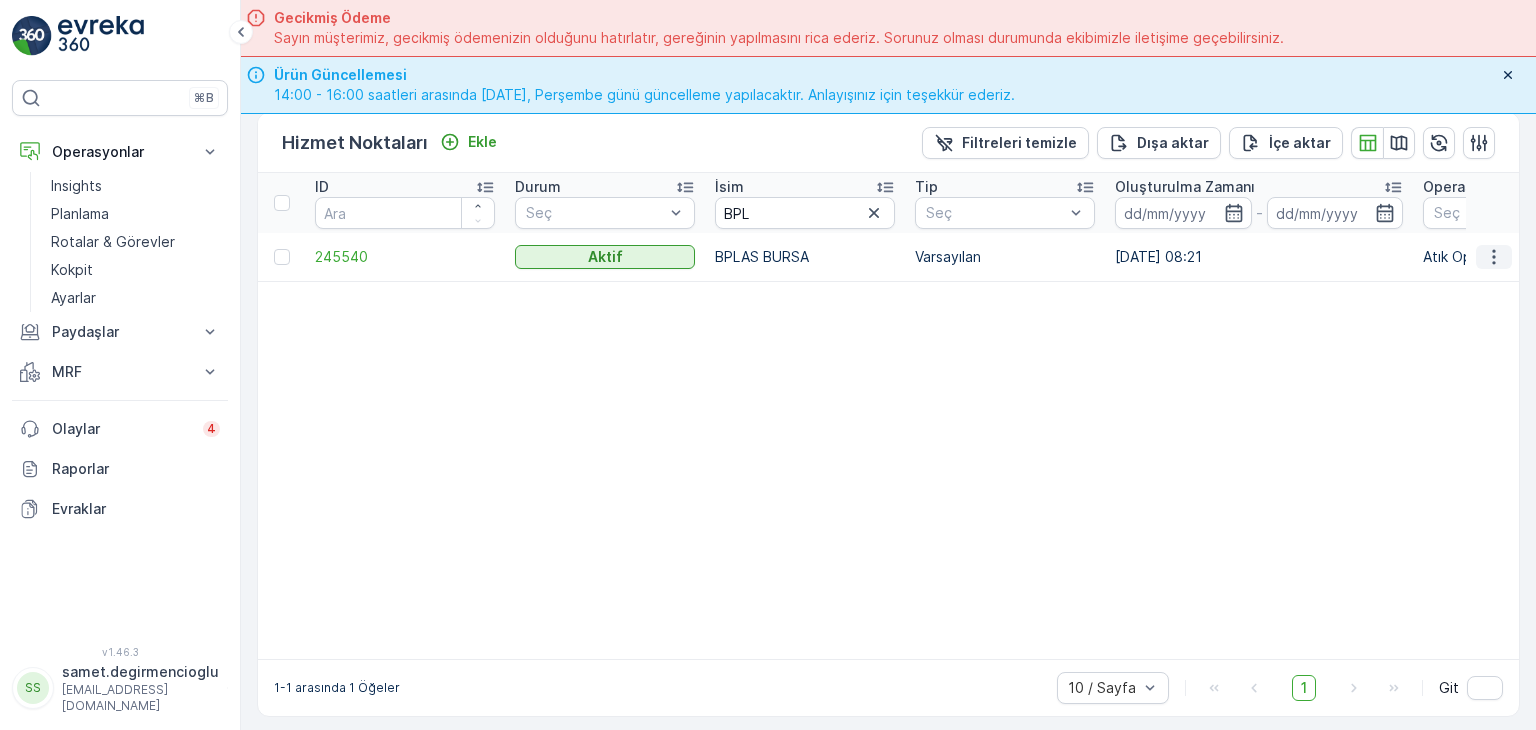 click 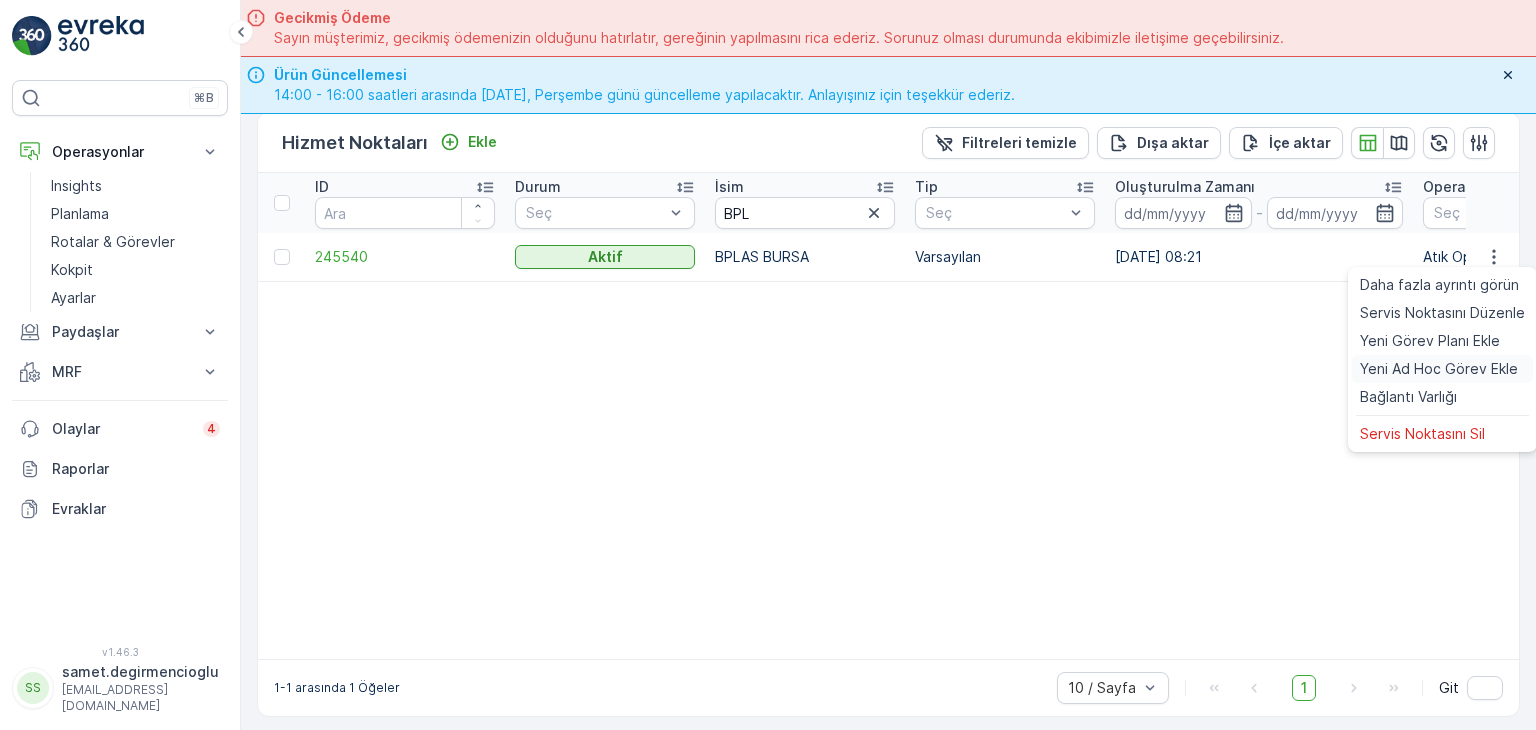 click on "Yeni Ad Hoc Görev Ekle" at bounding box center (1439, 369) 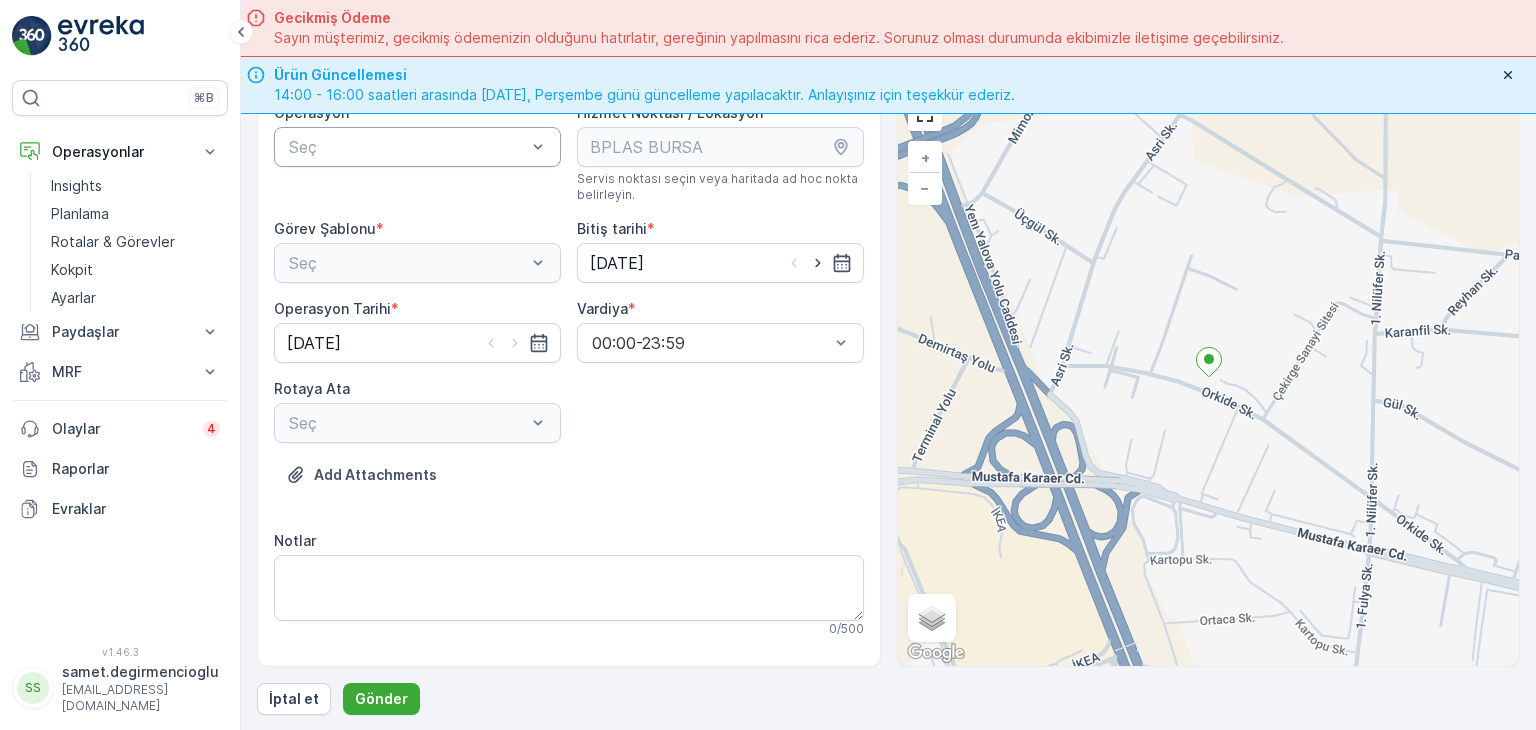 click at bounding box center [407, 147] 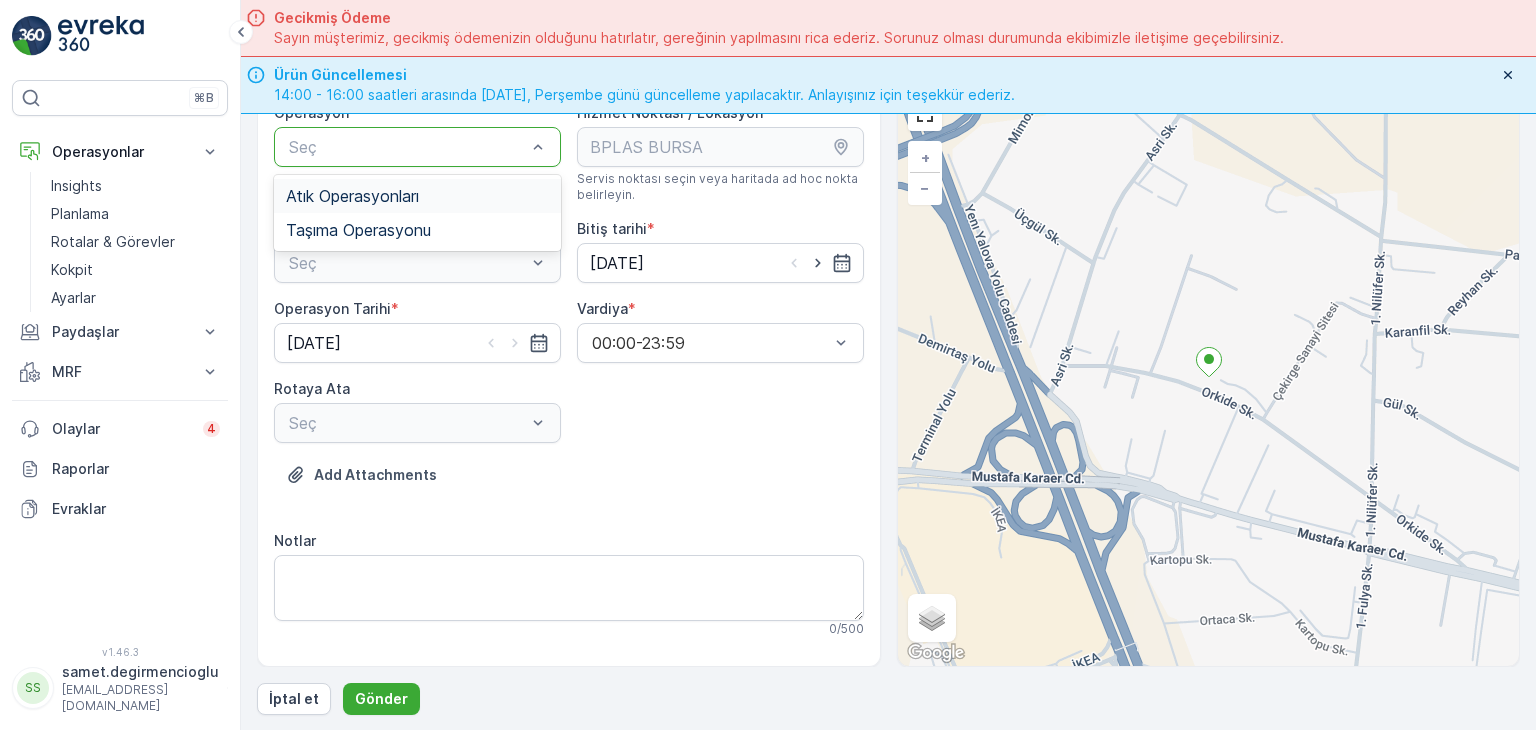 click on "Atık Operasyonları" at bounding box center [352, 196] 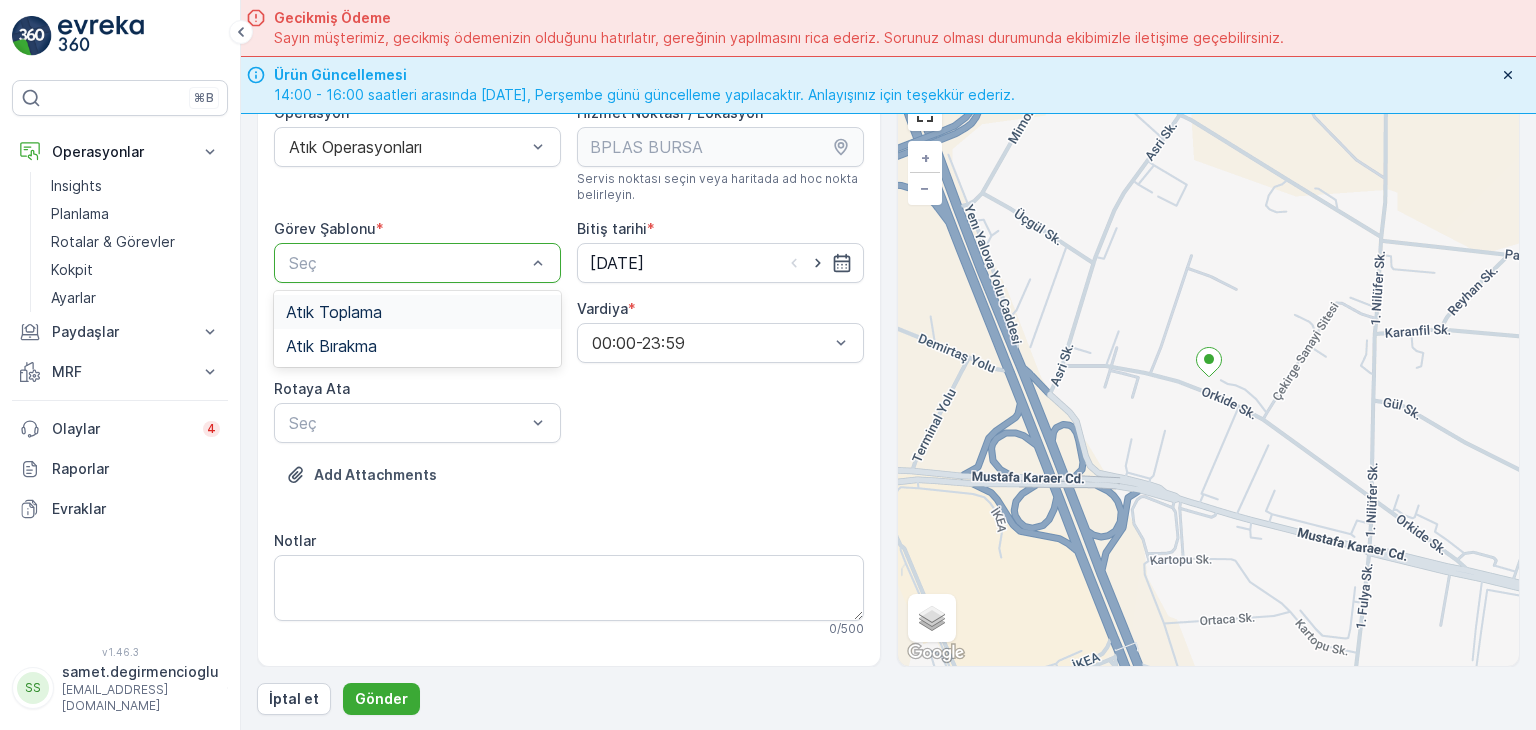 click at bounding box center (407, 263) 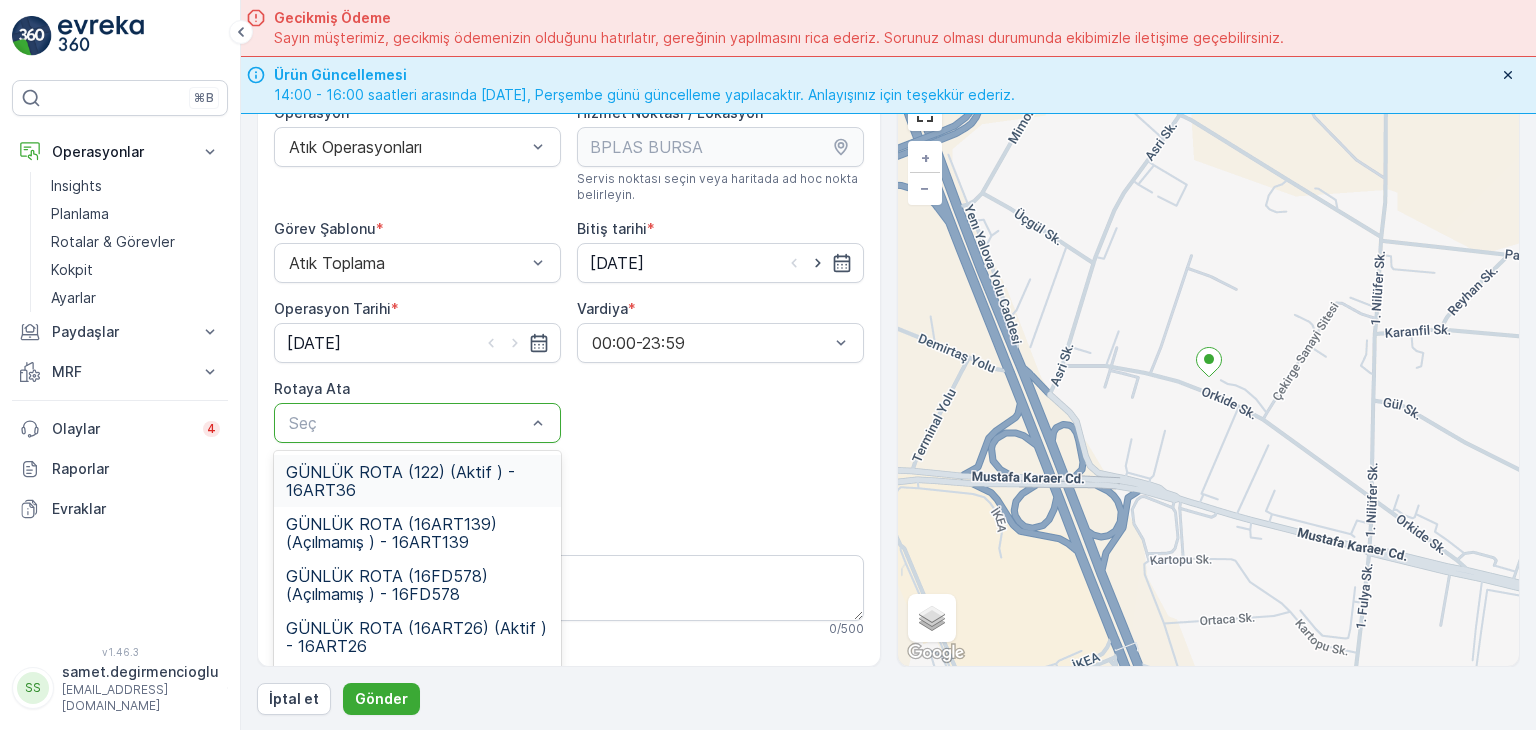 click at bounding box center (407, 423) 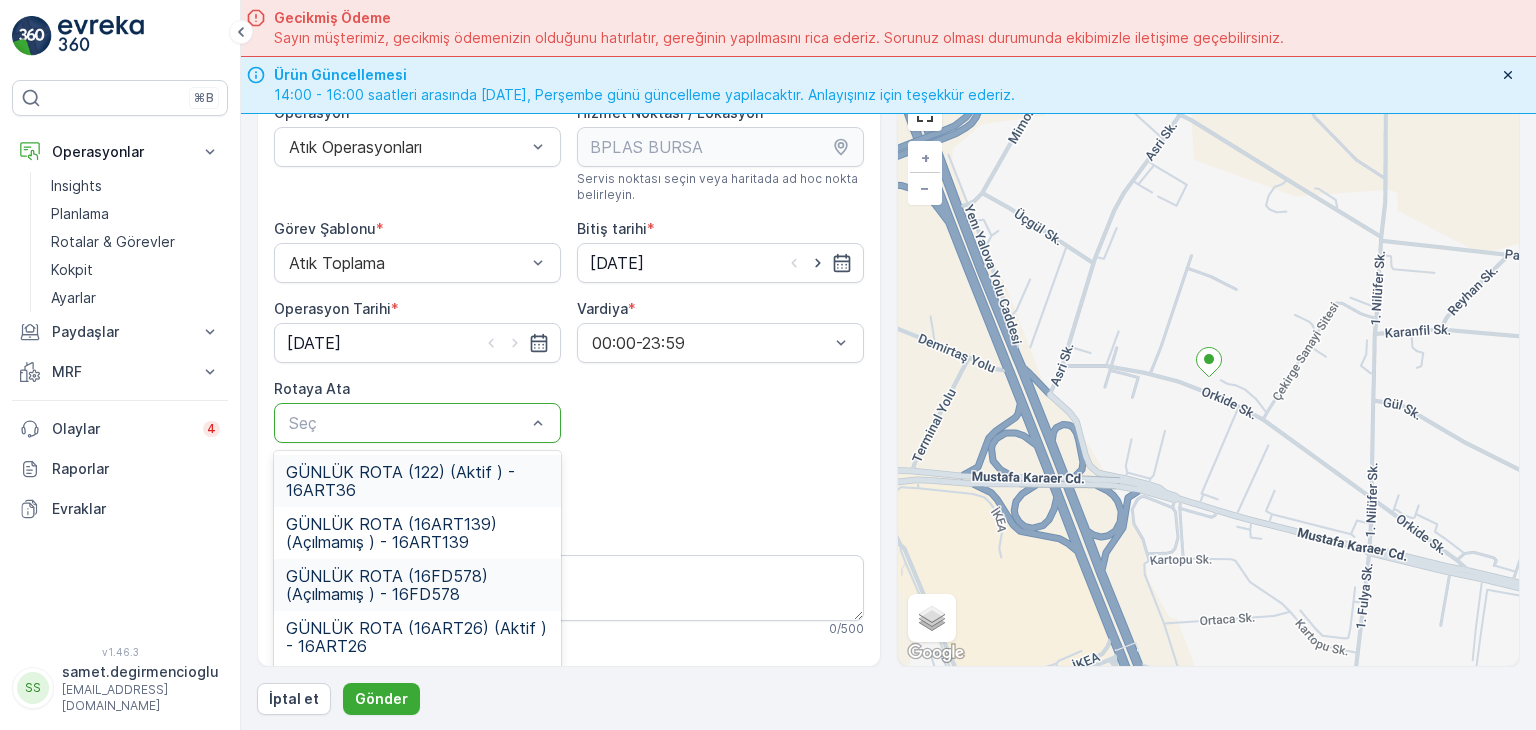 scroll, scrollTop: 100, scrollLeft: 0, axis: vertical 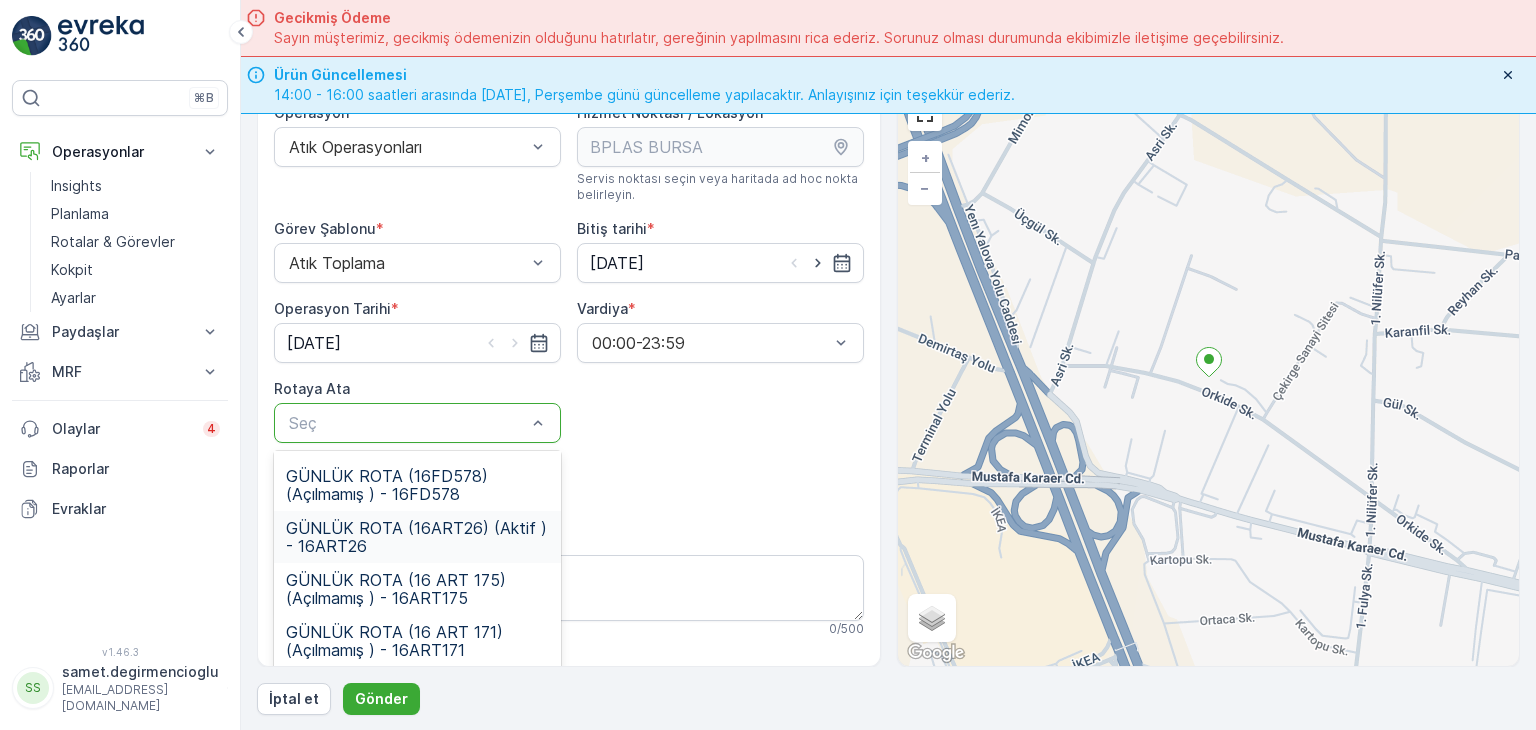 click on "GÜNLÜK ROTA (16ART26) (Aktif ) - 16ART26" at bounding box center (417, 537) 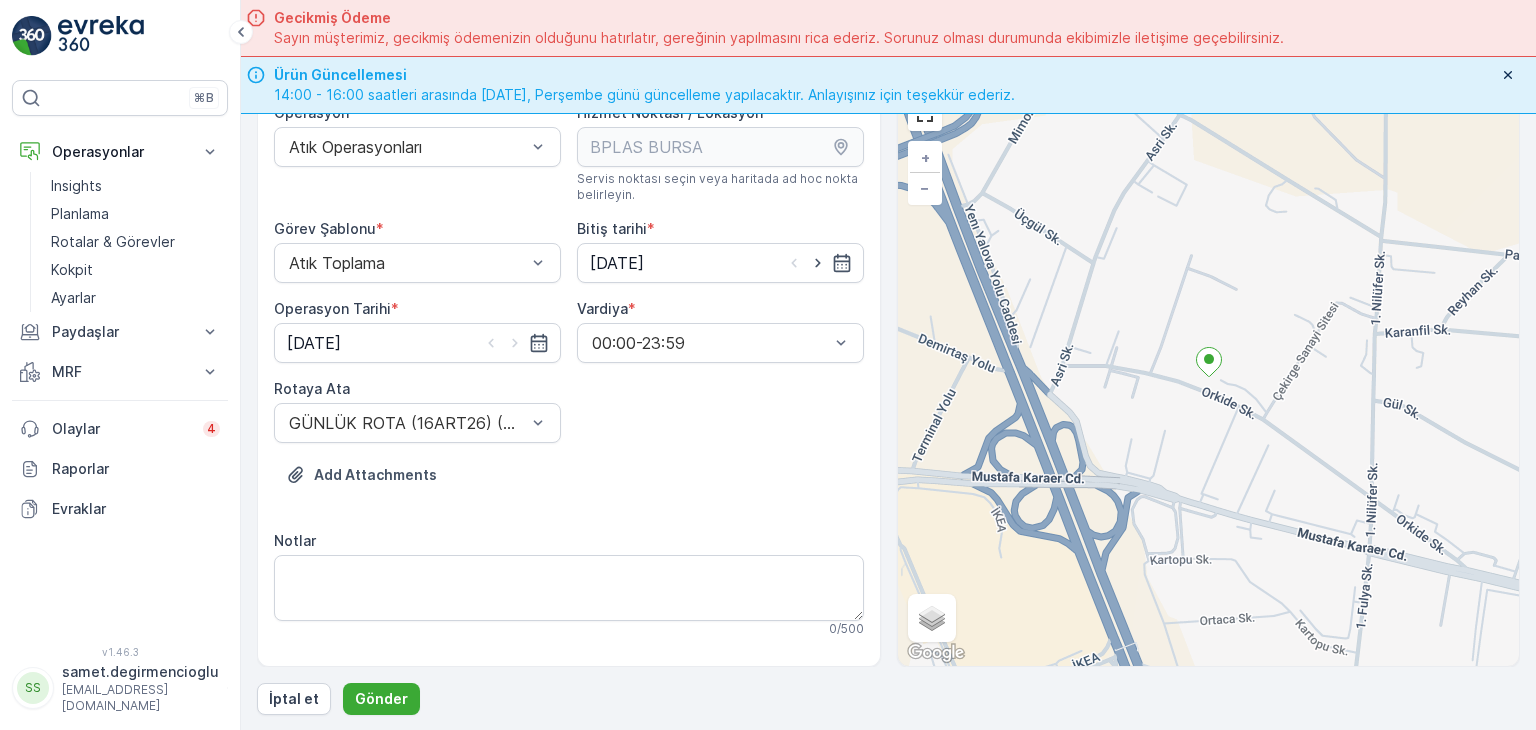 drag, startPoint x: 808, startPoint y: 442, endPoint x: 709, endPoint y: 450, distance: 99.32271 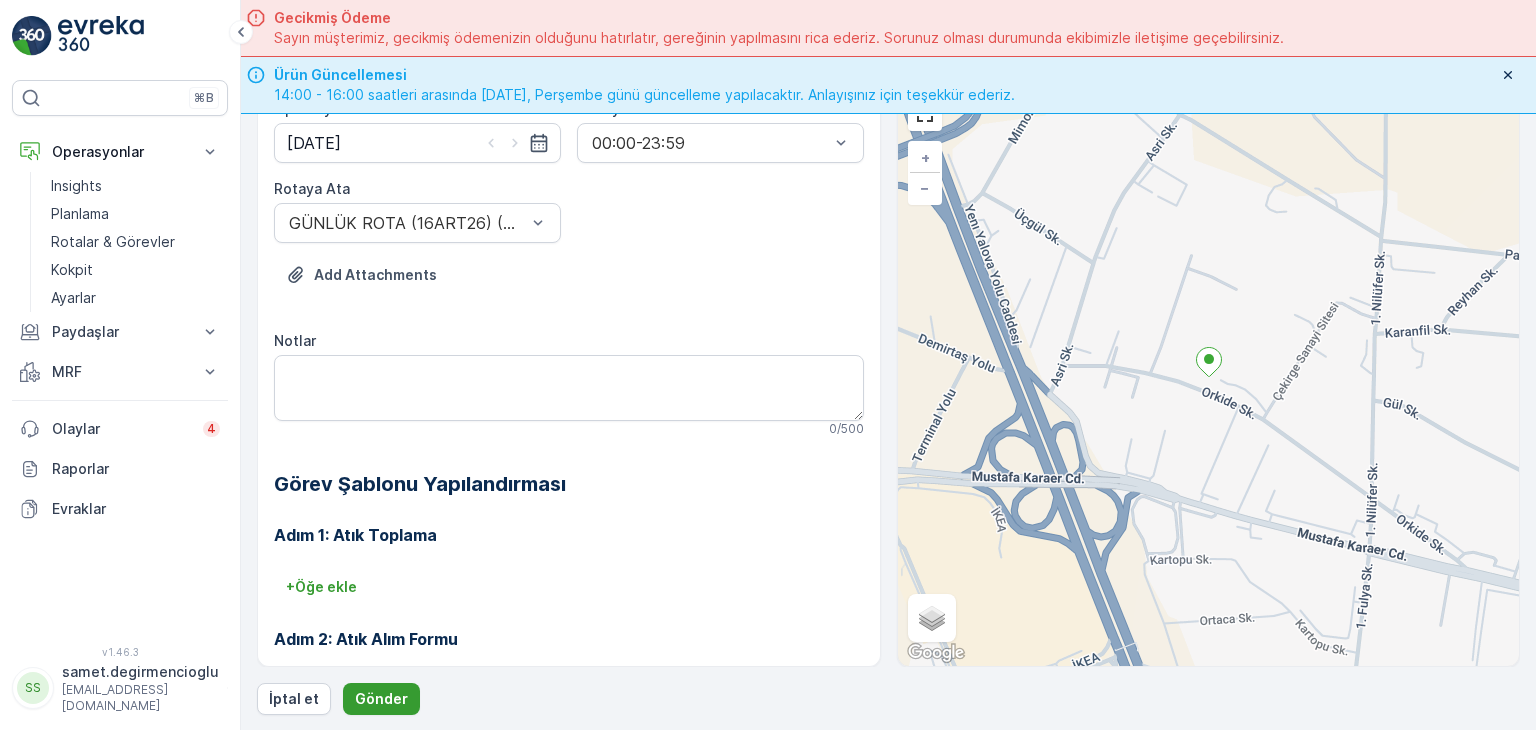 click on "Gönder" at bounding box center [381, 699] 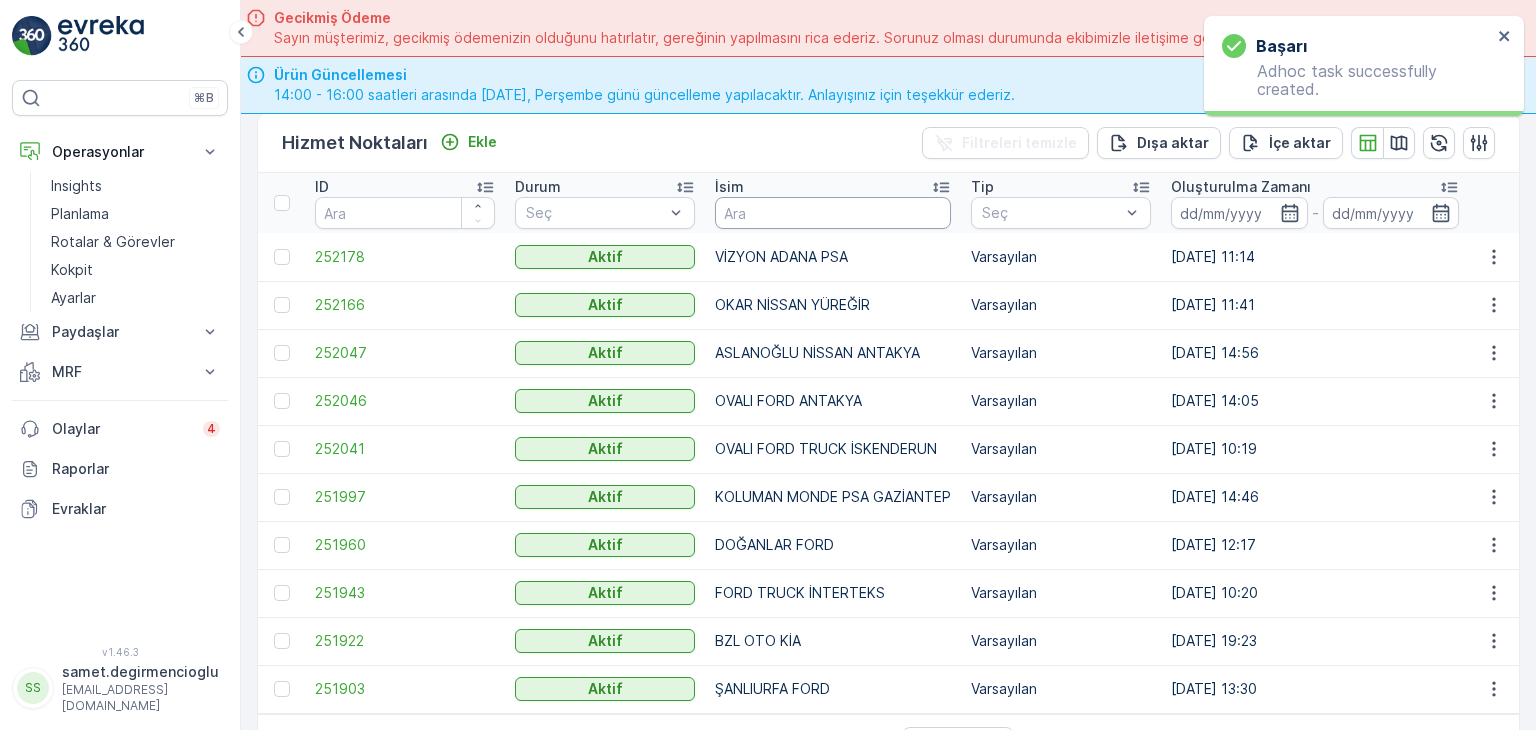 click at bounding box center (833, 213) 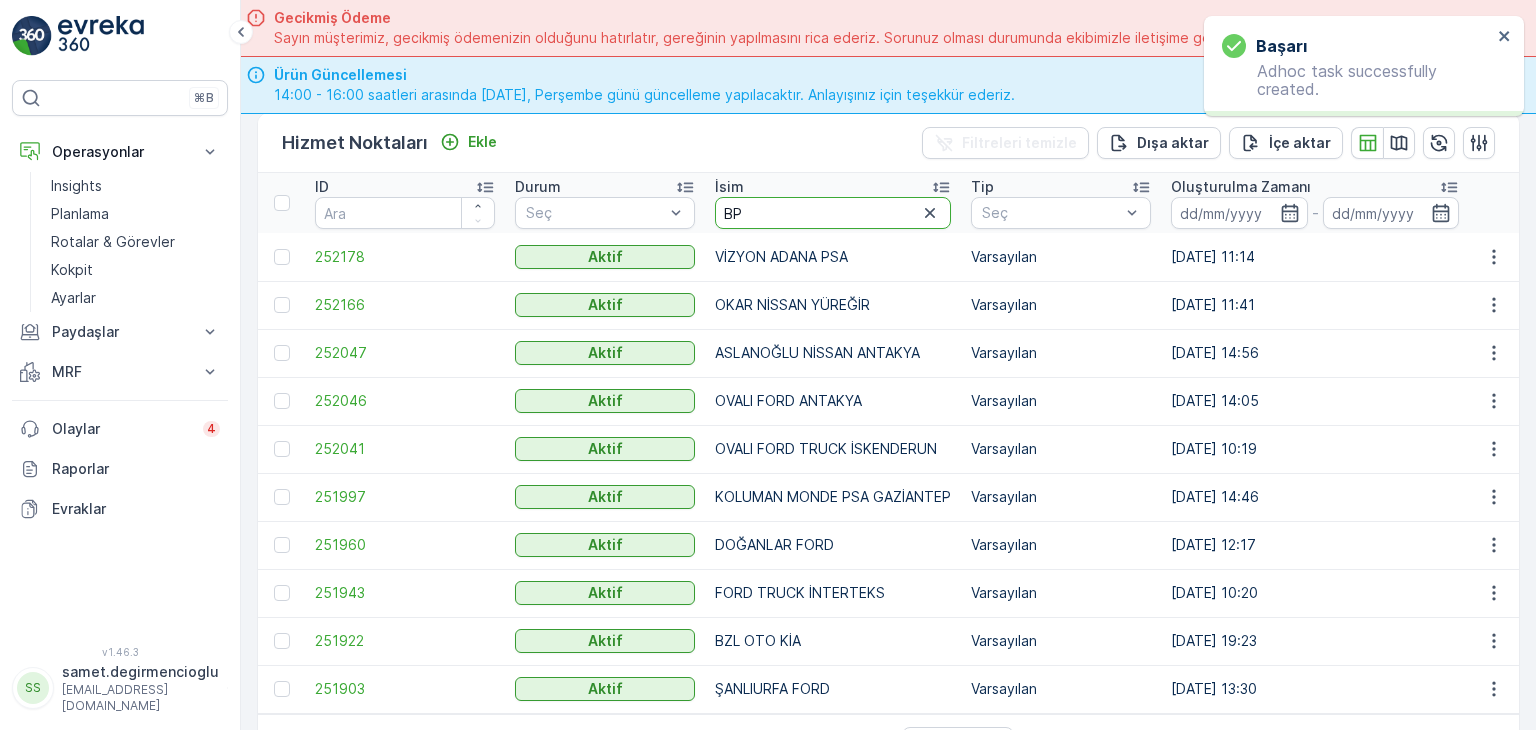 type on "BPL" 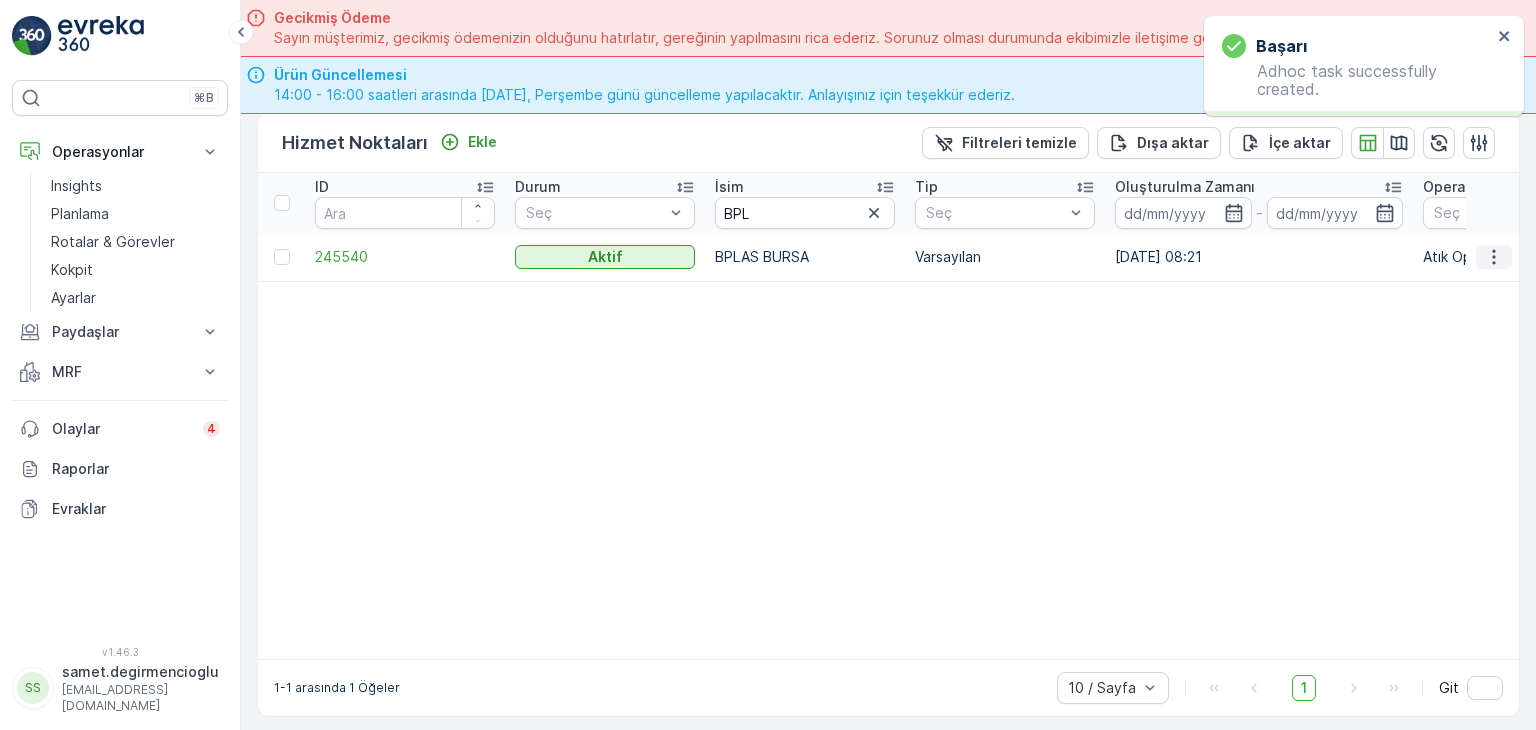click 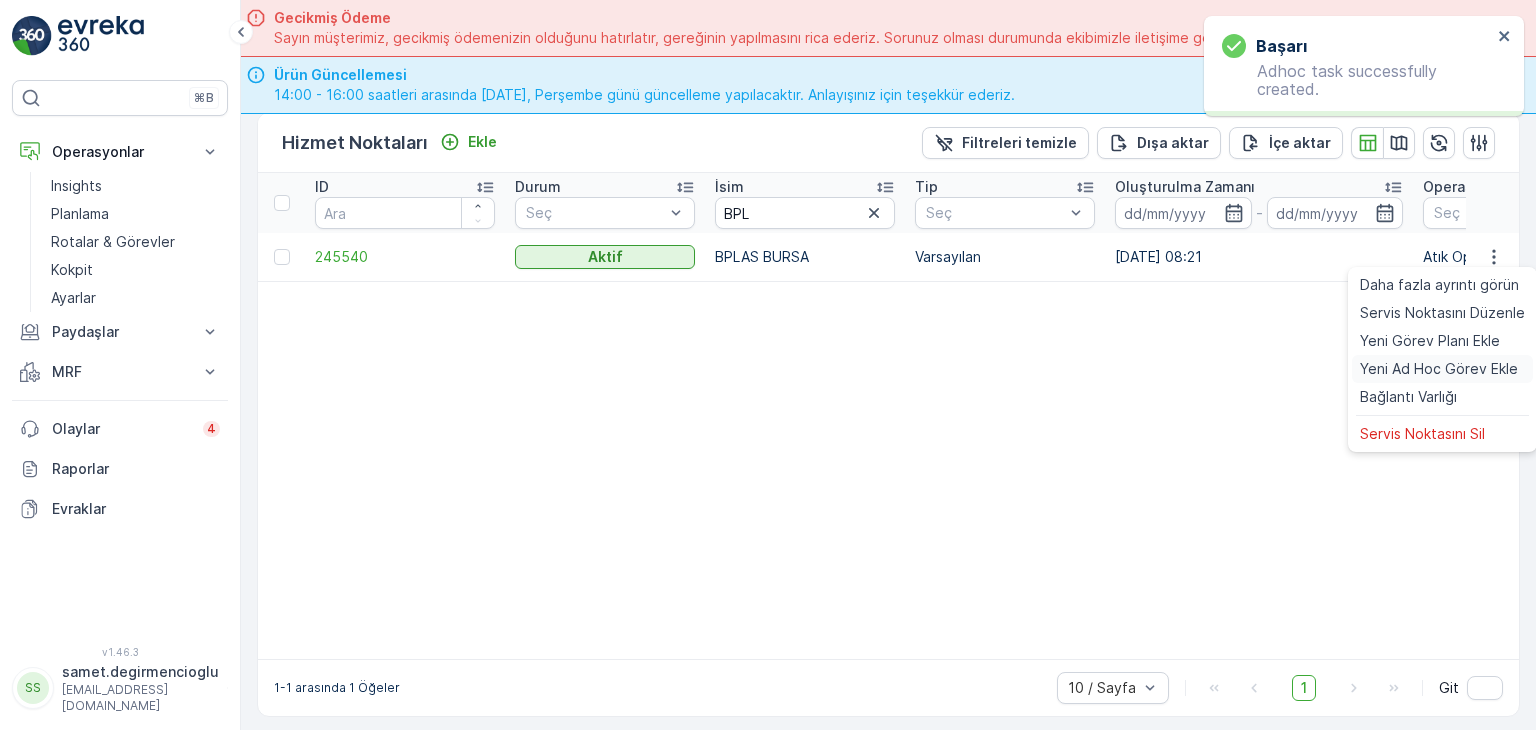click on "Yeni Ad Hoc Görev Ekle" at bounding box center [1439, 369] 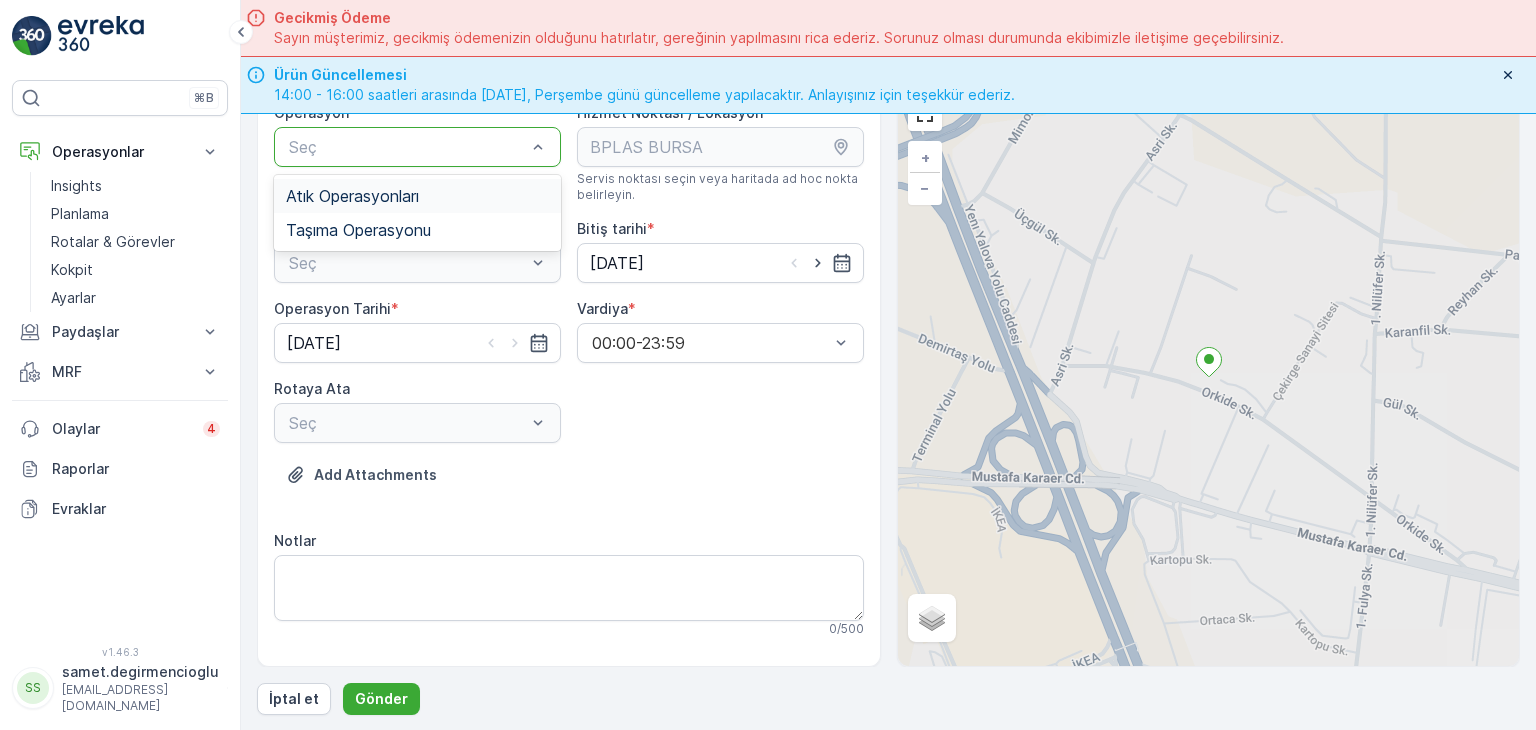 drag, startPoint x: 415, startPoint y: 142, endPoint x: 416, endPoint y: 156, distance: 14.035668 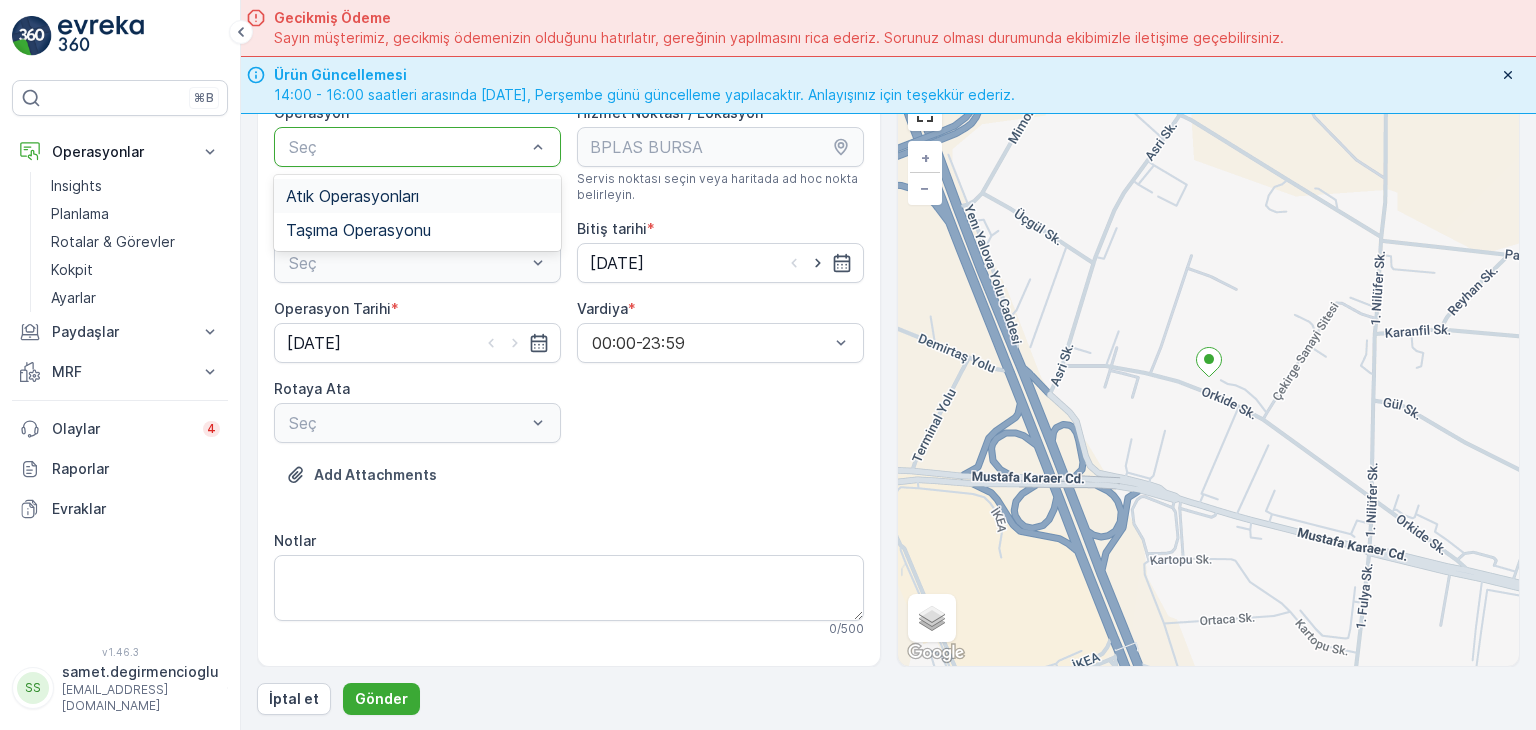 click on "Atık Operasyonları" at bounding box center (352, 196) 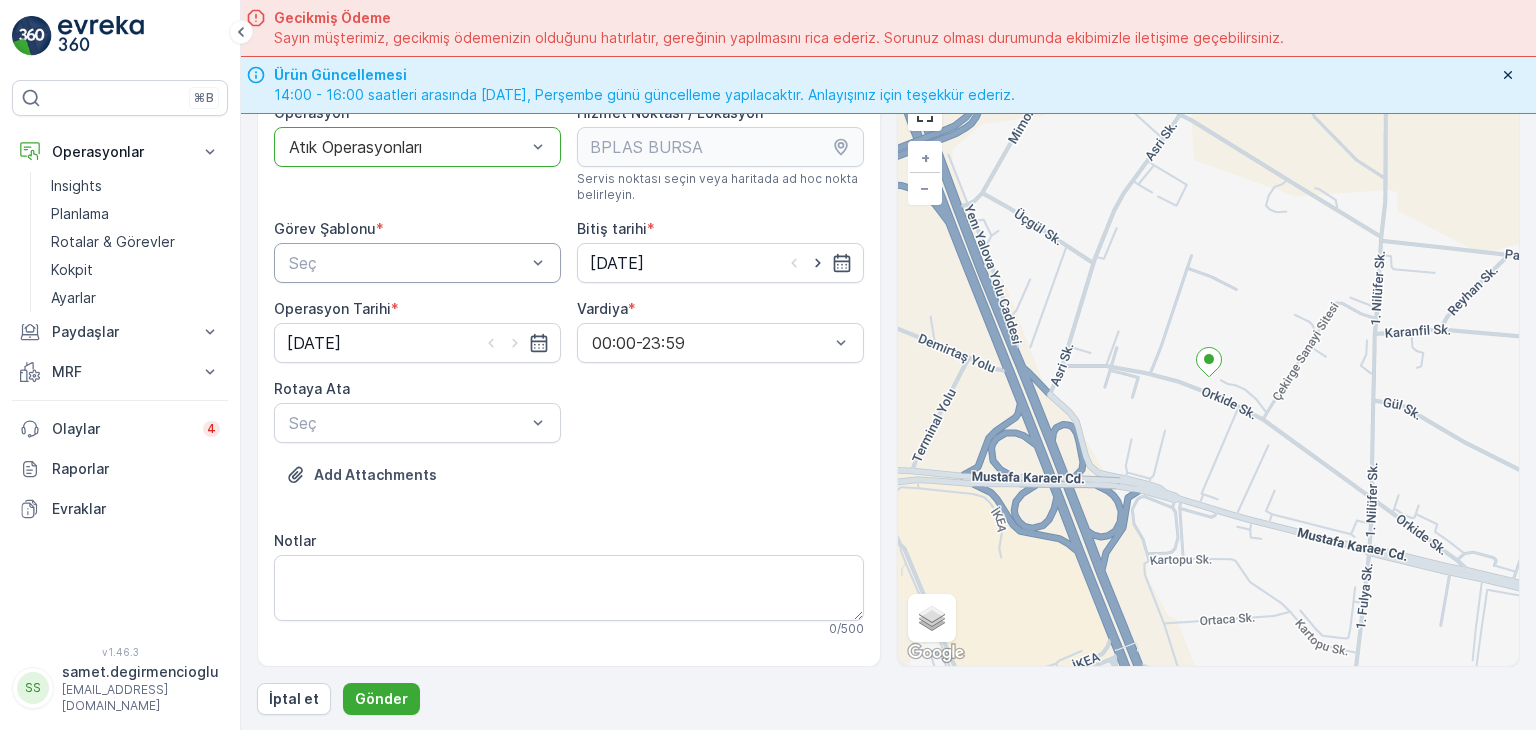 click at bounding box center [407, 263] 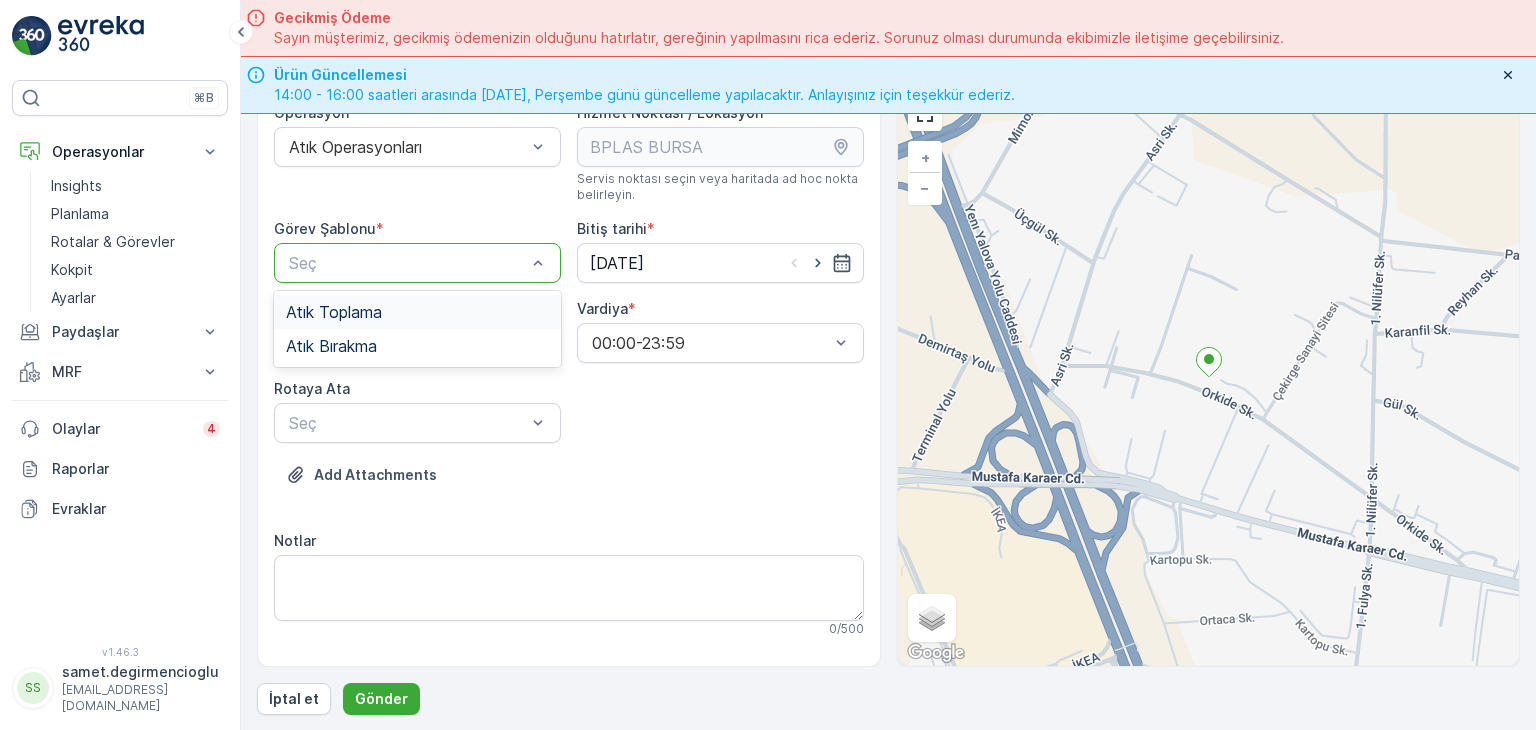 drag, startPoint x: 399, startPoint y: 263, endPoint x: 391, endPoint y: 315, distance: 52.611786 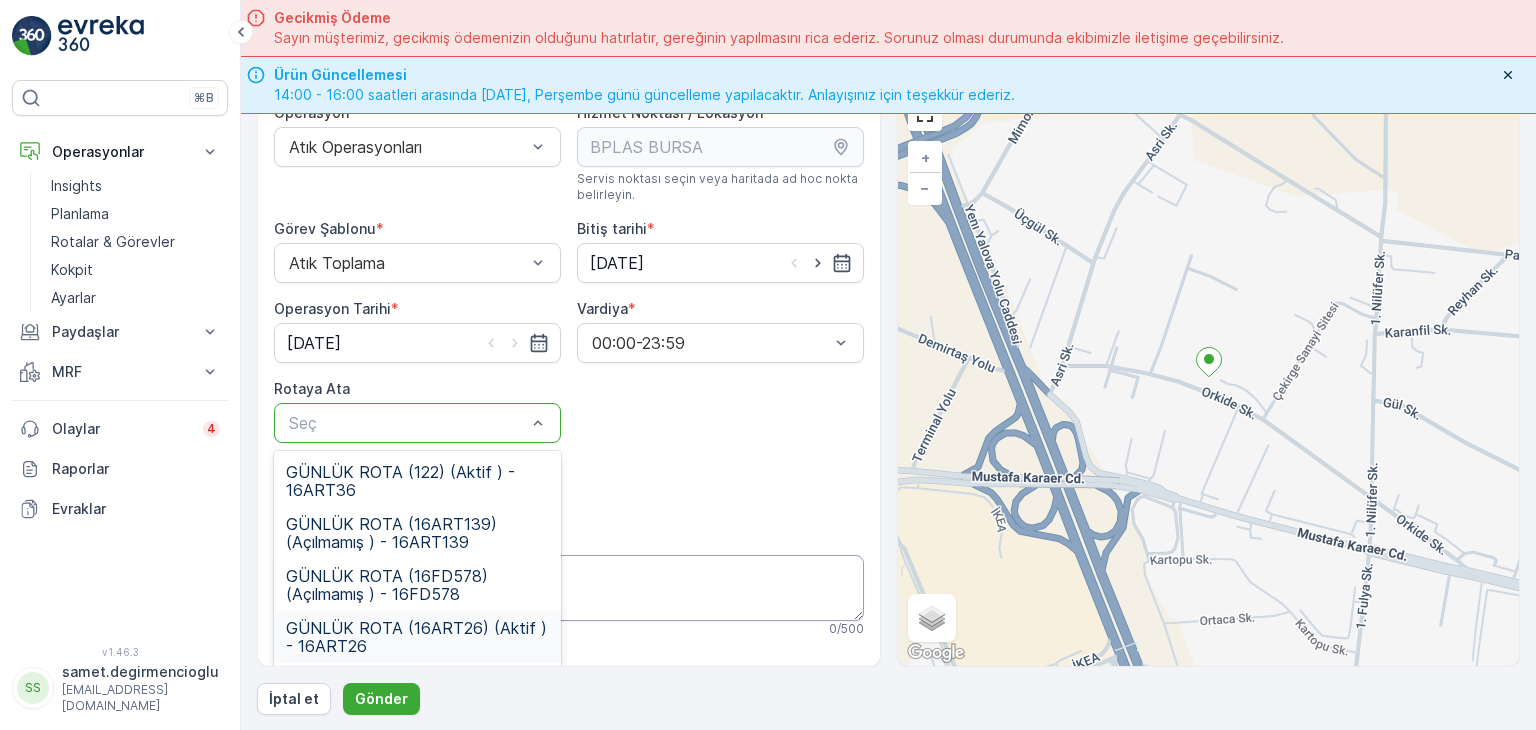 drag, startPoint x: 418, startPoint y: 632, endPoint x: 485, endPoint y: 616, distance: 68.88396 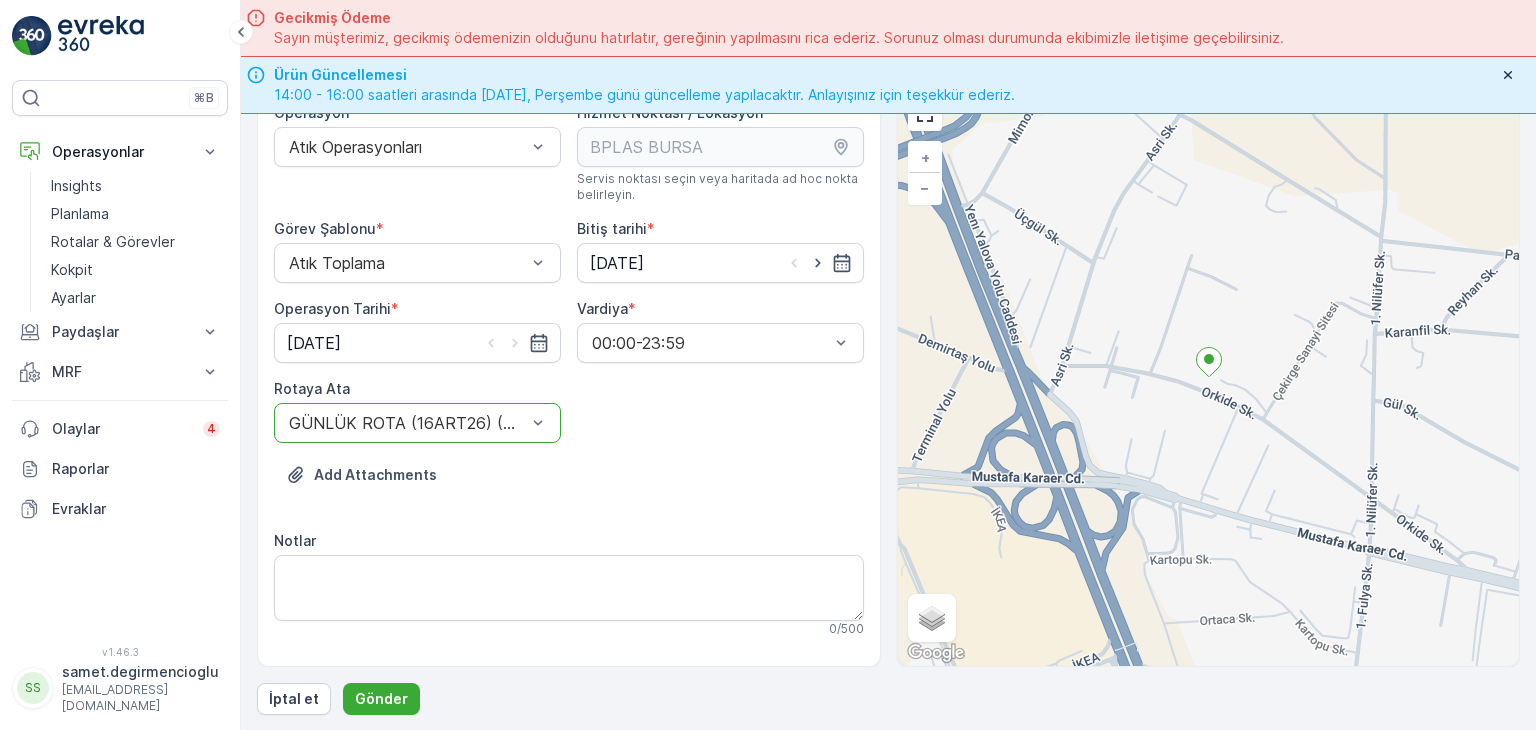 click on "Add Attachments" at bounding box center (569, 487) 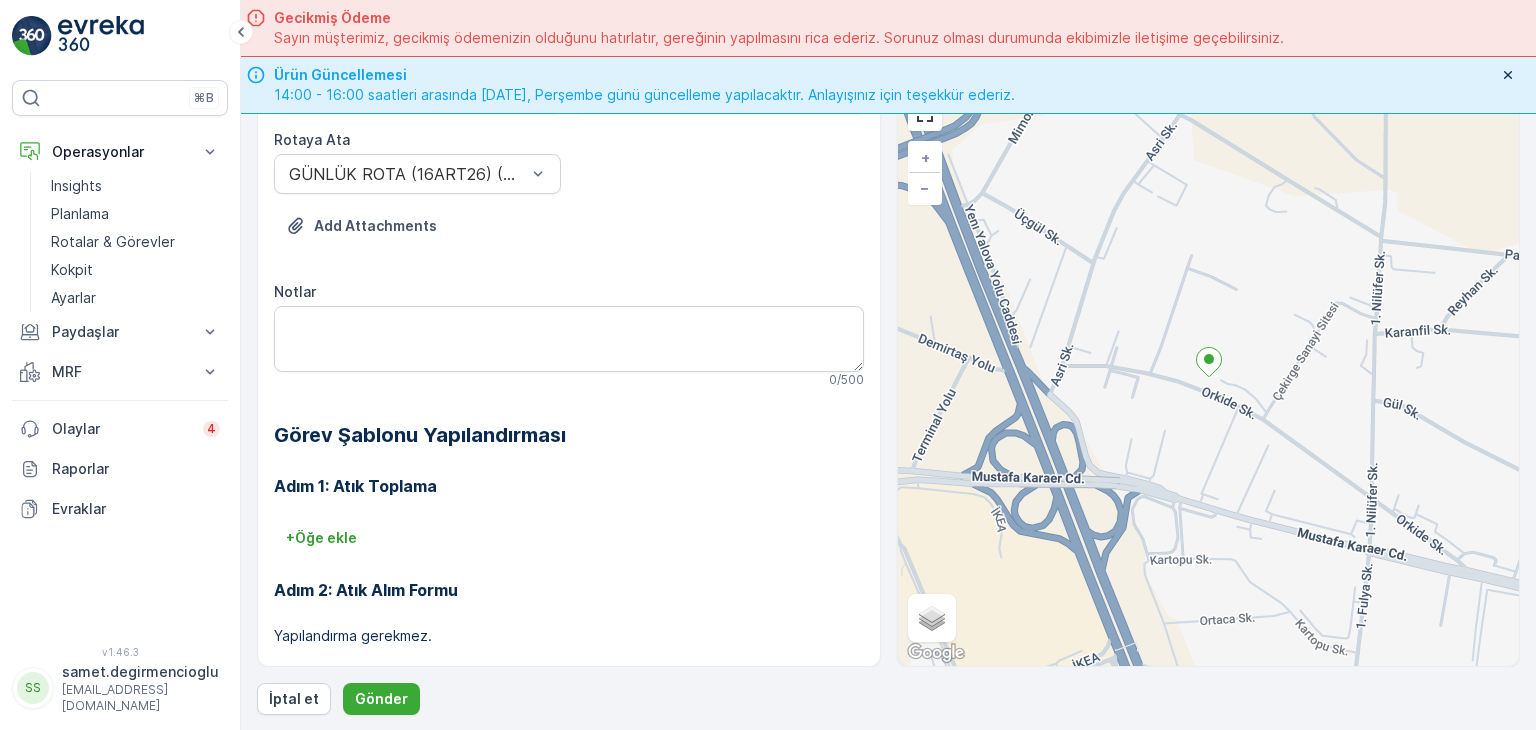 scroll, scrollTop: 368, scrollLeft: 0, axis: vertical 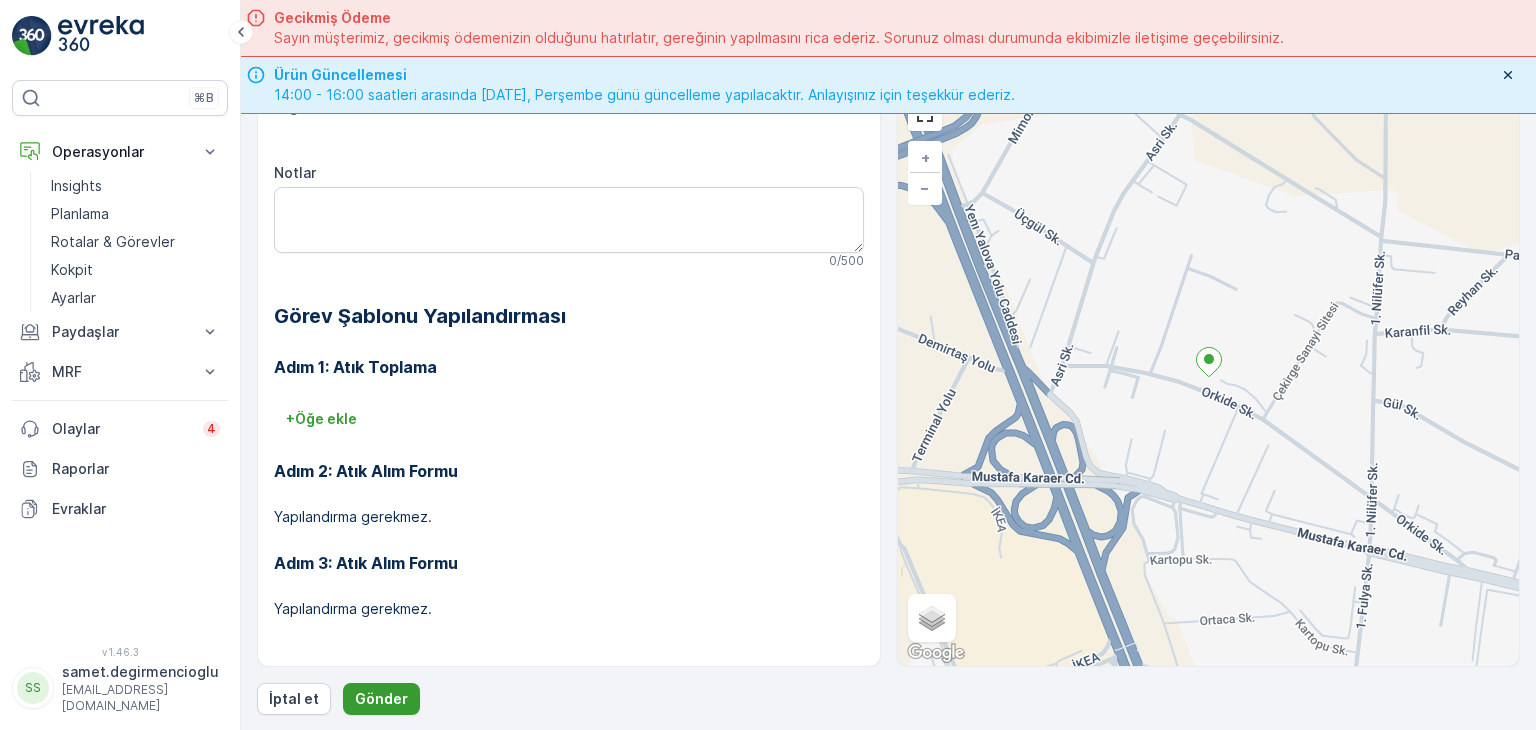 click on "Gönder" at bounding box center (381, 699) 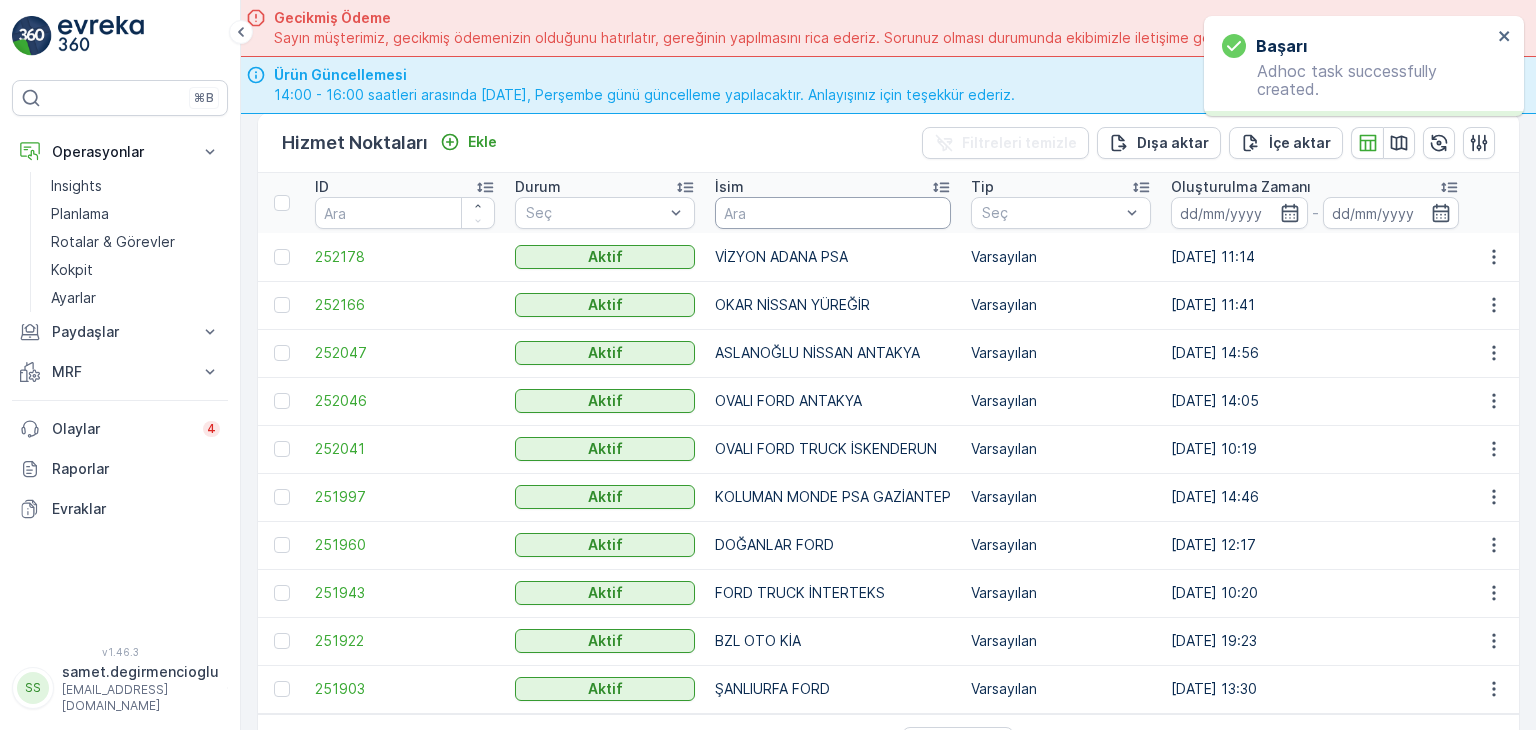 click at bounding box center [833, 213] 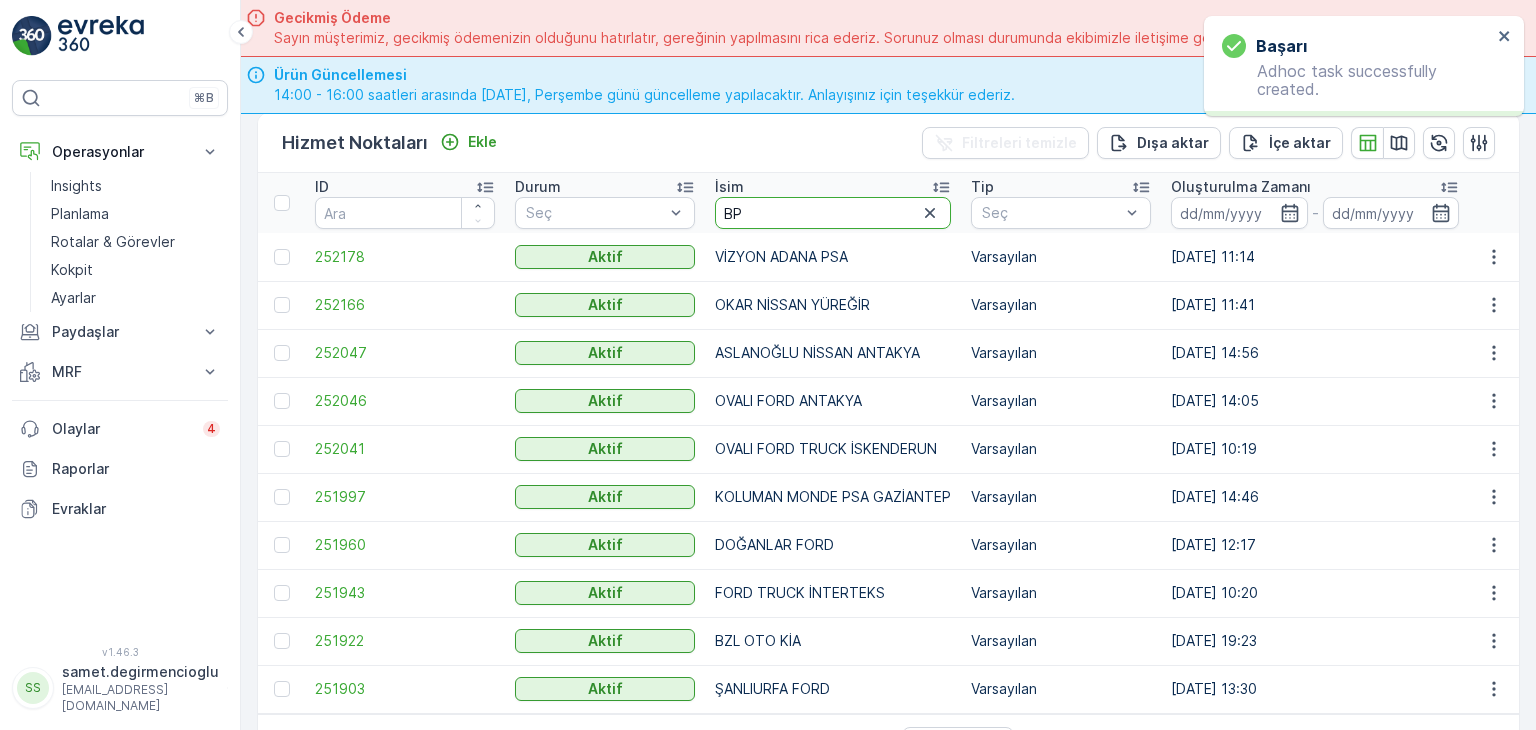 type on "BPL" 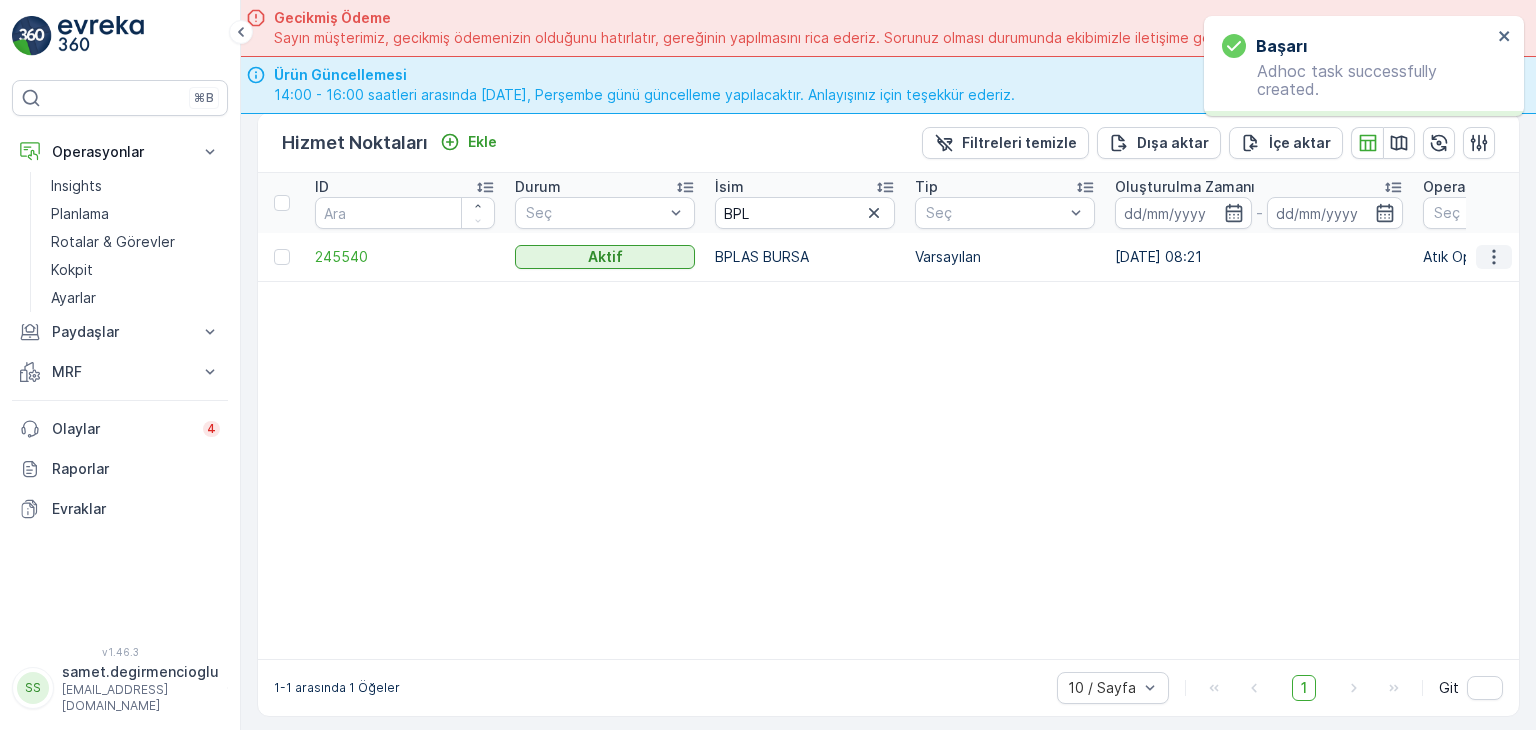 click 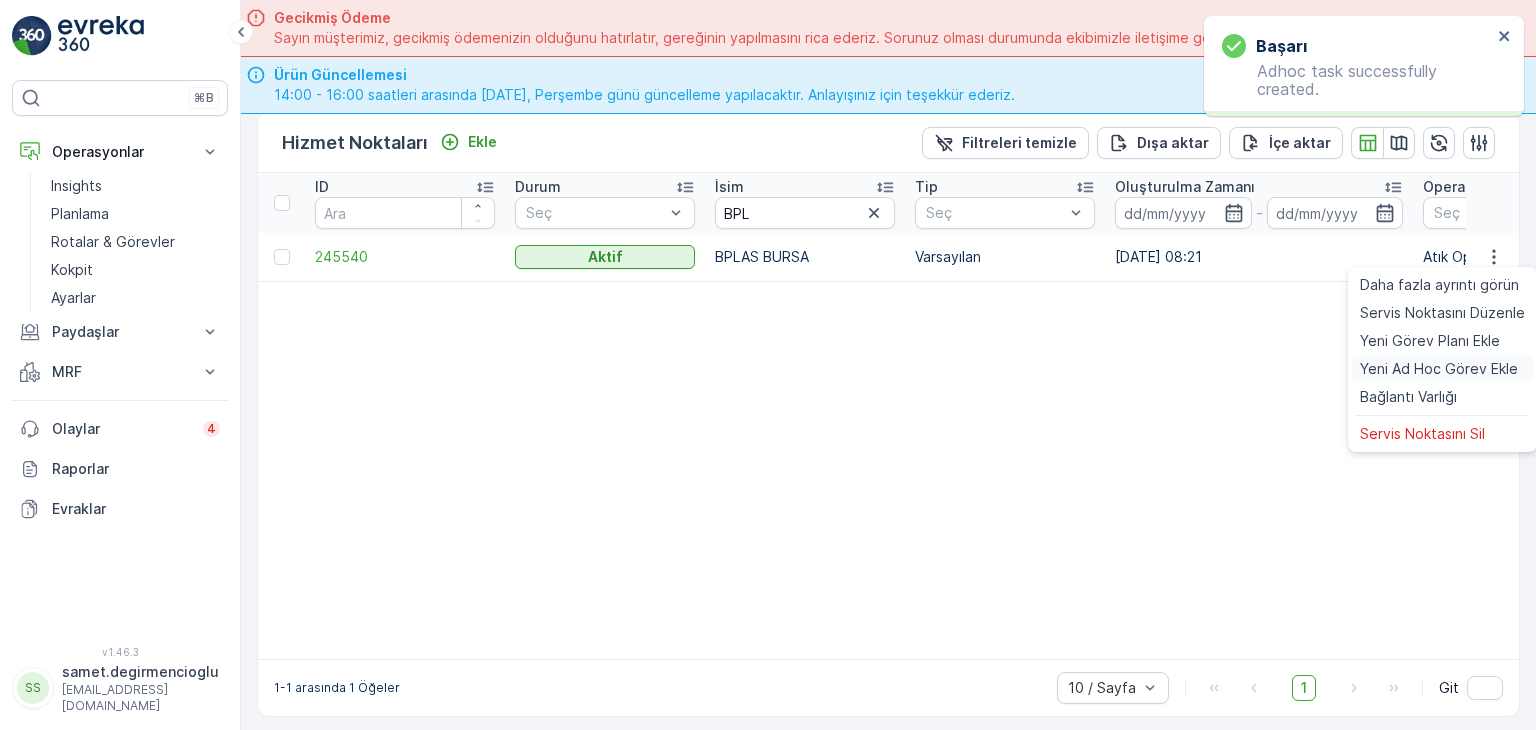 click on "Yeni Ad Hoc Görev Ekle" at bounding box center [1439, 369] 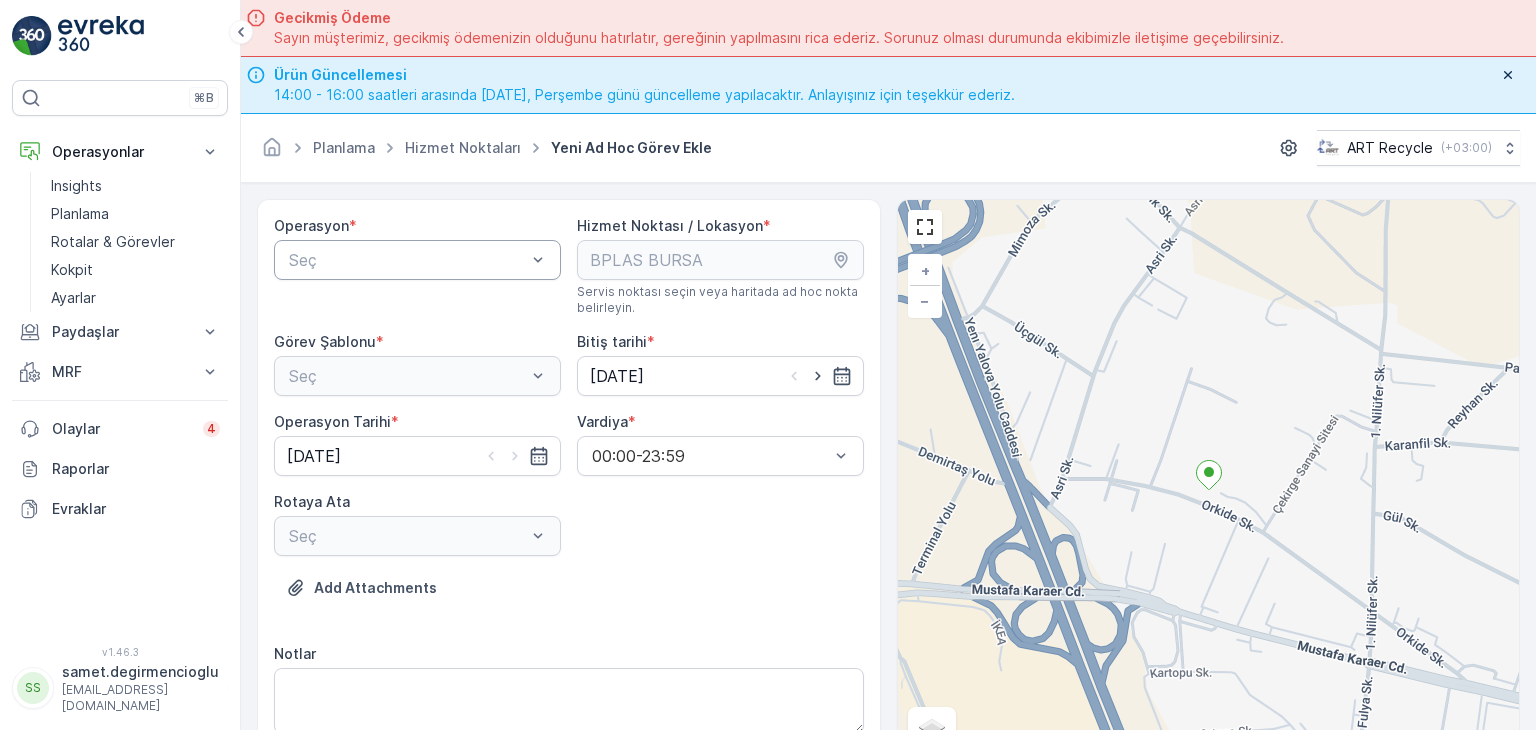 scroll, scrollTop: 0, scrollLeft: 0, axis: both 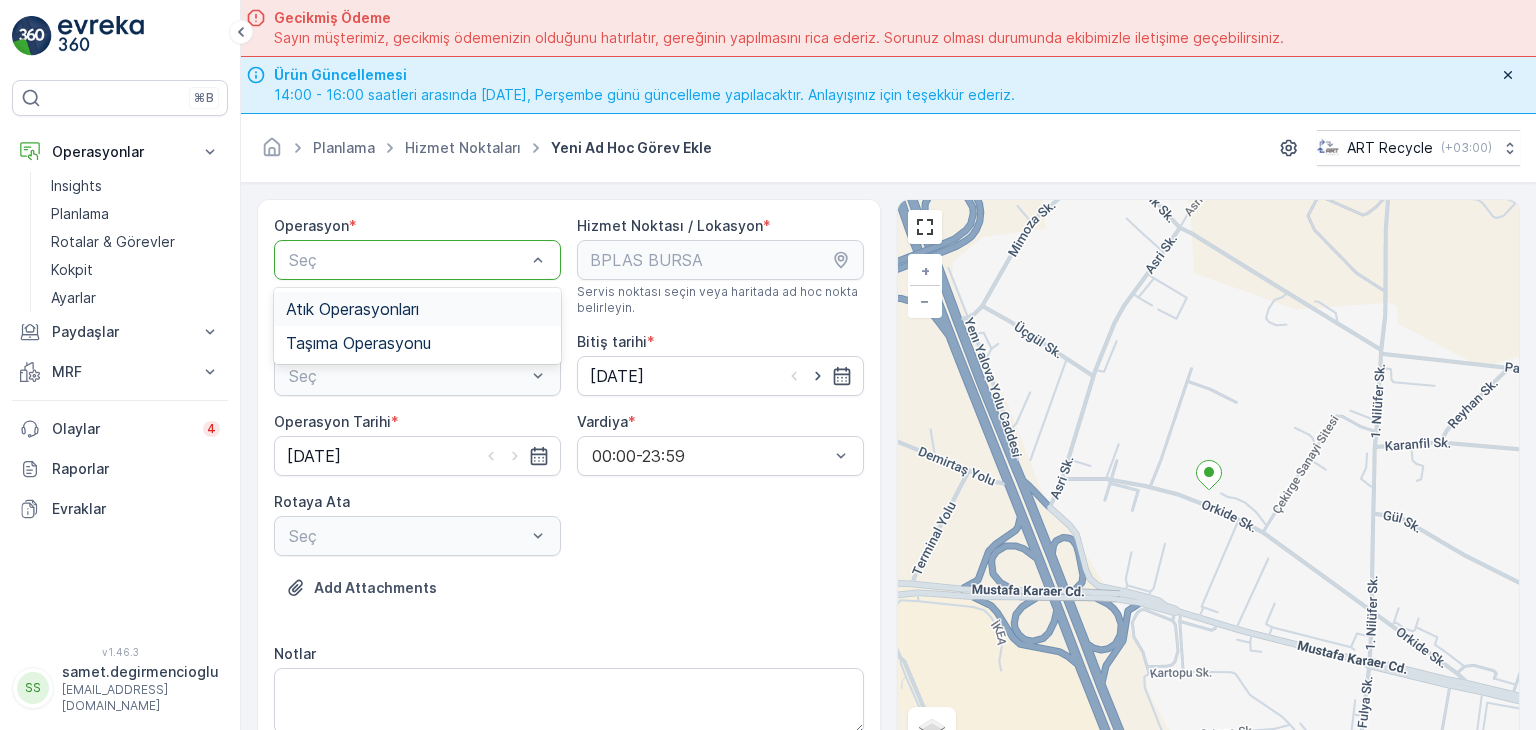 click at bounding box center [407, 260] 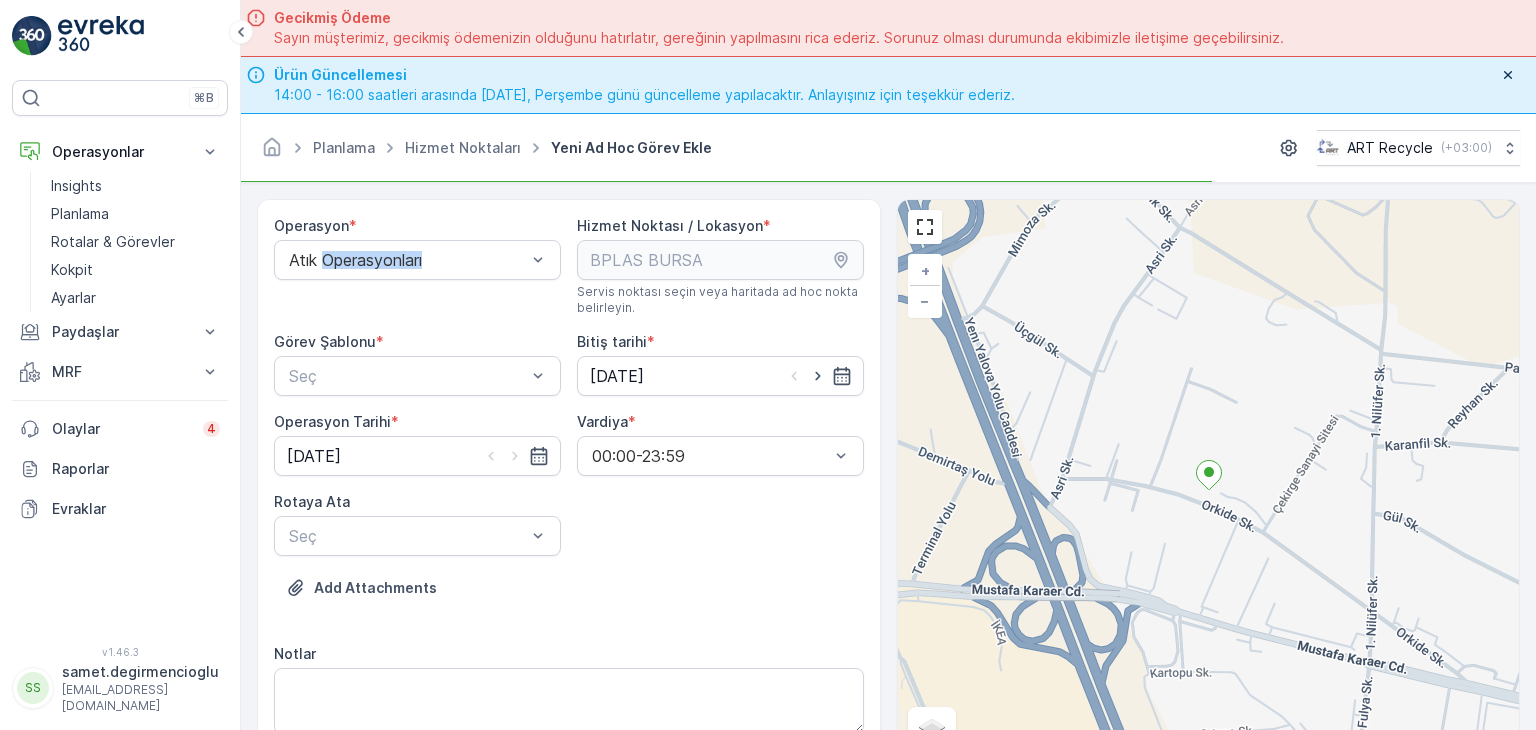 click on "Operasyon * Atık Operasyonları" at bounding box center [417, 266] 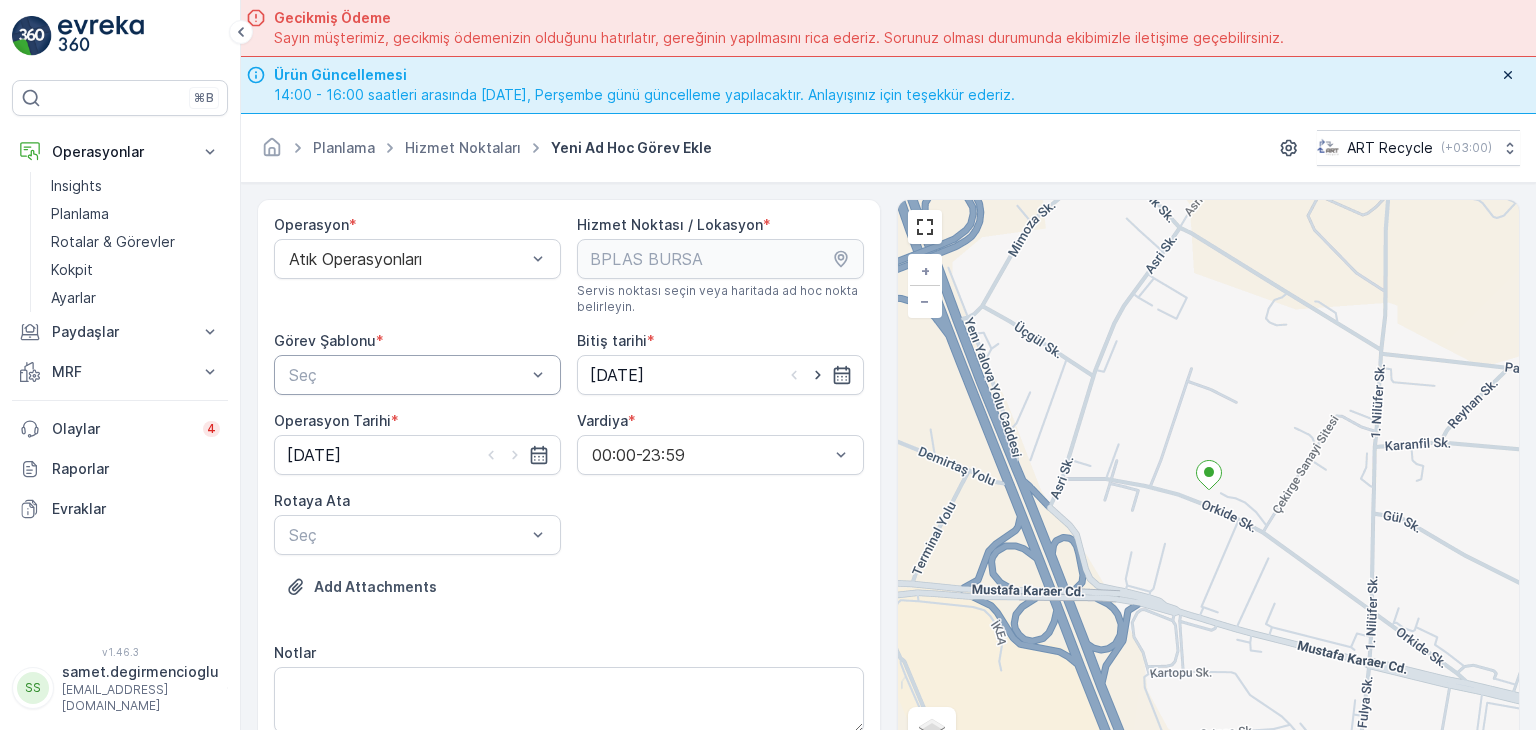 click at bounding box center (407, 375) 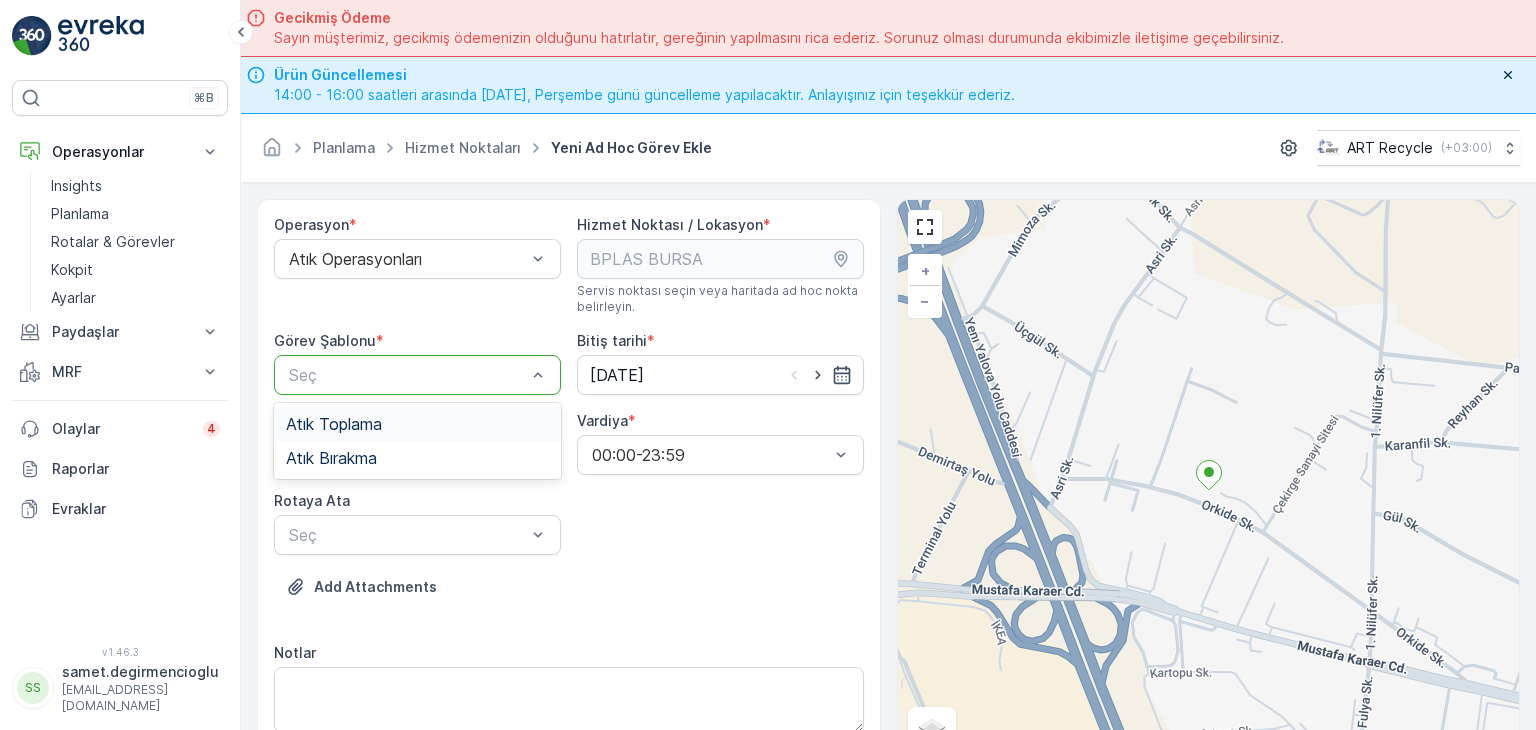 click on "Atık Toplama" at bounding box center [417, 424] 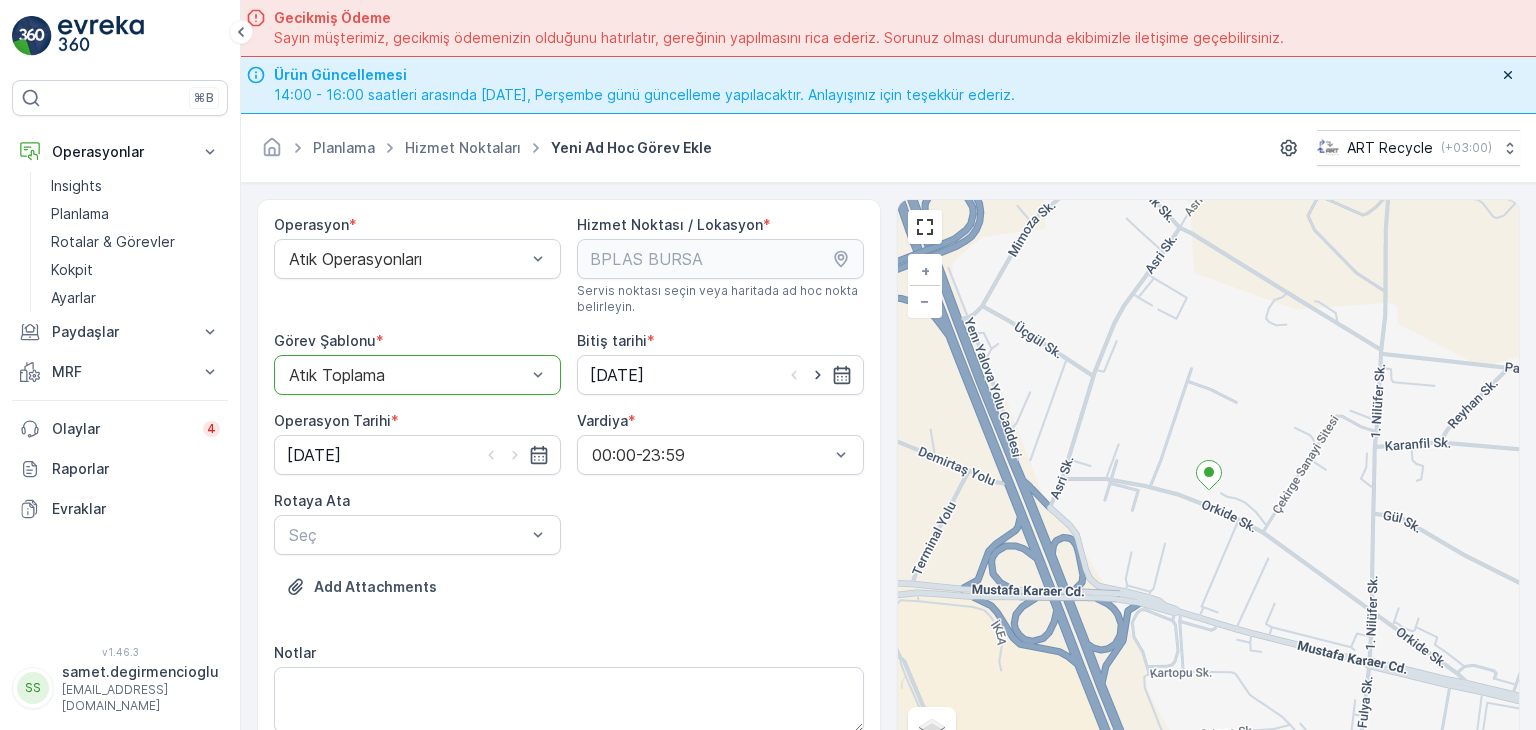 click on "Add Attachments" at bounding box center (569, 599) 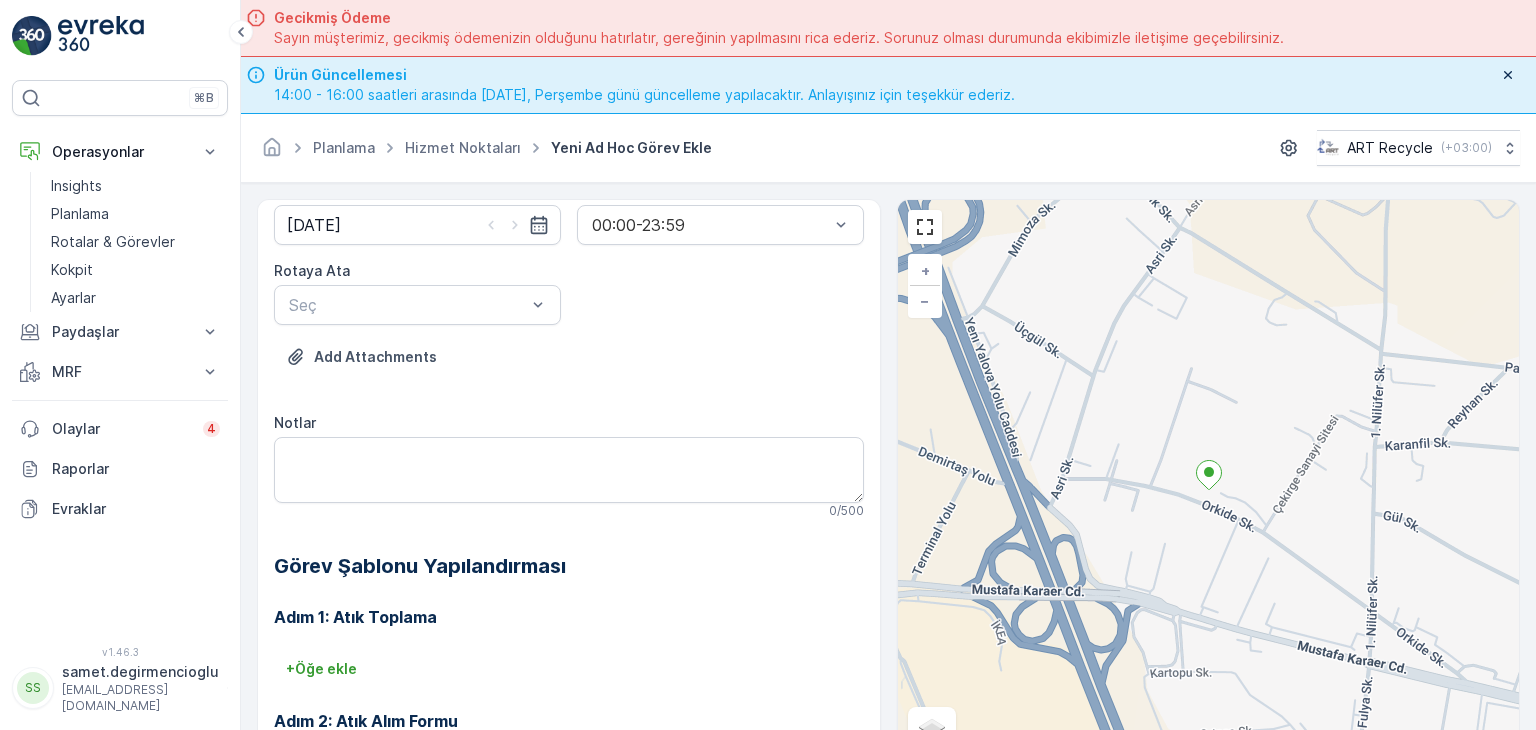 scroll, scrollTop: 301, scrollLeft: 0, axis: vertical 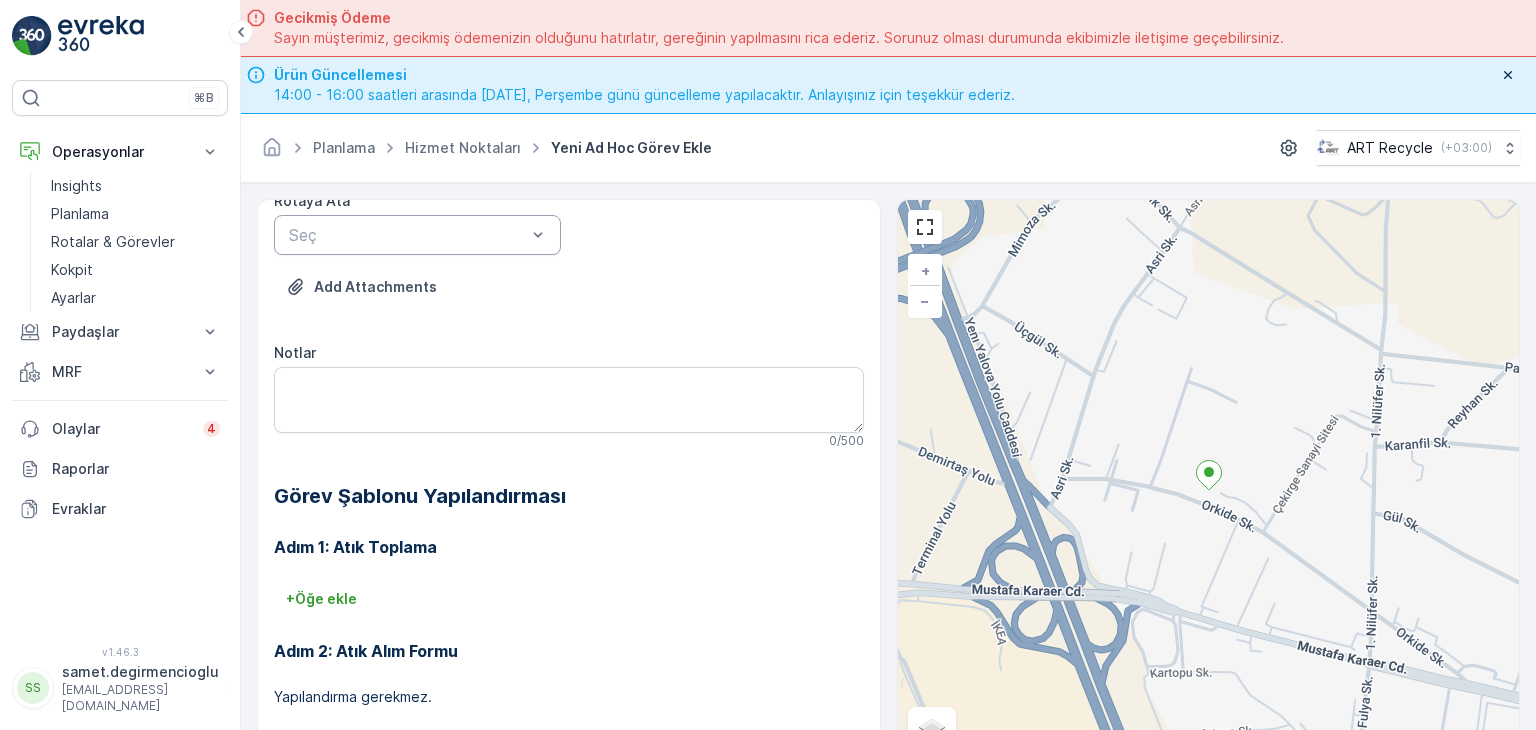 click at bounding box center [407, 235] 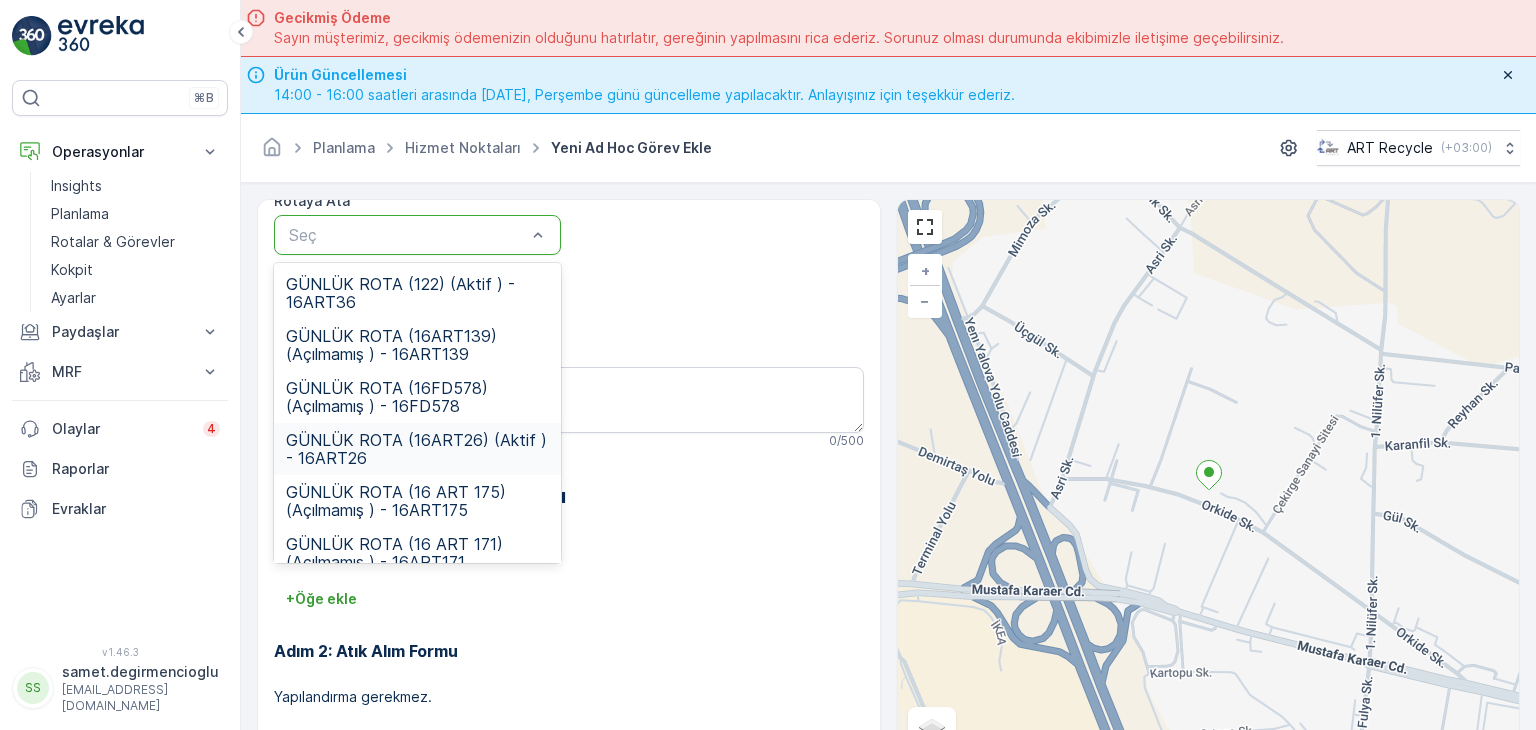 drag, startPoint x: 428, startPoint y: 460, endPoint x: 436, endPoint y: 452, distance: 11.313708 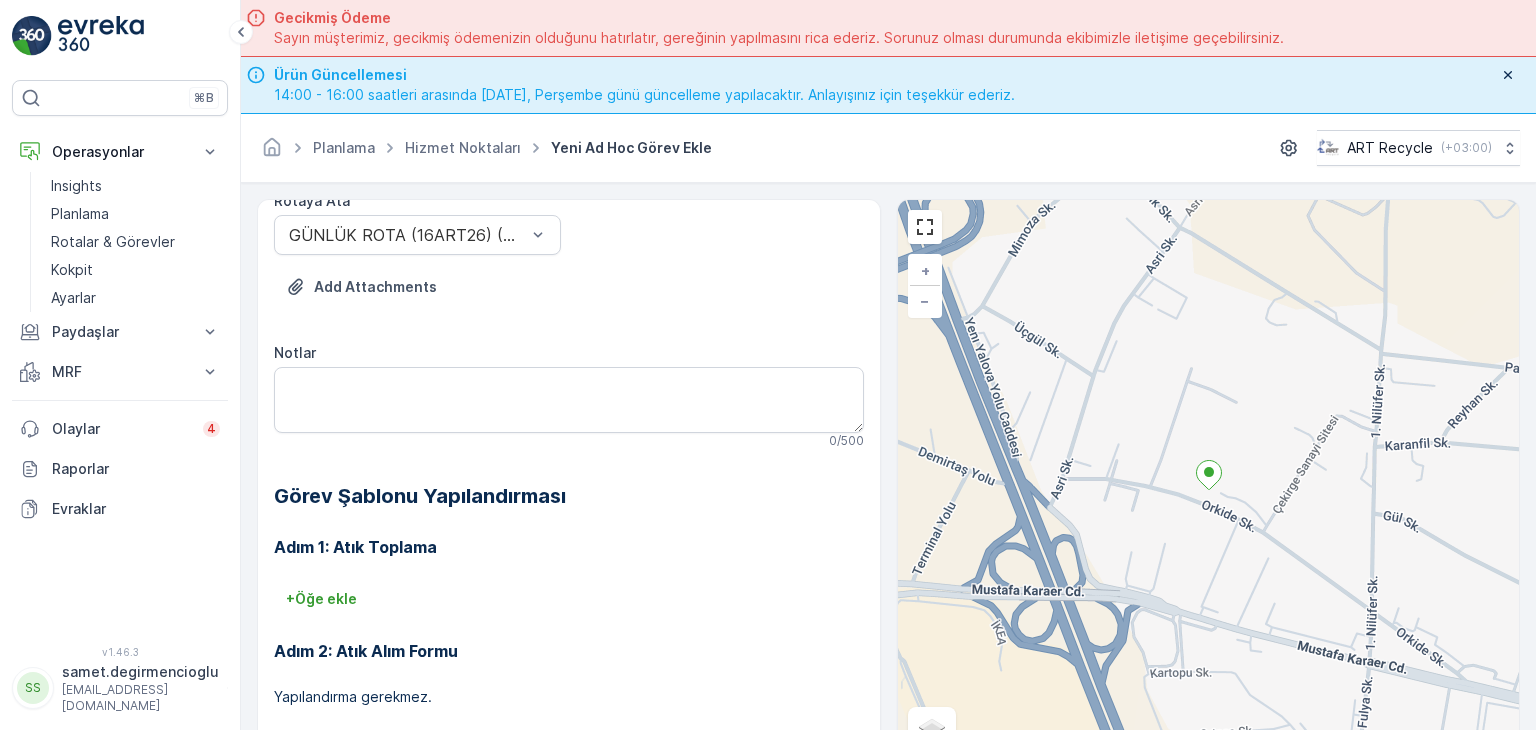click on "Add Attachments" at bounding box center (569, 299) 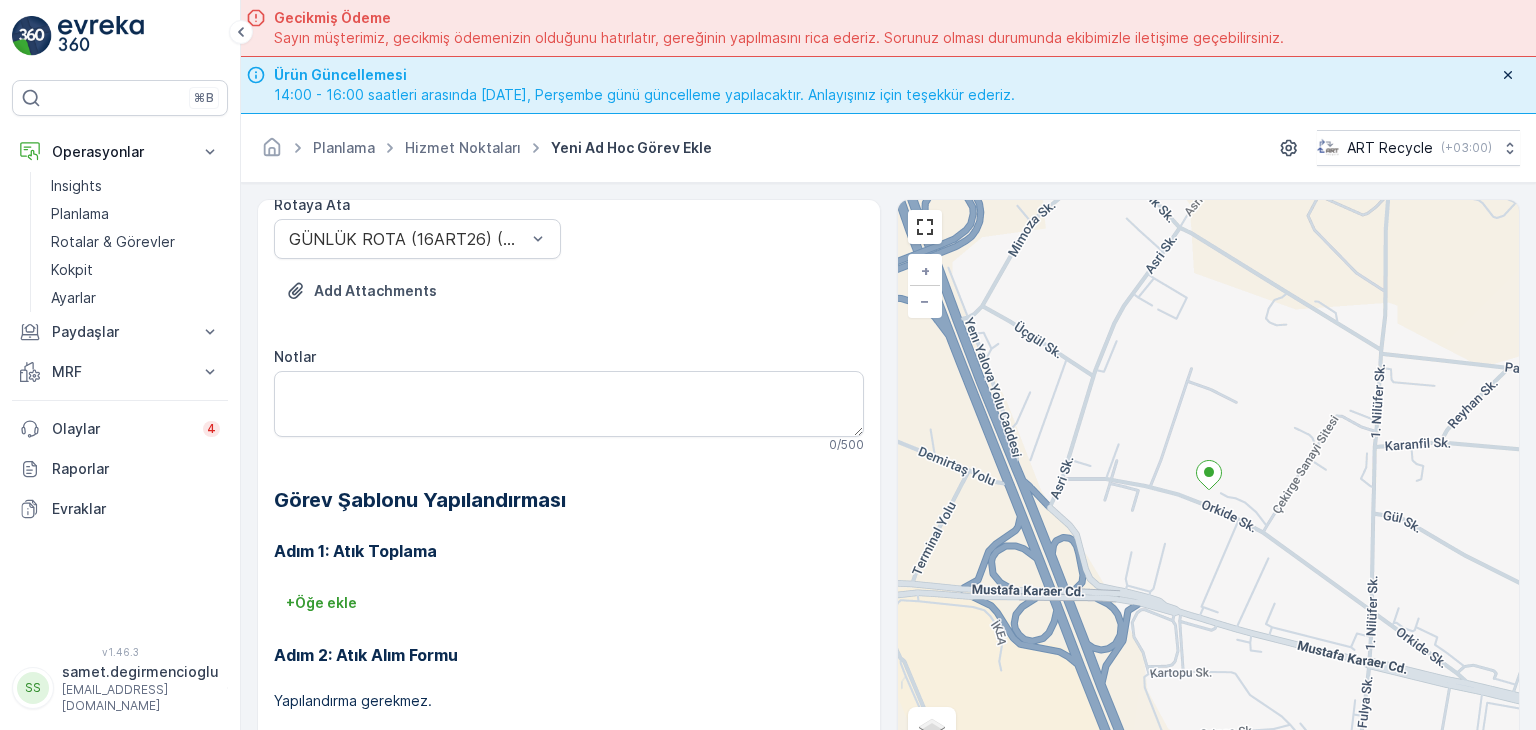 scroll, scrollTop: 368, scrollLeft: 0, axis: vertical 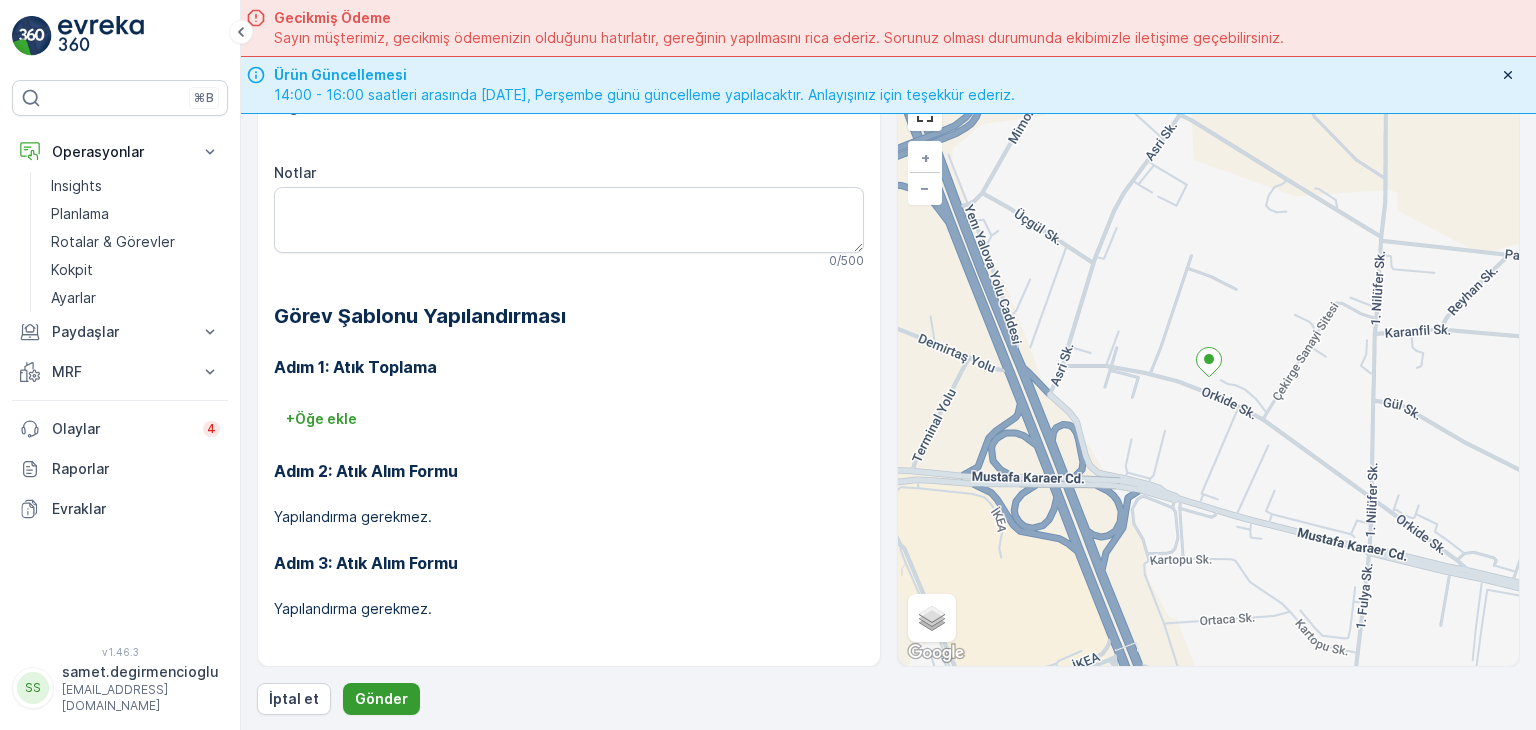 click on "Gönder" at bounding box center [381, 699] 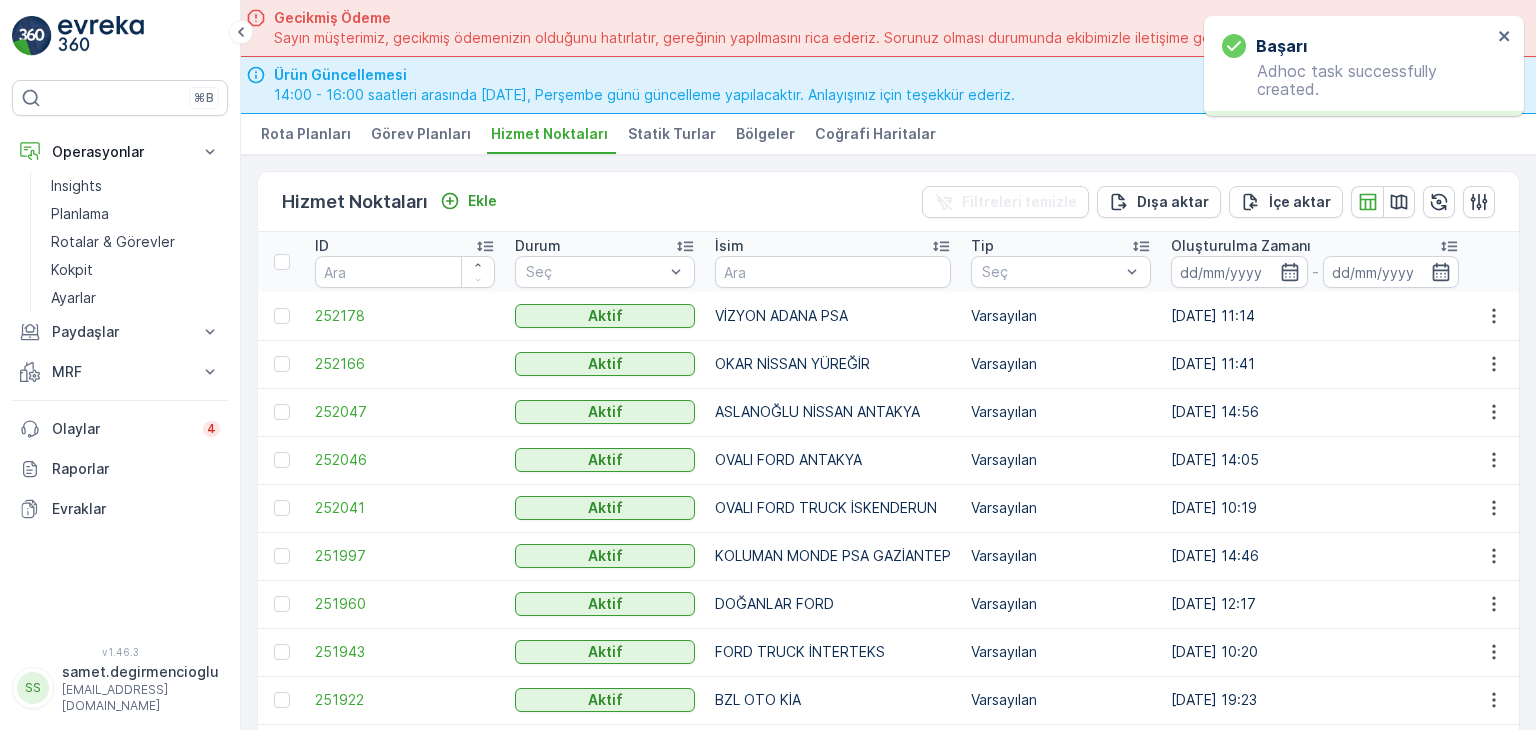 scroll, scrollTop: 0, scrollLeft: 0, axis: both 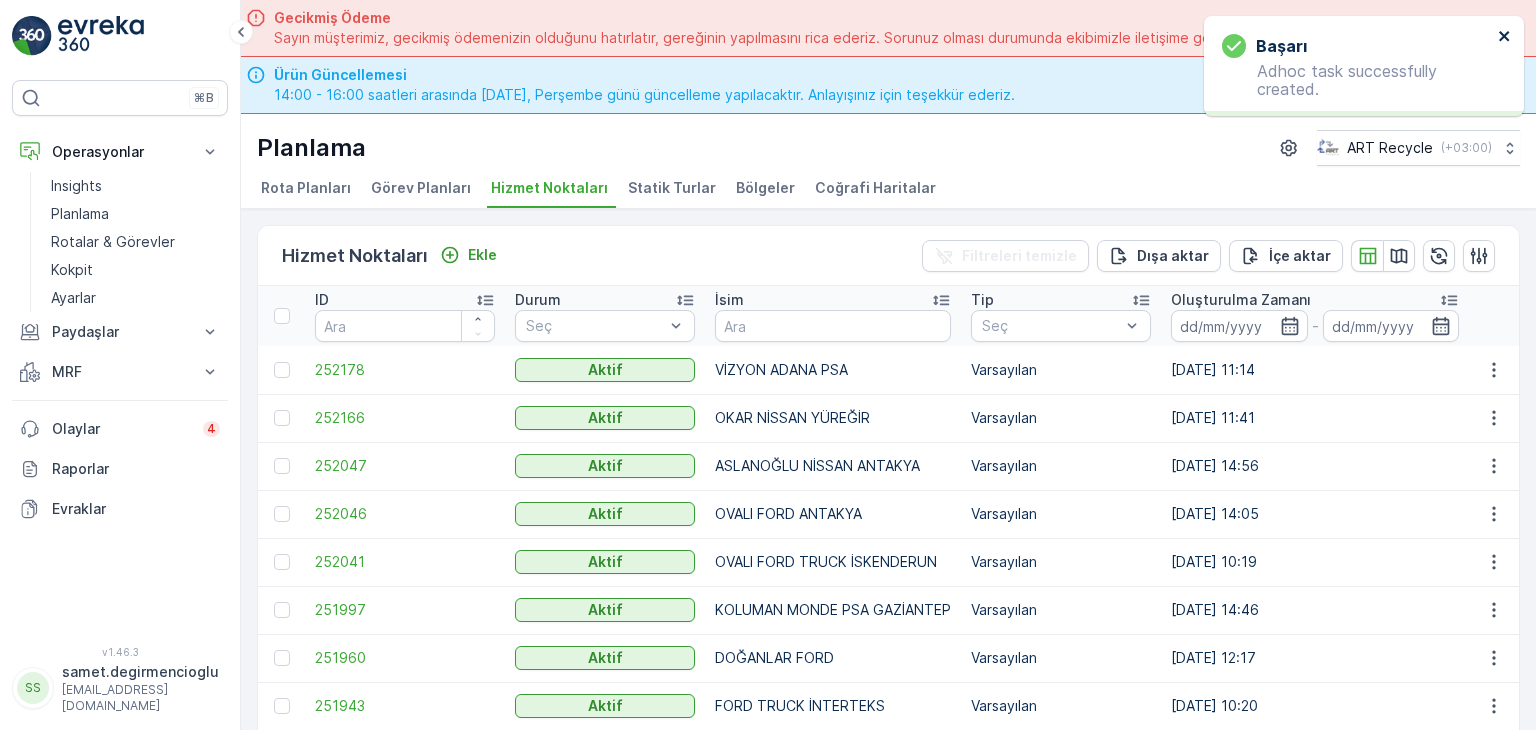 click 